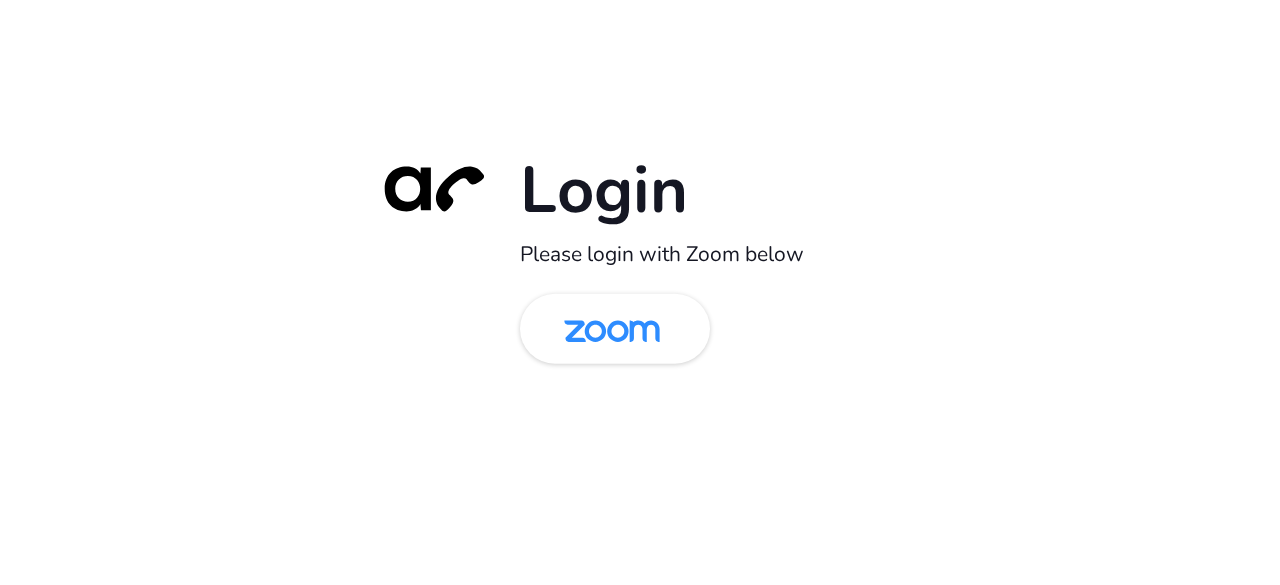 scroll, scrollTop: 0, scrollLeft: 0, axis: both 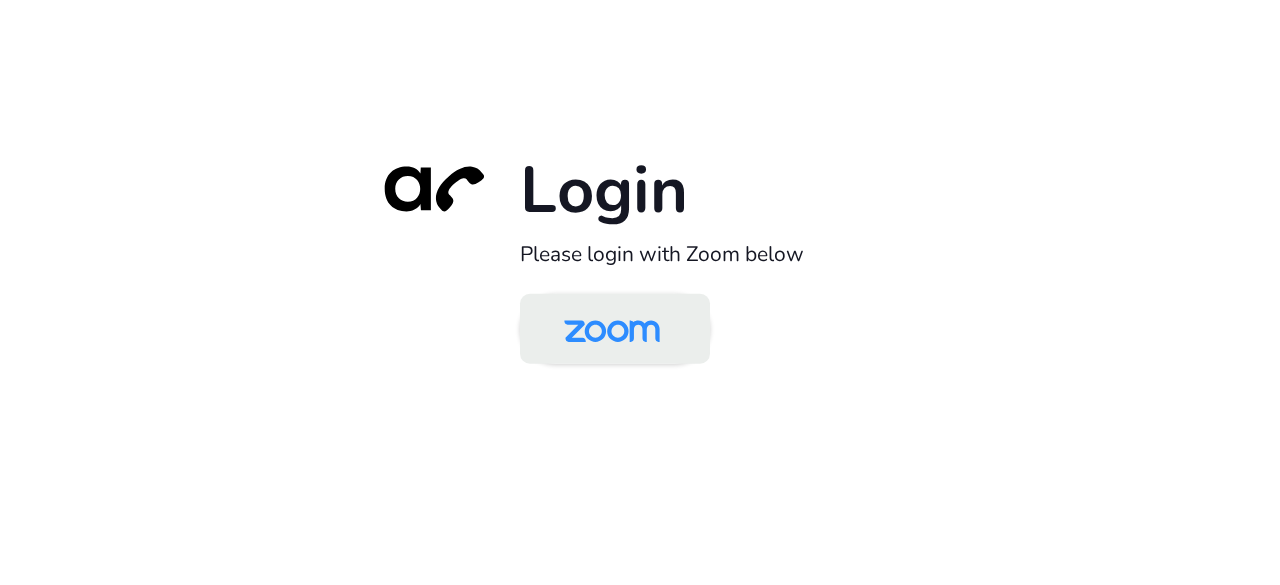 click at bounding box center (612, 330) 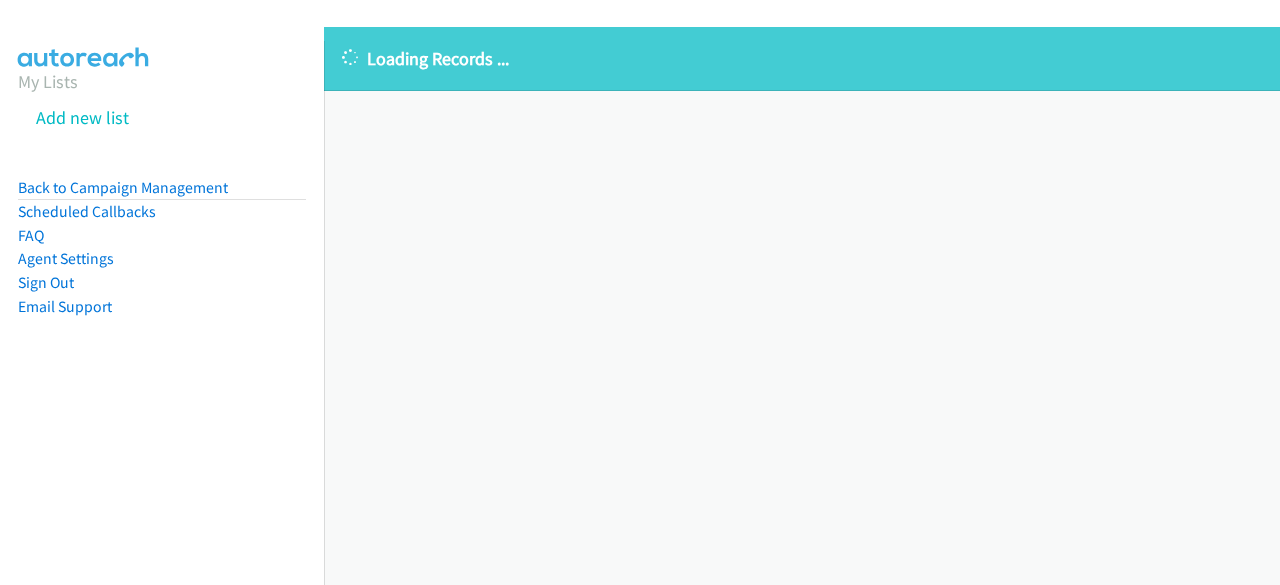 scroll, scrollTop: 0, scrollLeft: 0, axis: both 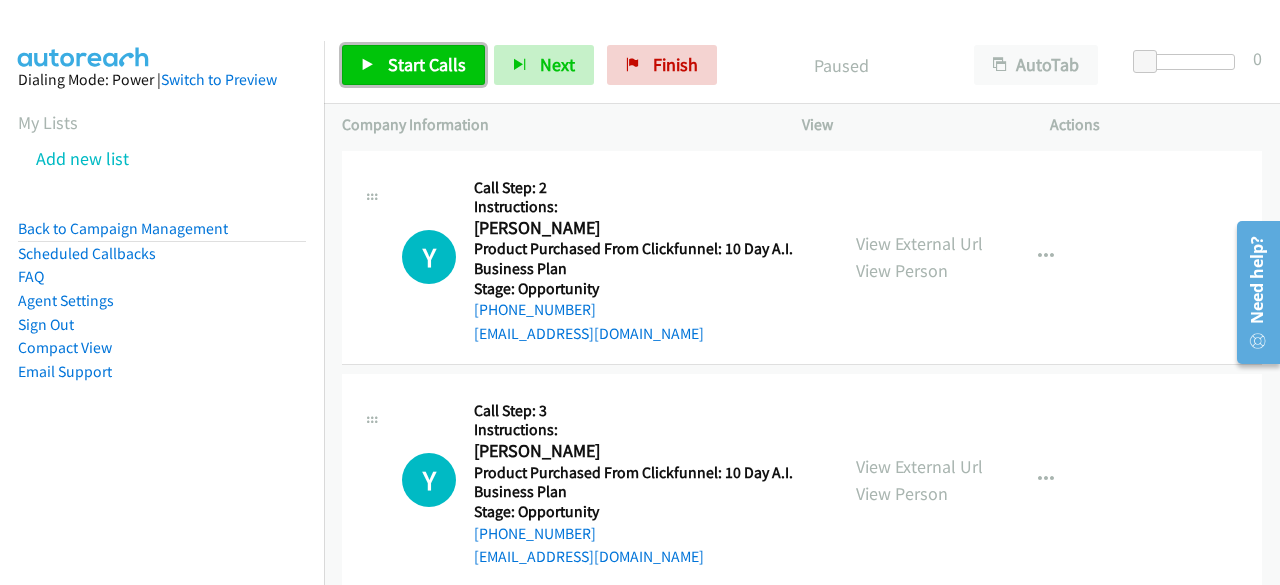 click at bounding box center [368, 66] 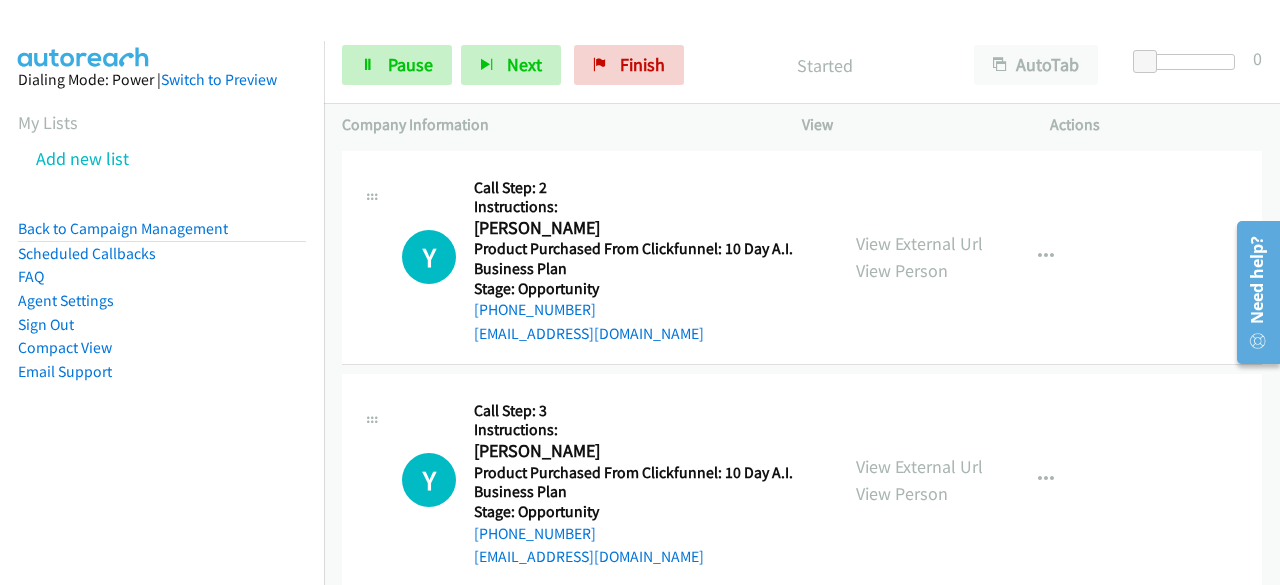 click on "Dialing Mode: Power
|
Switch to Preview
My Lists
Add new list
Back to Campaign Management
Scheduled Callbacks
FAQ
Agent Settings
Sign Out
Compact View
Email Support" at bounding box center (162, 257) 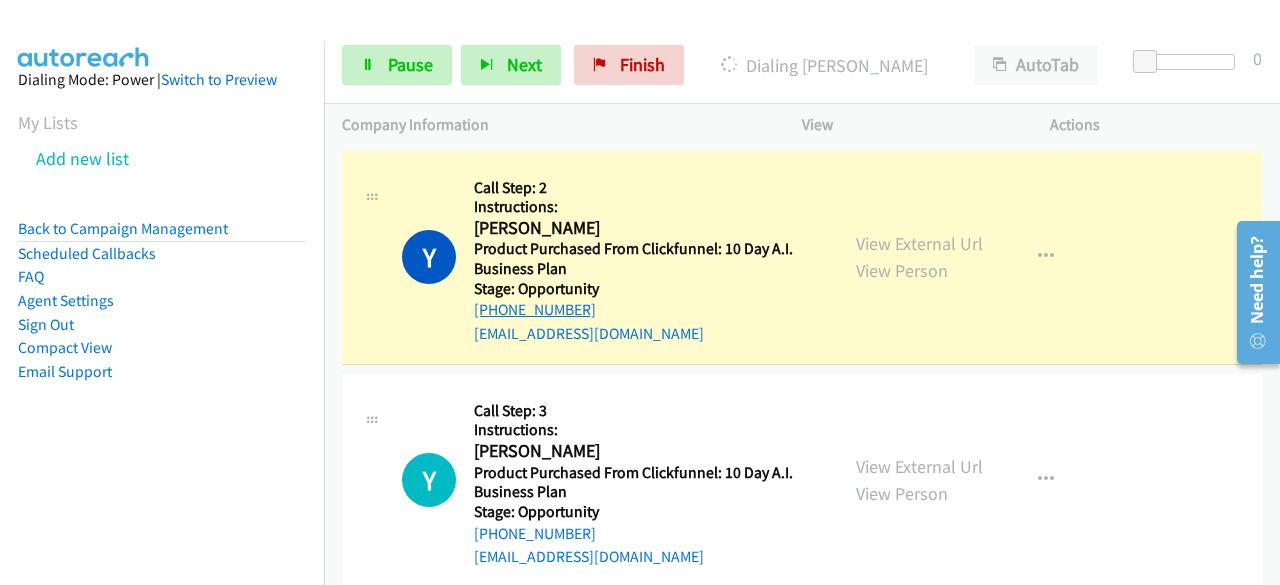 click on "[PHONE_NUMBER]" at bounding box center (535, 309) 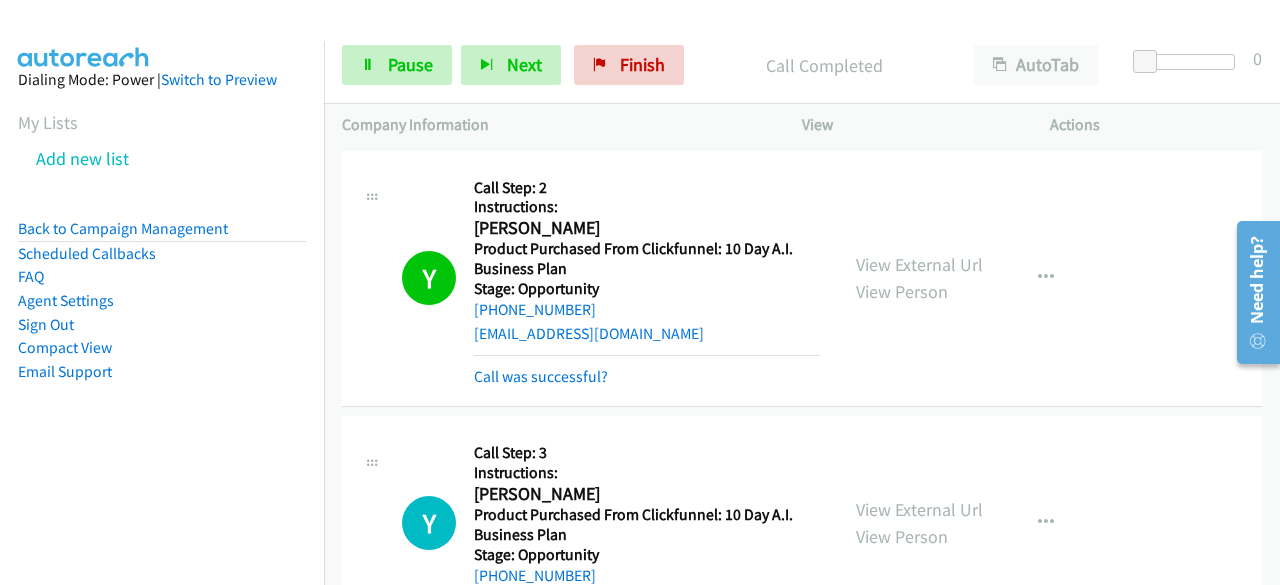 click on "Dialing Mode: Power
|
Switch to Preview
My Lists
Add new list
Back to Campaign Management
Scheduled Callbacks
FAQ
Agent Settings
Sign Out
Compact View
Email Support" at bounding box center [162, 257] 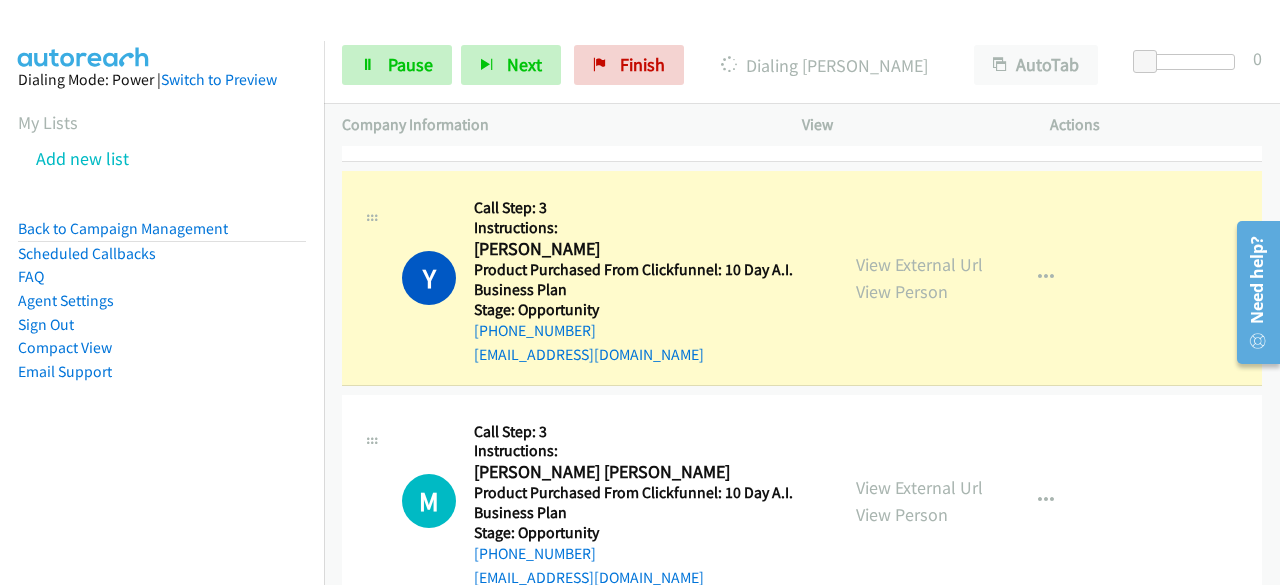 scroll, scrollTop: 366, scrollLeft: 0, axis: vertical 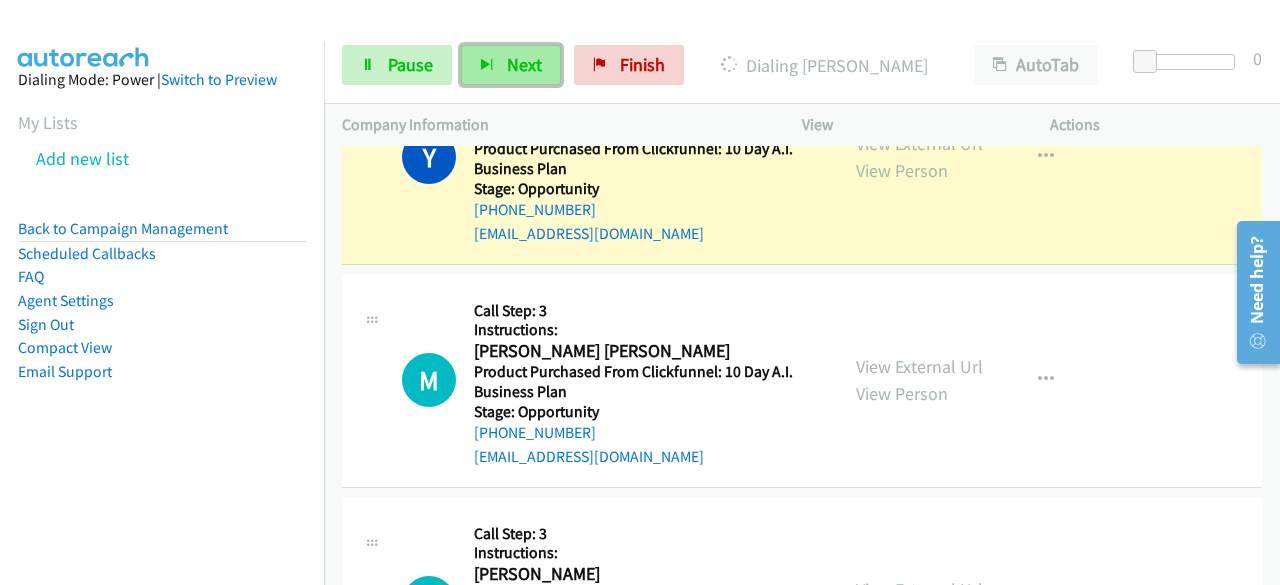 click on "Next" at bounding box center (511, 65) 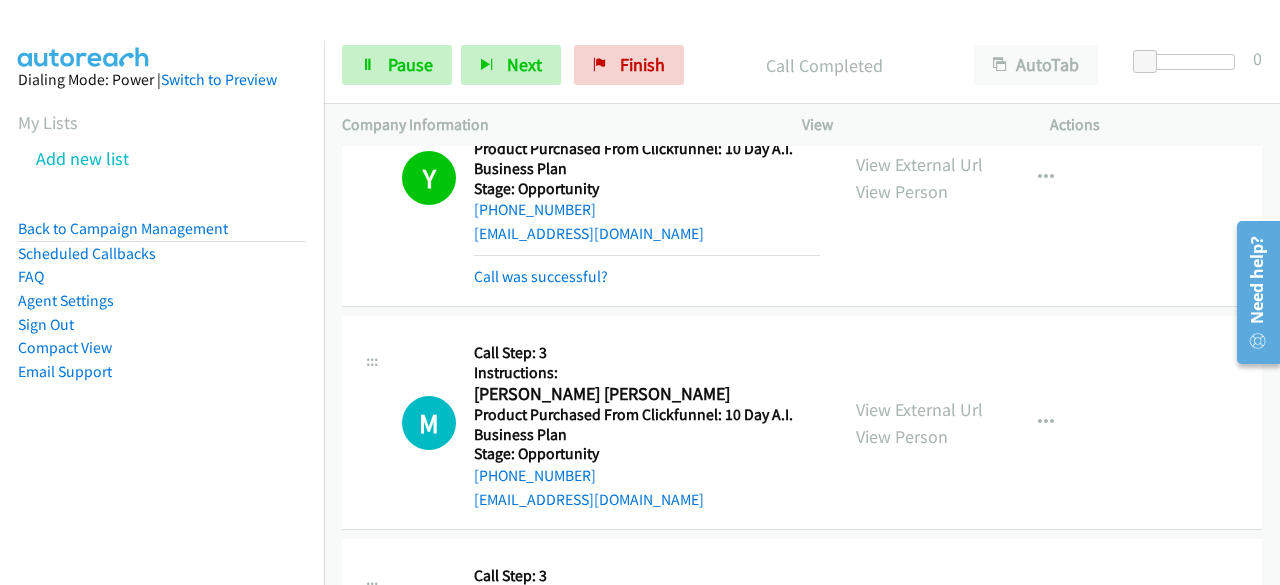 scroll, scrollTop: 387, scrollLeft: 0, axis: vertical 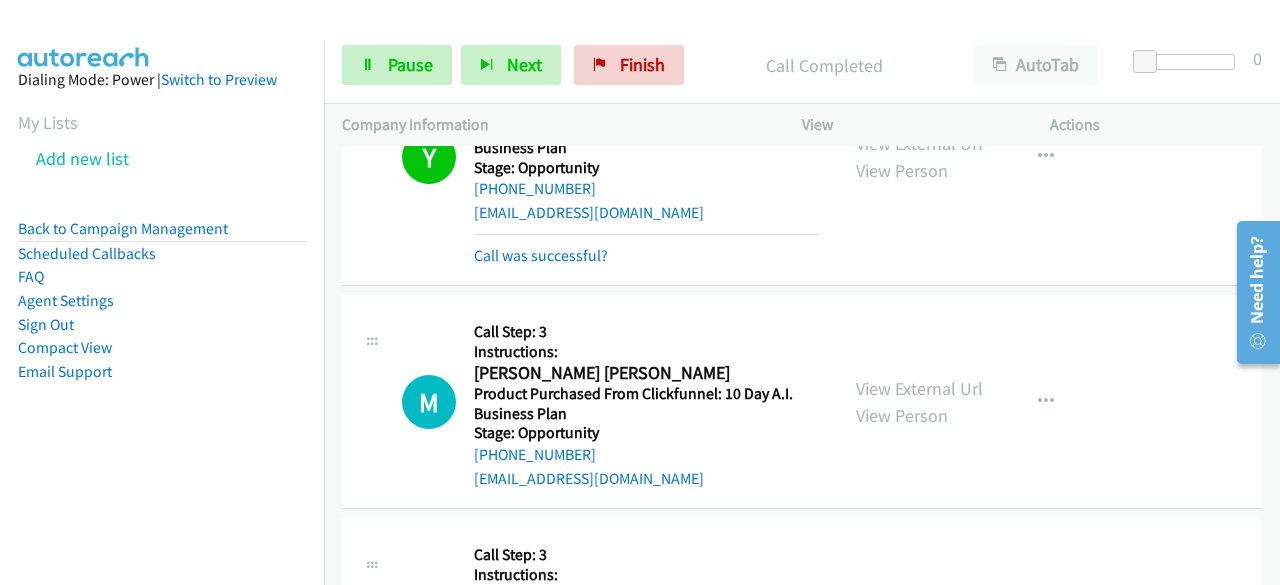 click on "Dialing Mode: Power
|
Switch to Preview
My Lists
Add new list
Back to Campaign Management
Scheduled Callbacks
FAQ
Agent Settings
Sign Out
Compact View
Email Support" at bounding box center (162, 257) 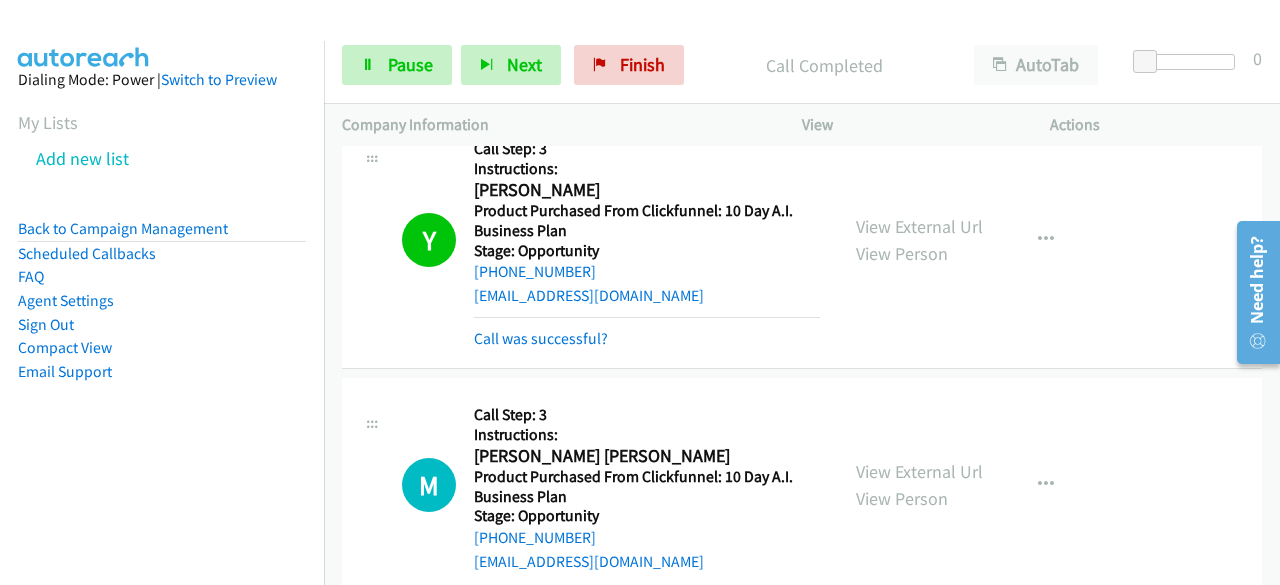 scroll, scrollTop: 300, scrollLeft: 0, axis: vertical 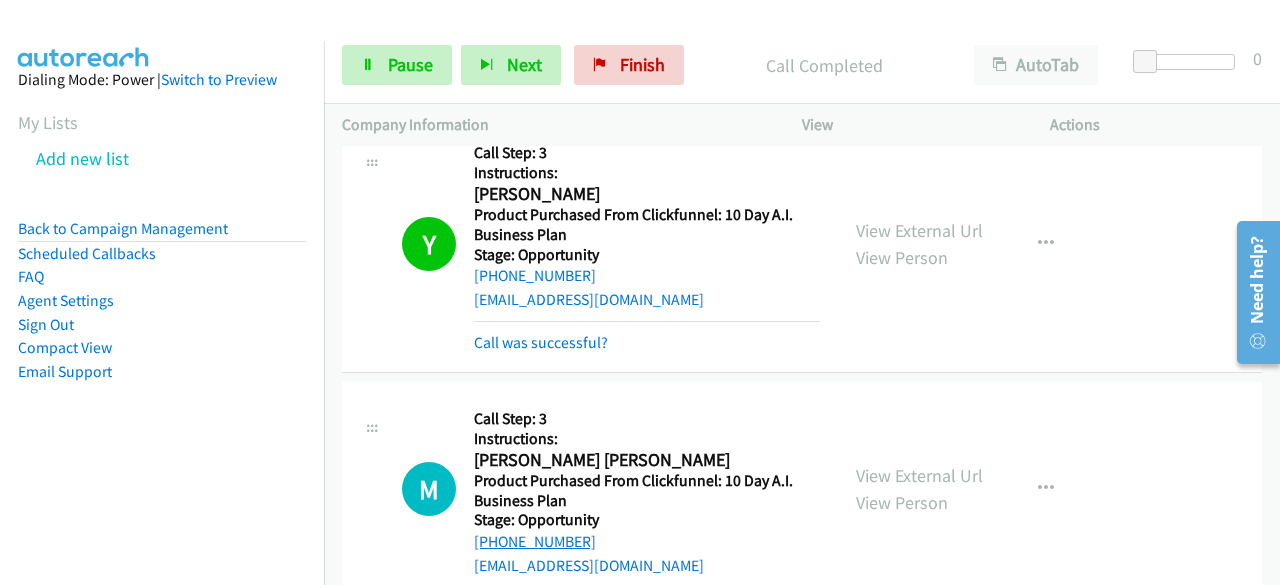click on "[PHONE_NUMBER]" at bounding box center (535, 541) 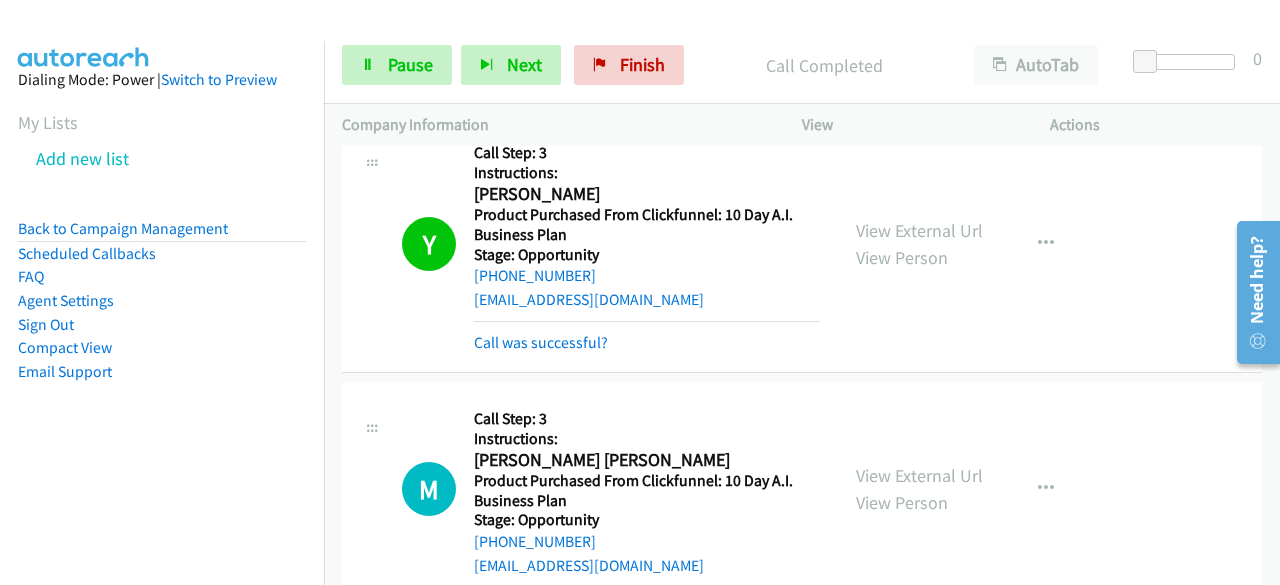 click on "Y
Callback Scheduled
Call Step: 3
Instructions:
[PERSON_NAME]
America/New_York
Product Purchased From Clickfunnel: 10 Day A.I. Business Plan
Stage: Opportunity
[PHONE_NUMBER]
[EMAIL_ADDRESS][DOMAIN_NAME]
Call was successful?
View External Url
View Person
View External Url
Email
Schedule/Manage Callback
Skip Call
Add to do not call list" at bounding box center [802, 244] 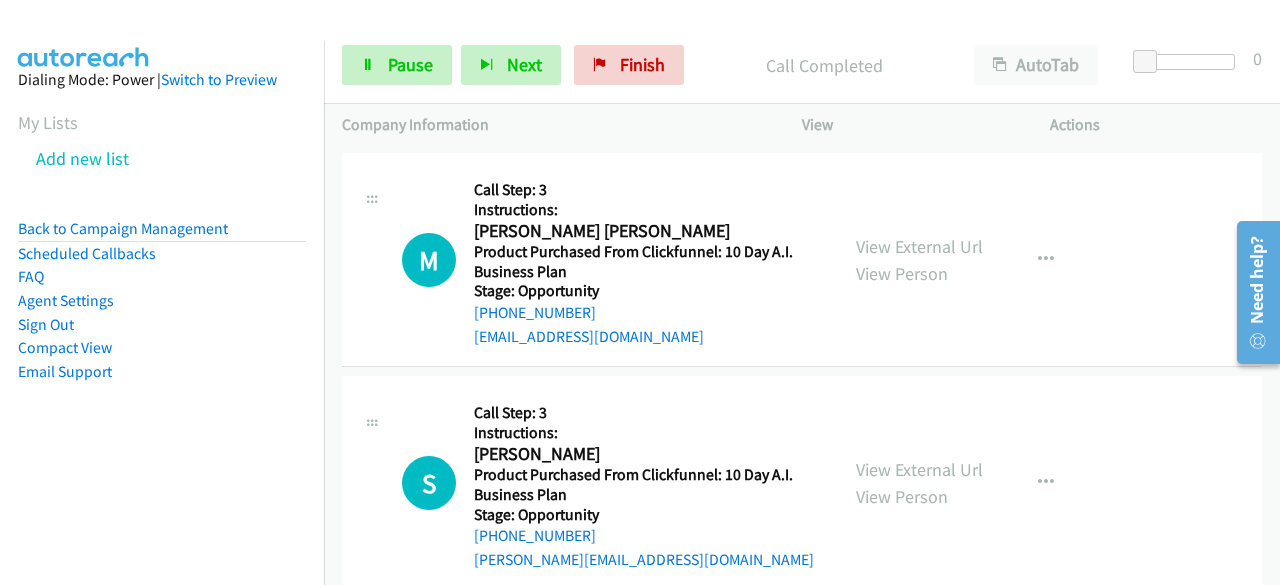 scroll, scrollTop: 528, scrollLeft: 0, axis: vertical 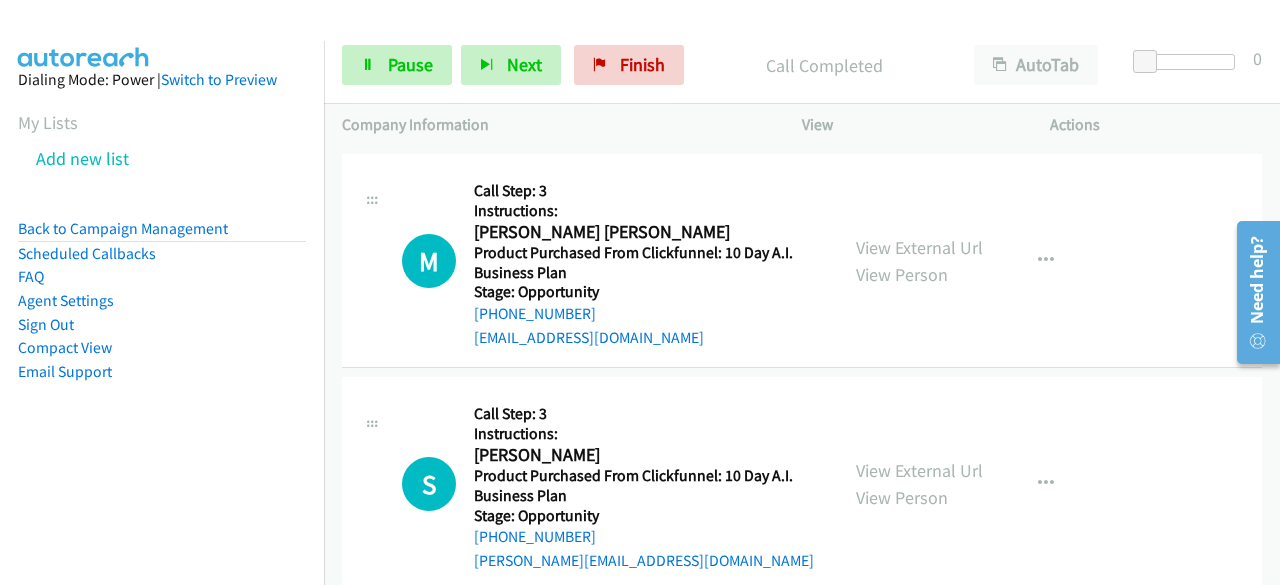 click on "Dialing Mode: Power
|
Switch to Preview
My Lists
Add new list
Back to Campaign Management
Scheduled Callbacks
FAQ
Agent Settings
Sign Out
Compact View
Email Support" at bounding box center [162, 257] 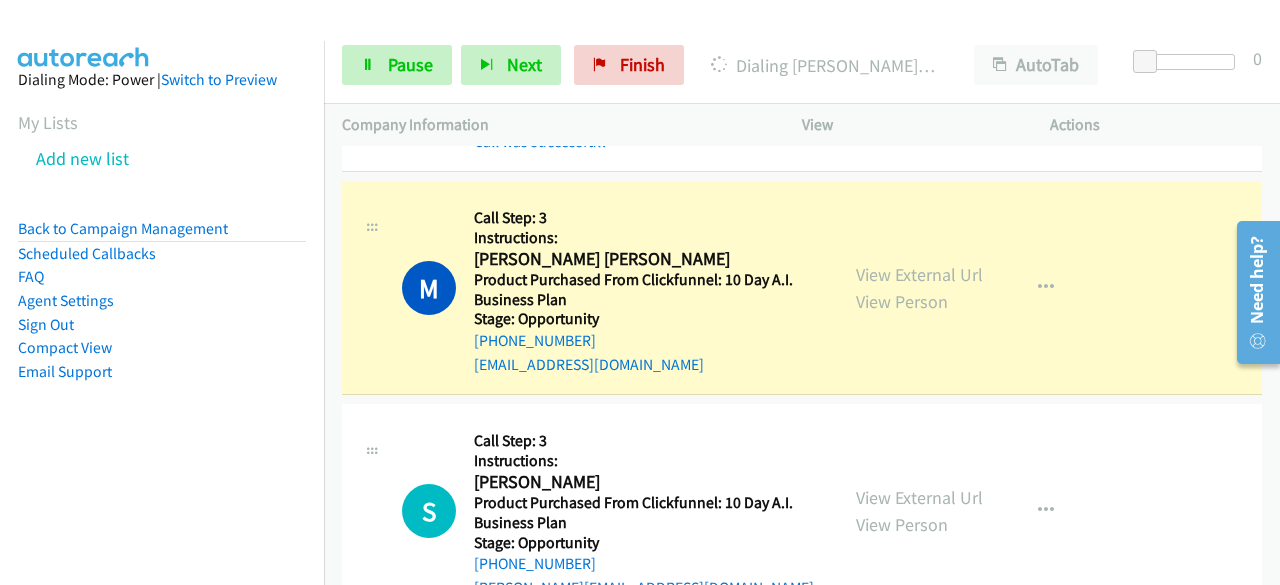 scroll, scrollTop: 500, scrollLeft: 0, axis: vertical 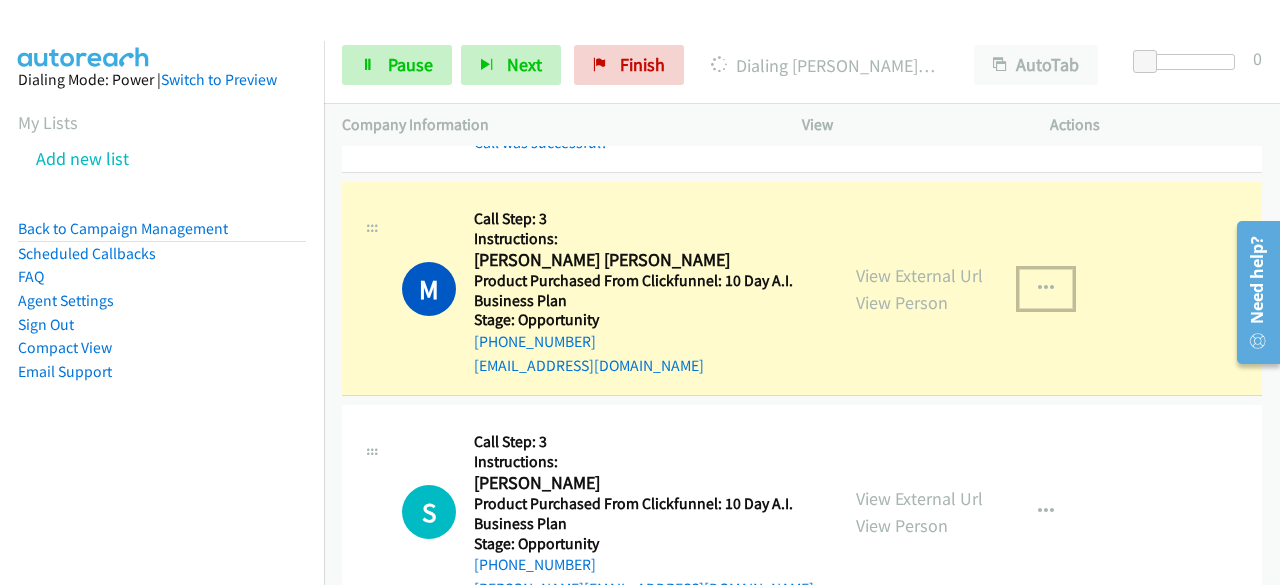 click at bounding box center [1046, 289] 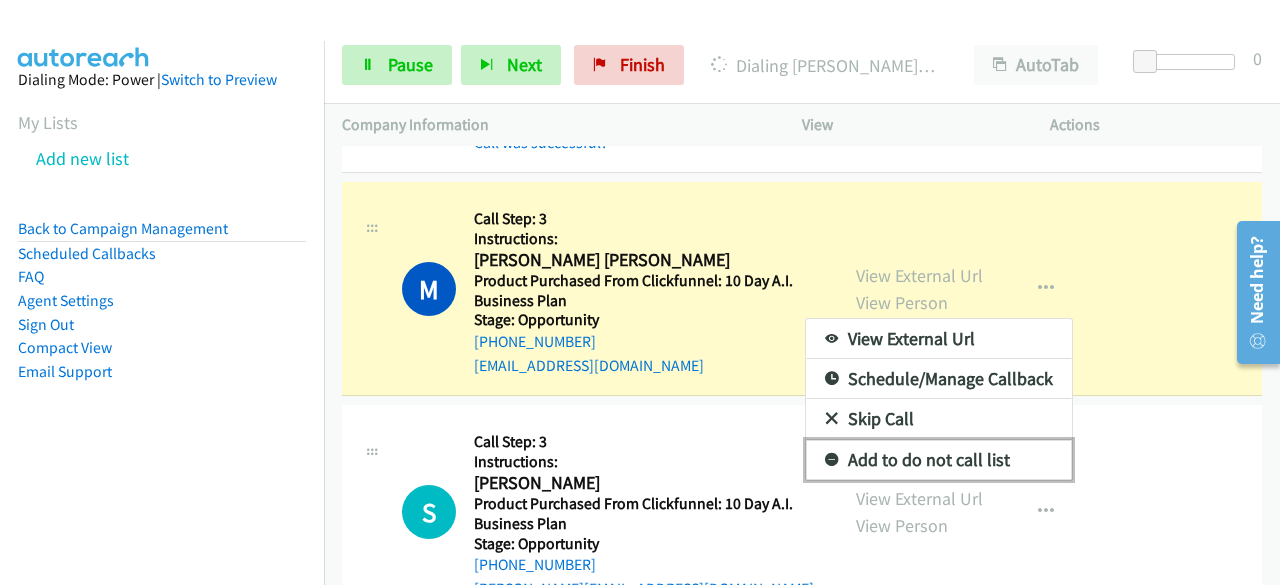 click on "Add to do not call list" at bounding box center (939, 460) 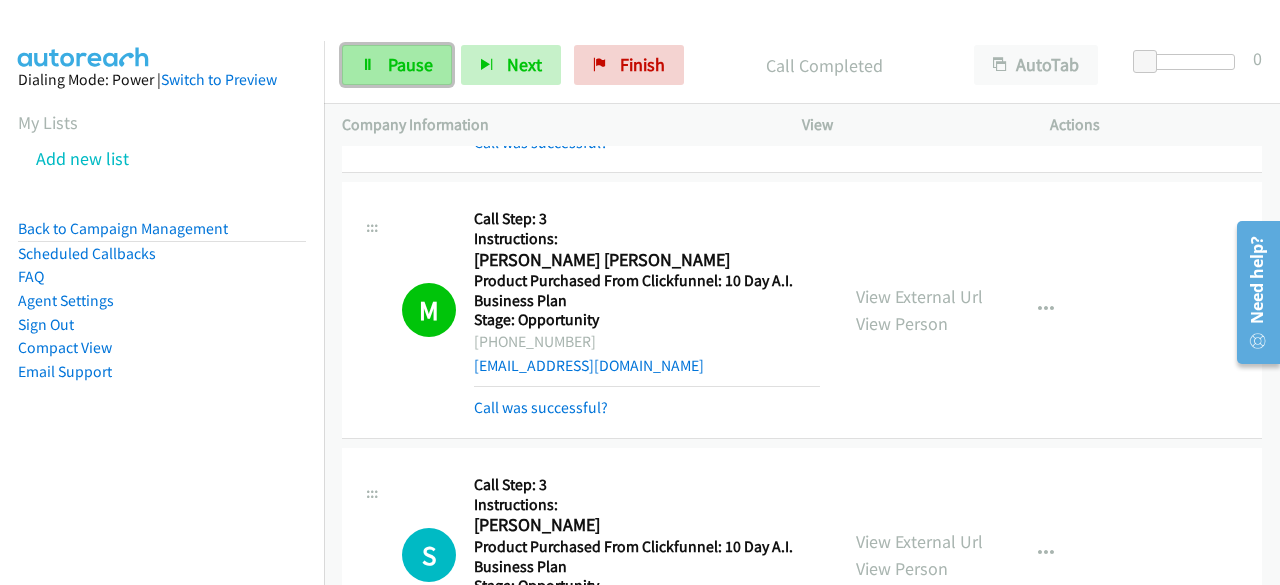 click on "Pause" at bounding box center (397, 65) 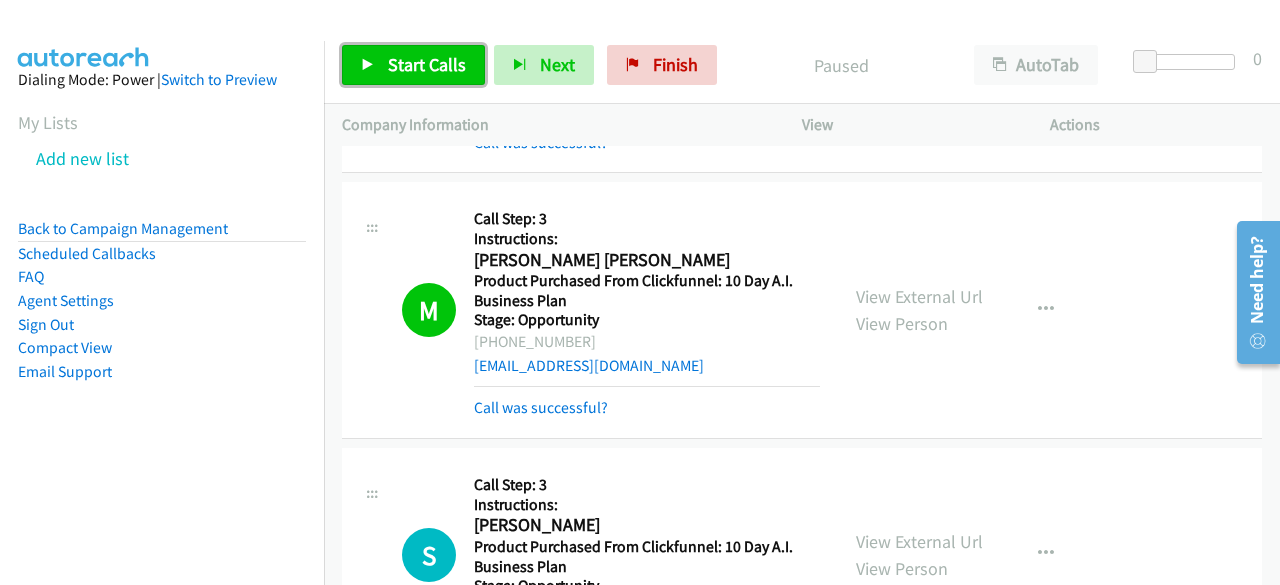click on "Start Calls" at bounding box center (413, 65) 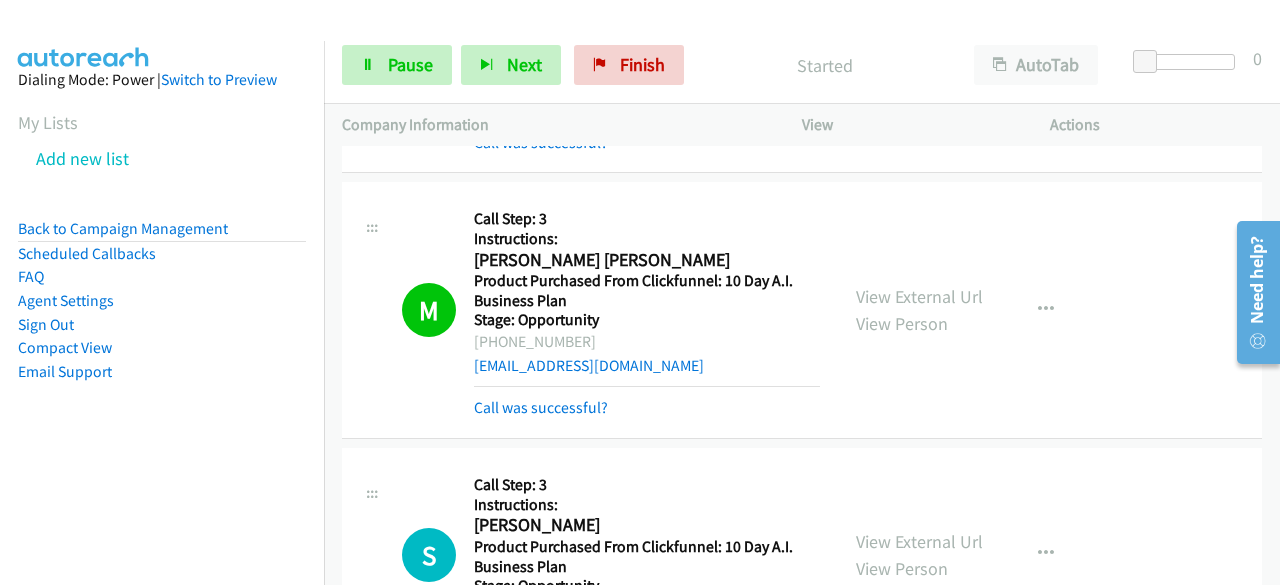 scroll, scrollTop: 685, scrollLeft: 0, axis: vertical 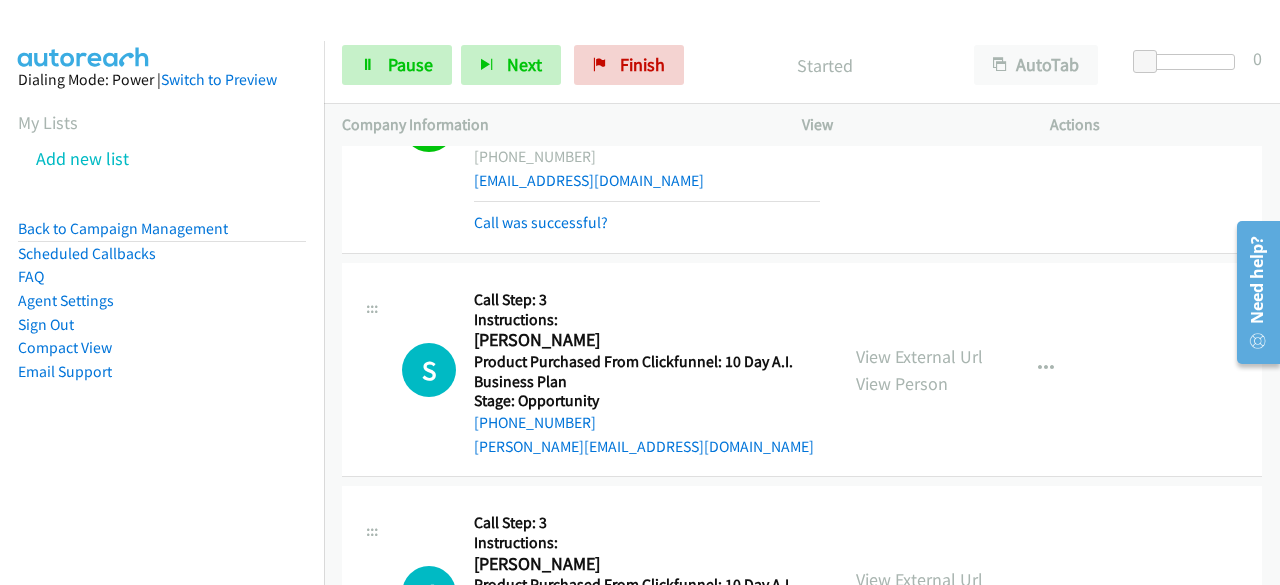 click on "Dialing Mode: Power
|
Switch to Preview
My Lists
Add new list
Back to Campaign Management
Scheduled Callbacks
FAQ
Agent Settings
Sign Out
Compact View
Email Support" at bounding box center (162, 257) 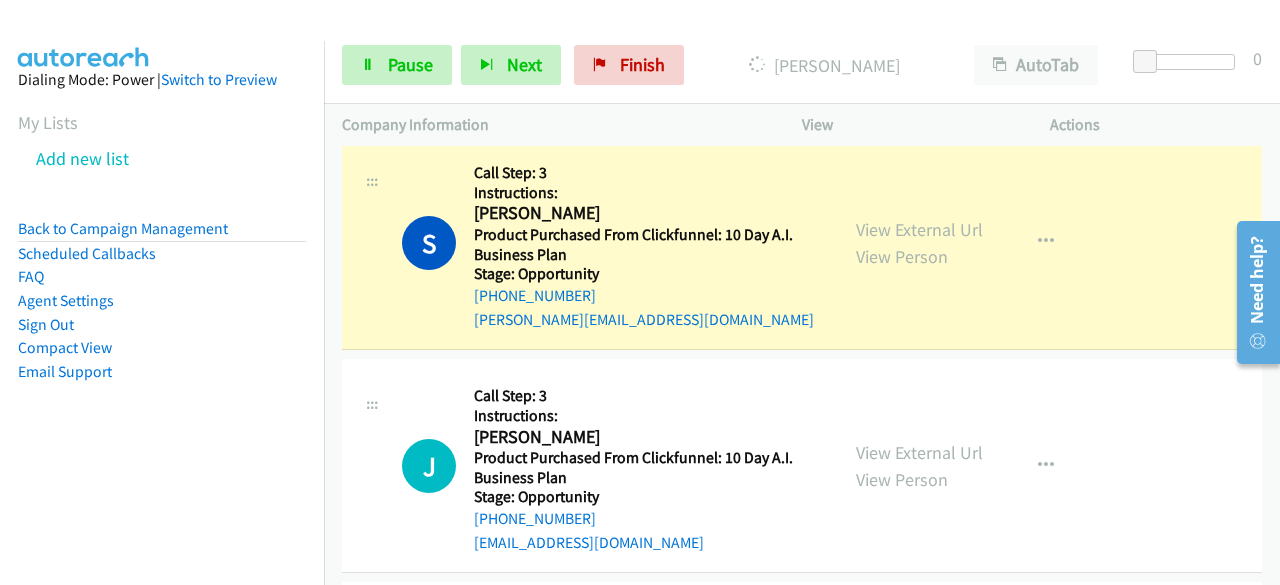 scroll, scrollTop: 813, scrollLeft: 0, axis: vertical 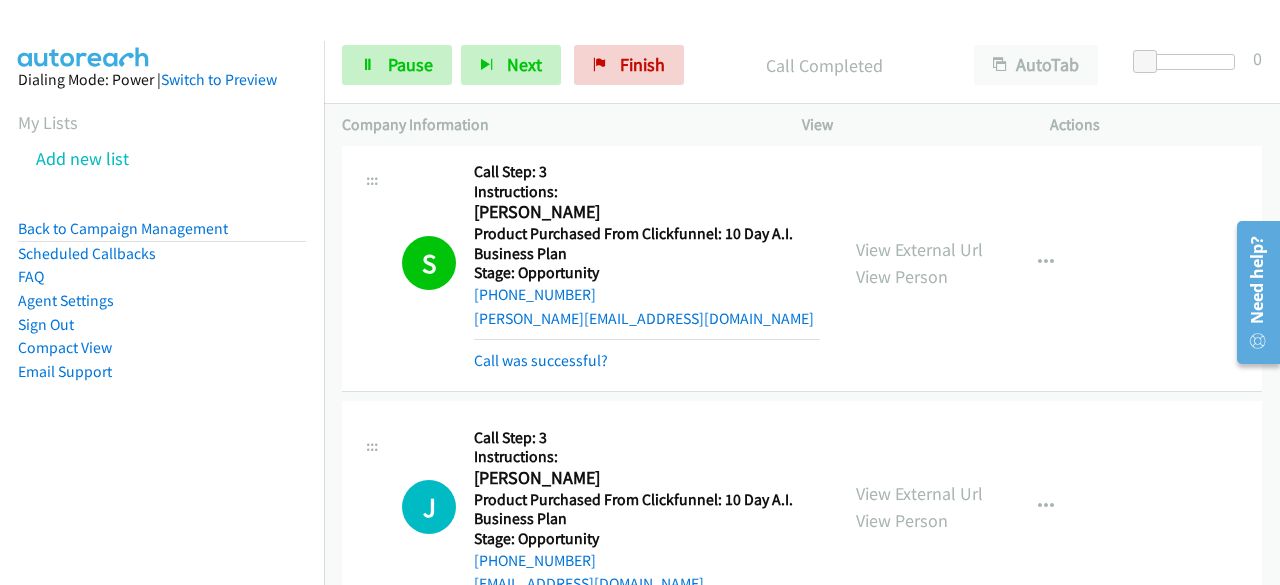 click on "Dialing Mode: Power
|
Switch to Preview
My Lists
Add new list
Back to Campaign Management
Scheduled Callbacks
FAQ
Agent Settings
Sign Out
Compact View
Email Support" at bounding box center (162, 257) 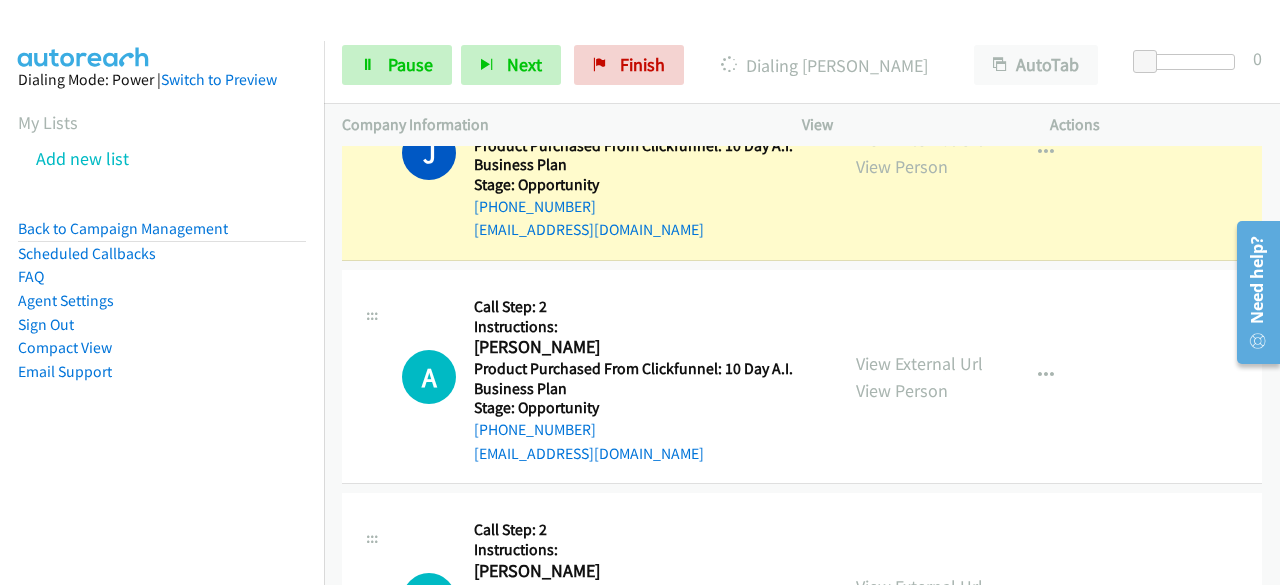 scroll, scrollTop: 1188, scrollLeft: 0, axis: vertical 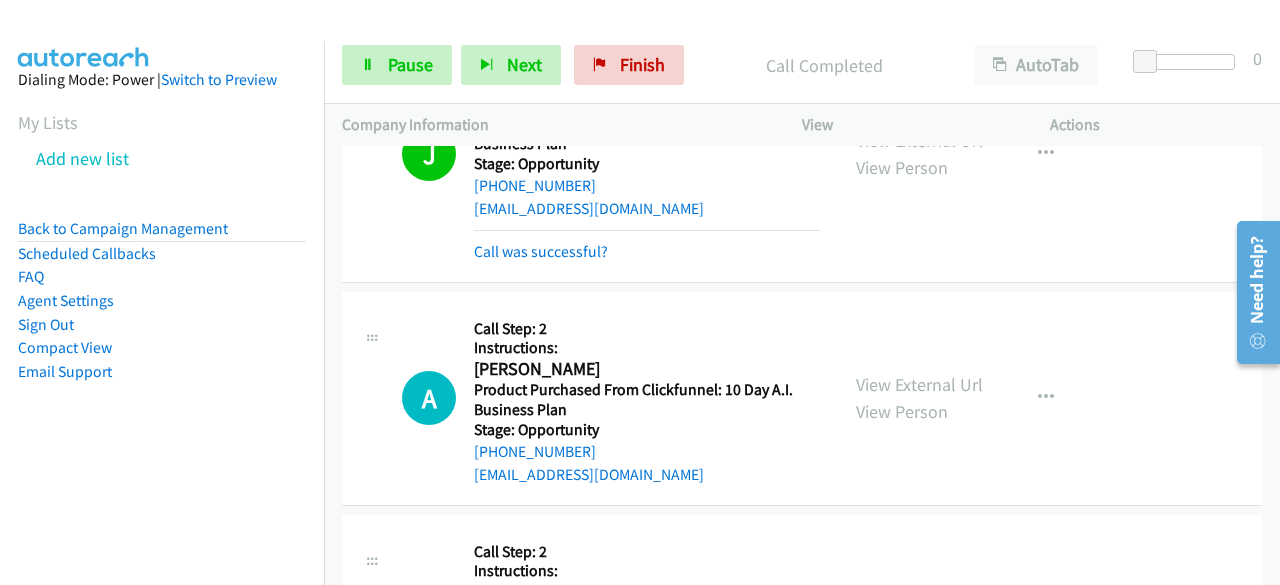 click on "Dialing Mode: Power
|
Switch to Preview
My Lists
Add new list
Back to Campaign Management
Scheduled Callbacks
FAQ
Agent Settings
Sign Out
Compact View
Email Support" at bounding box center [162, 257] 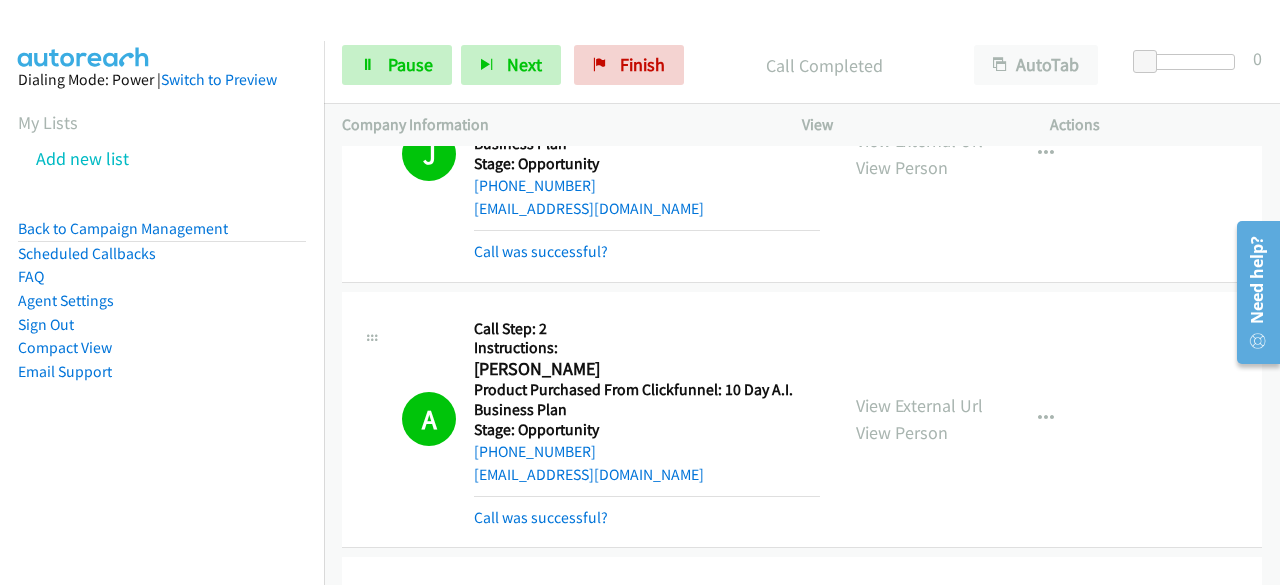 click on "Dialing Mode: Power
|
Switch to Preview
My Lists
Add new list
Back to Campaign Management
Scheduled Callbacks
FAQ
Agent Settings
Sign Out
Compact View
Email Support" at bounding box center (162, 257) 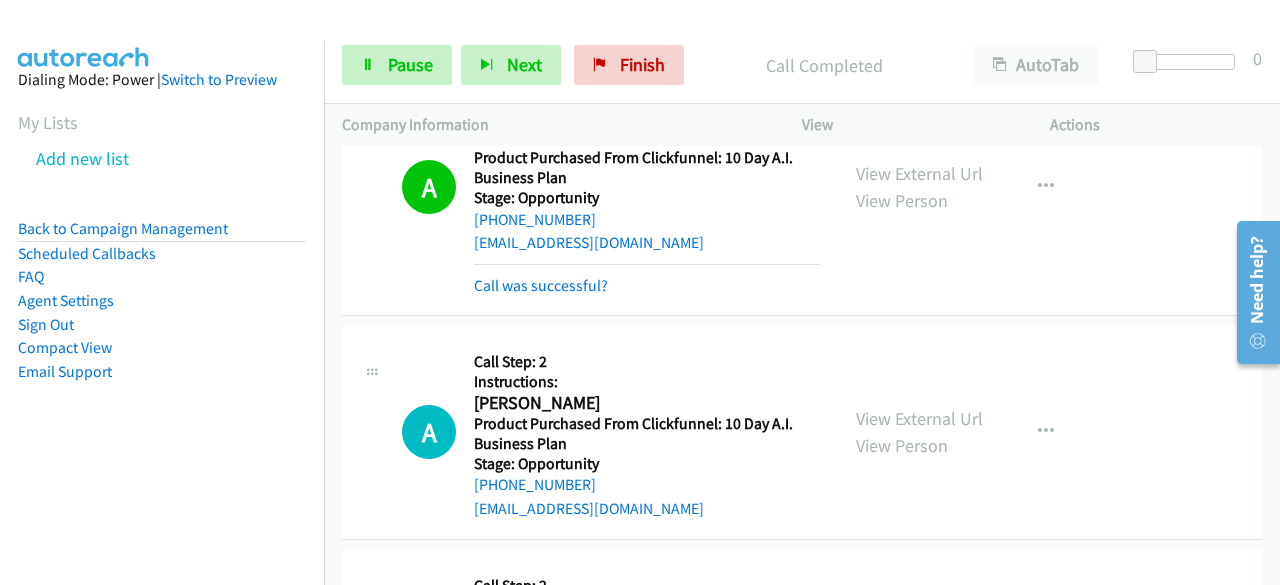click on "Dialing Mode: Power
|
Switch to Preview
My Lists
Add new list
Back to Campaign Management
Scheduled Callbacks
FAQ
Agent Settings
Sign Out
Compact View
Email Support" at bounding box center (162, 257) 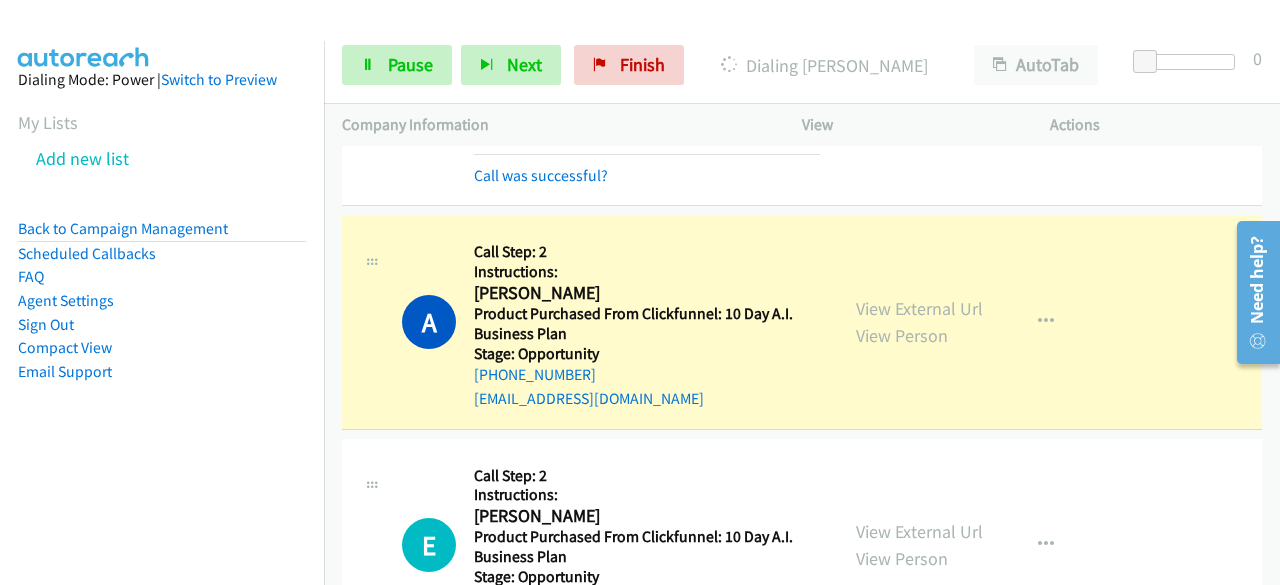 scroll, scrollTop: 1630, scrollLeft: 0, axis: vertical 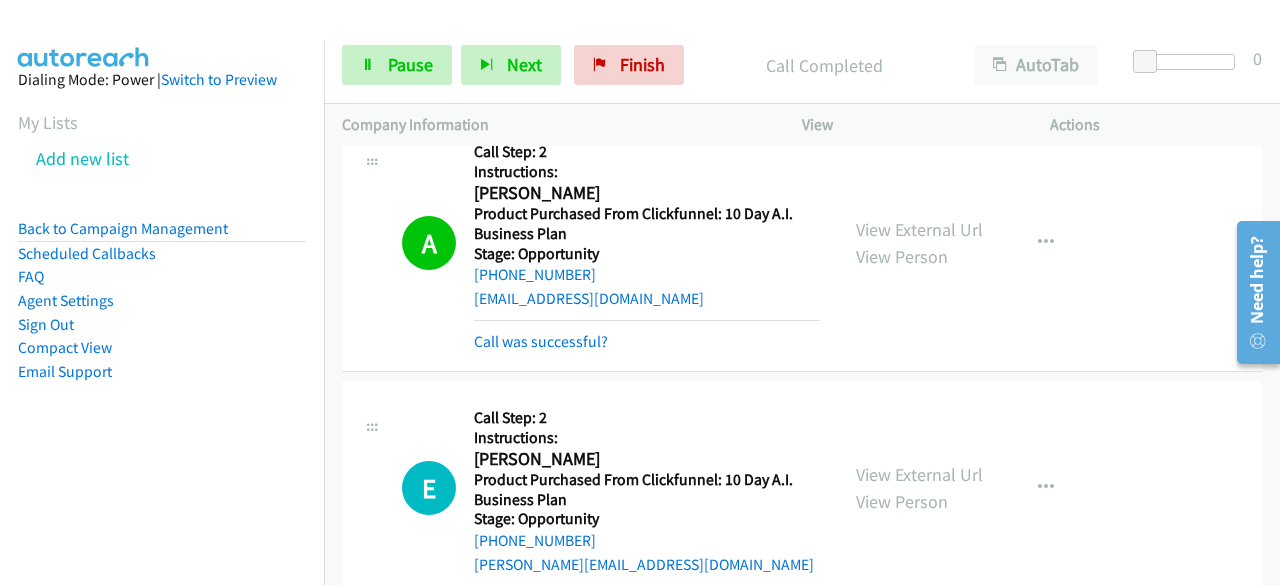 click on "Dialing Mode: Power
|
Switch to Preview
My Lists
Add new list
Back to Campaign Management
Scheduled Callbacks
FAQ
Agent Settings
Sign Out
Compact View
Email Support" at bounding box center [162, 257] 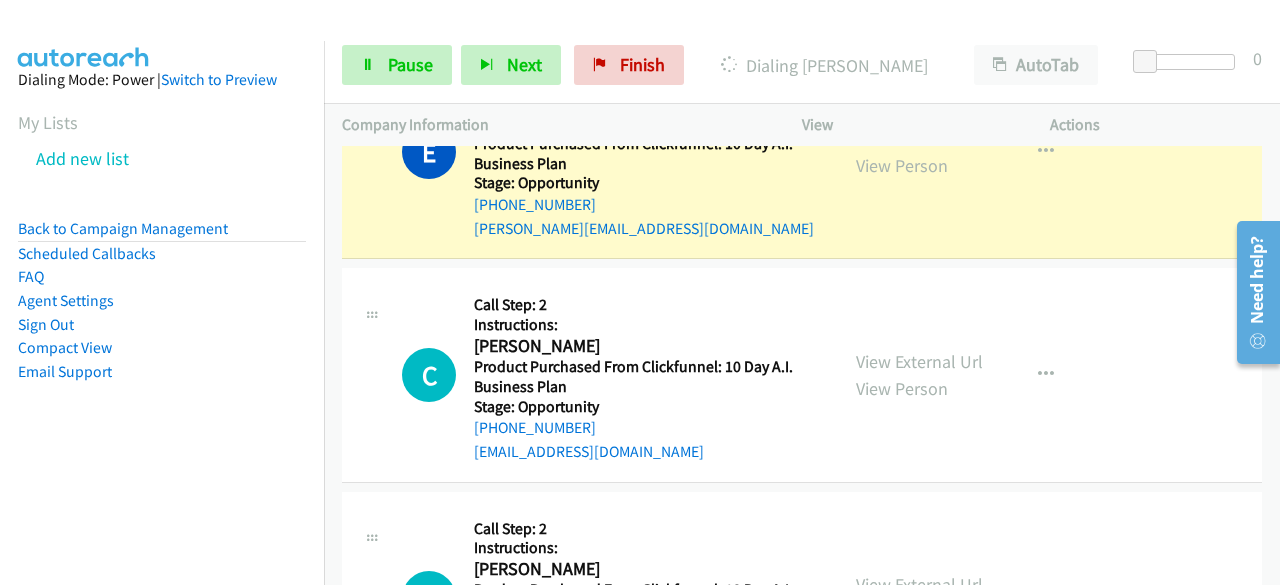 scroll, scrollTop: 1988, scrollLeft: 0, axis: vertical 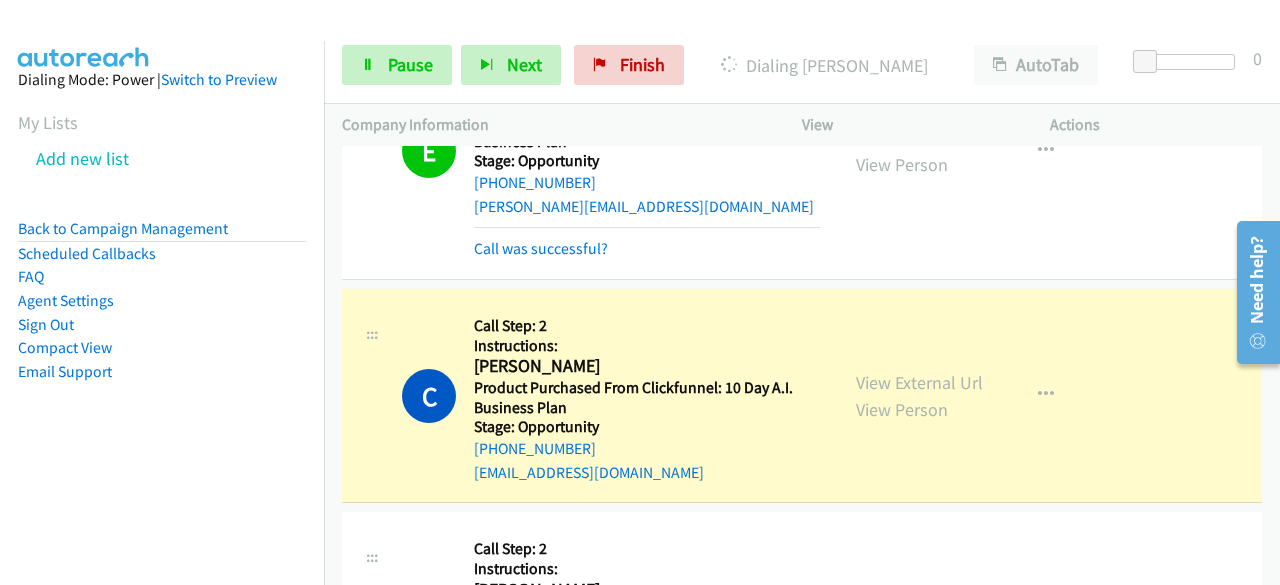 click on "Dialing Mode: Power
|
Switch to Preview
My Lists
Add new list
Back to Campaign Management
Scheduled Callbacks
FAQ
Agent Settings
Sign Out
Compact View
Email Support" at bounding box center [162, 257] 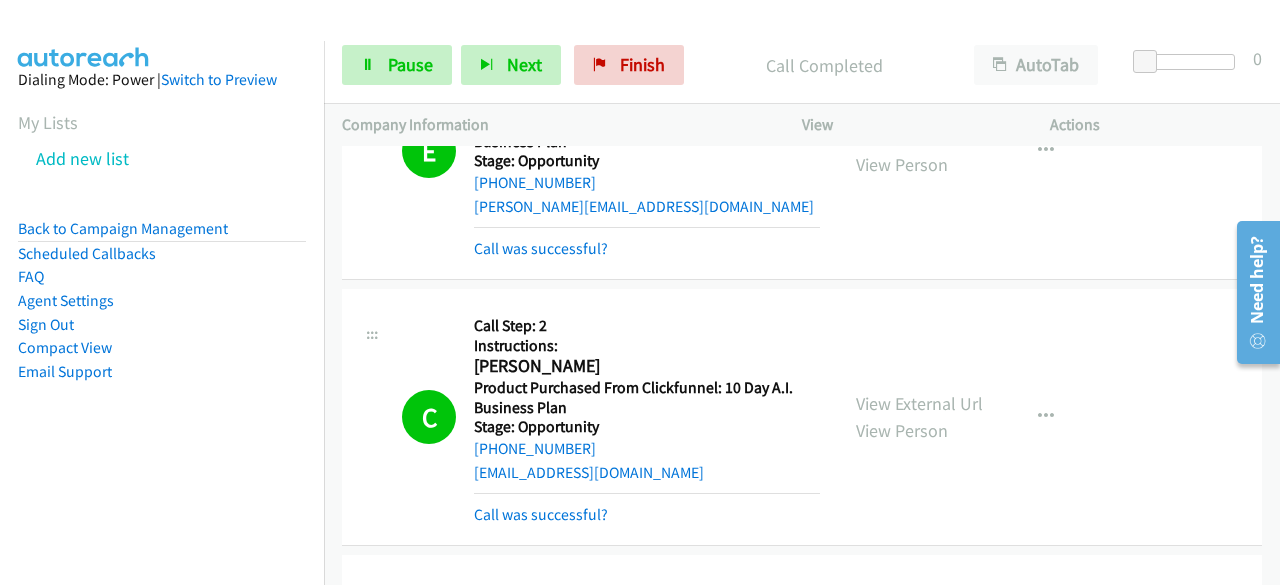scroll, scrollTop: 1871, scrollLeft: 0, axis: vertical 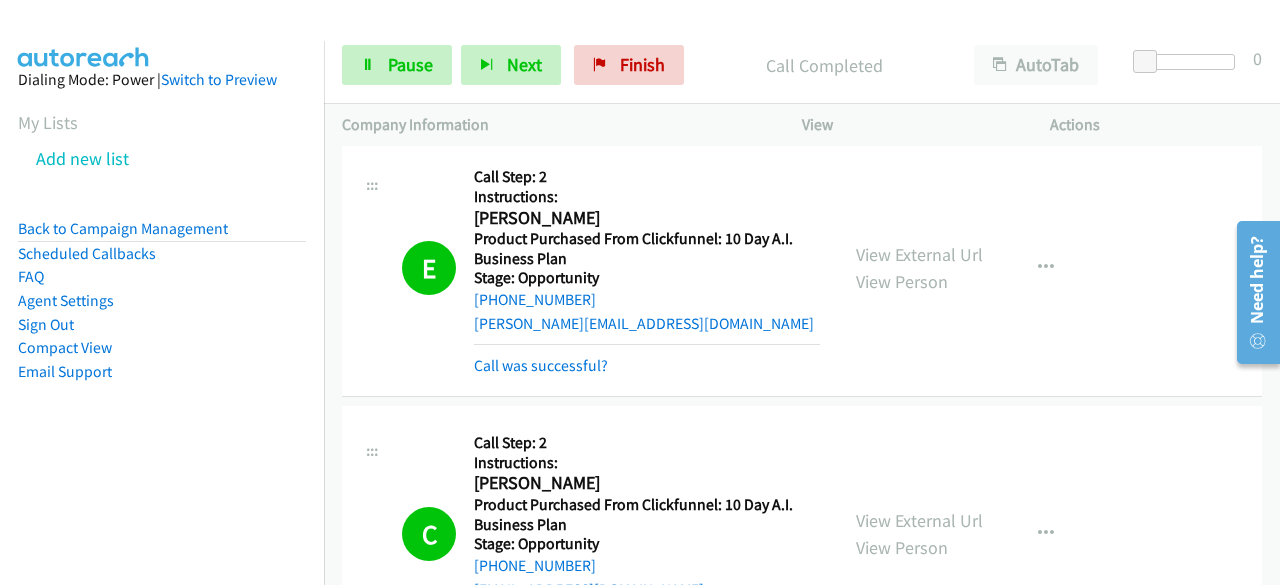 click on "Dialing Mode: Power
|
Switch to Preview
My Lists
Add new list
Back to Campaign Management
Scheduled Callbacks
FAQ
Agent Settings
Sign Out
Compact View
Email Support" at bounding box center (162, 257) 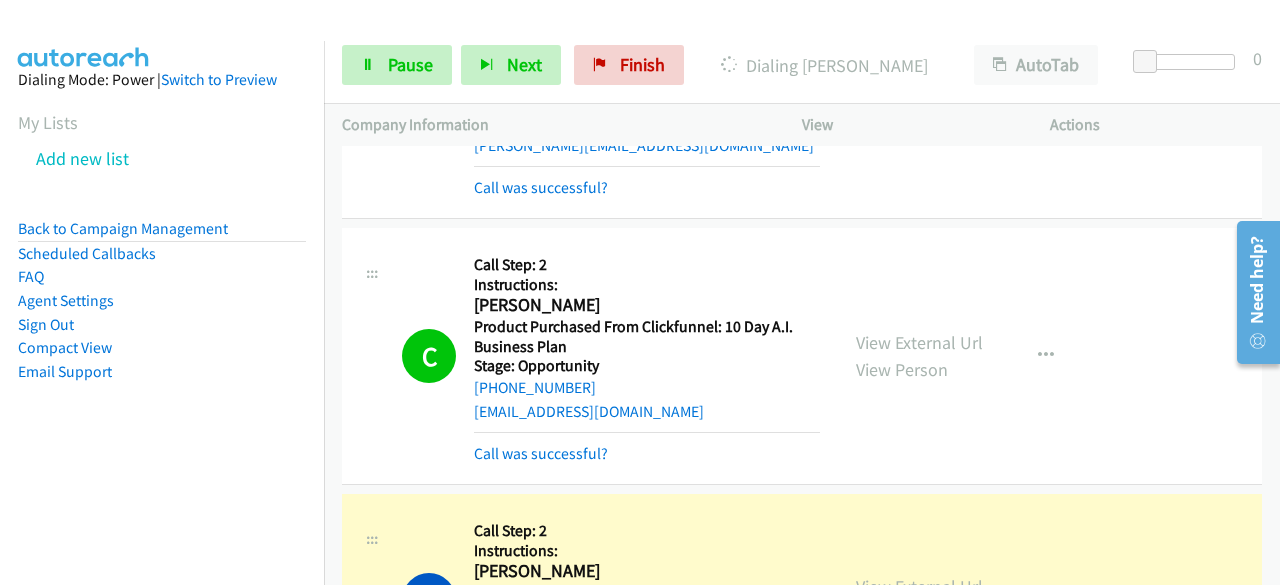 scroll, scrollTop: 2184, scrollLeft: 0, axis: vertical 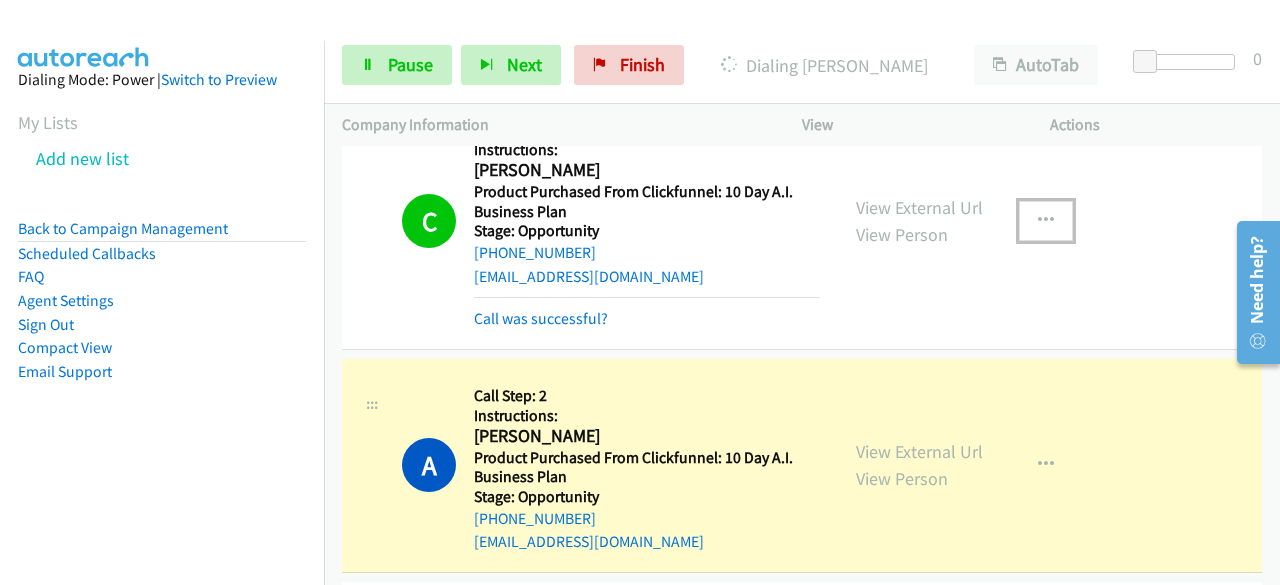 click at bounding box center [1046, 221] 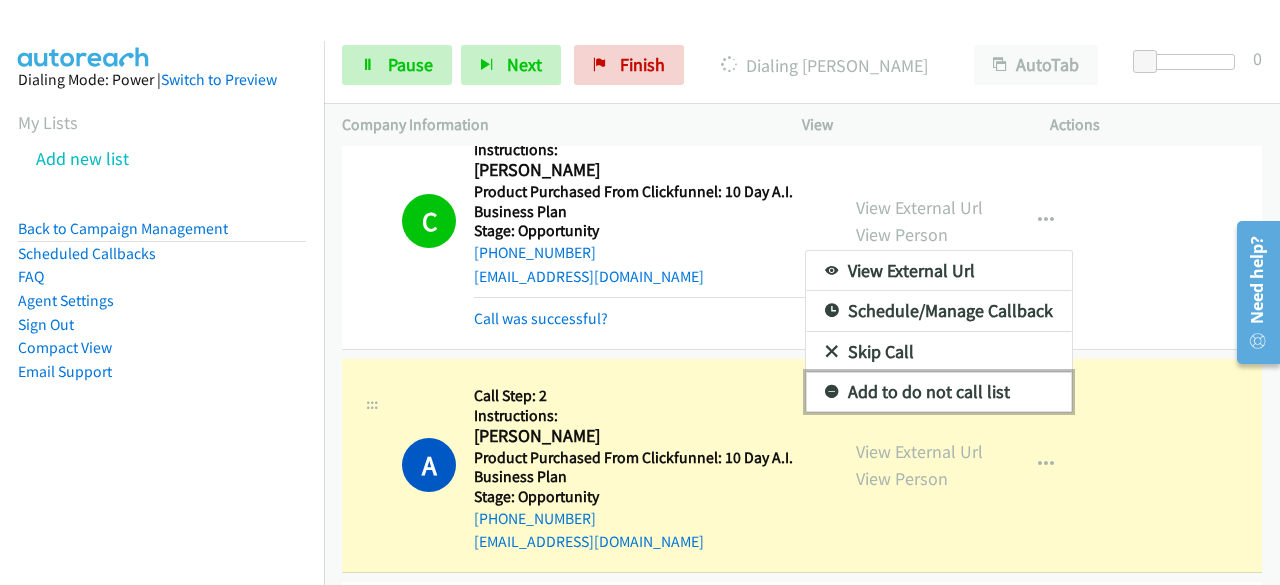 click on "Add to do not call list" at bounding box center [939, 392] 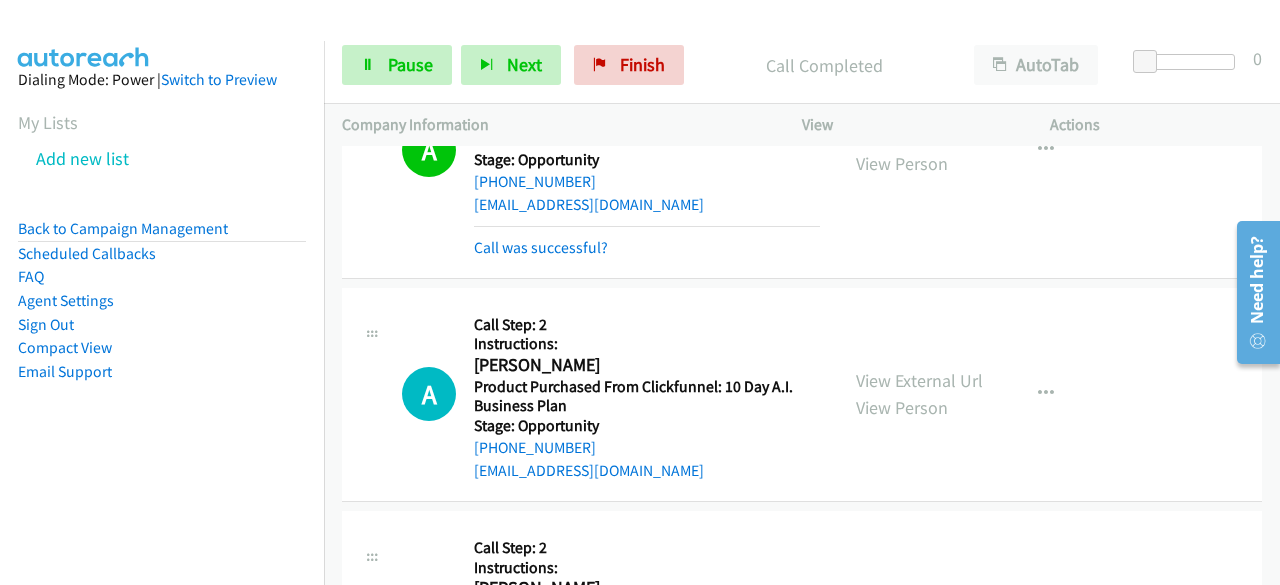 scroll, scrollTop: 2542, scrollLeft: 0, axis: vertical 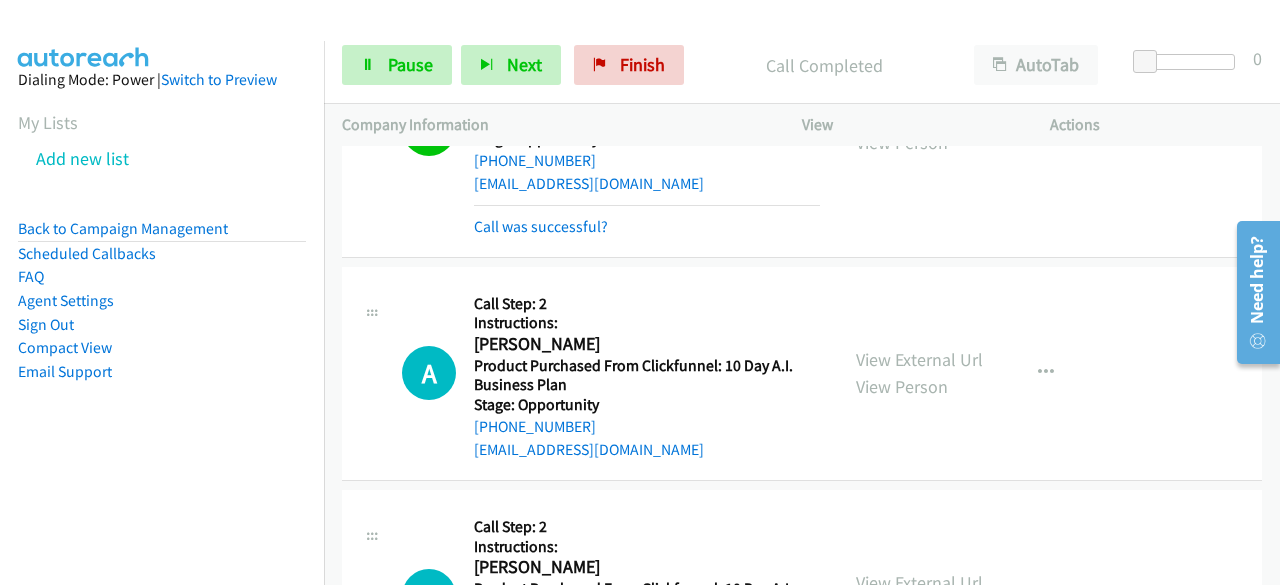 click on "Dialing Mode: Power
|
Switch to Preview
My Lists
Add new list
Back to Campaign Management
Scheduled Callbacks
FAQ
Agent Settings
Sign Out
Compact View
Email Support" at bounding box center (162, 257) 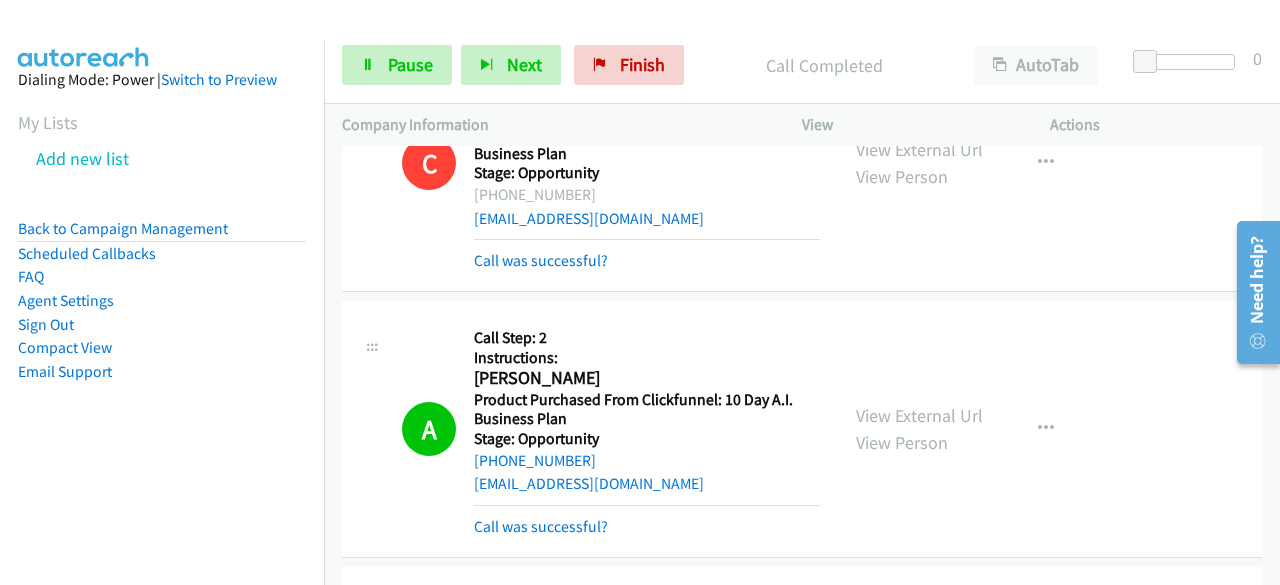 scroll, scrollTop: 2242, scrollLeft: 0, axis: vertical 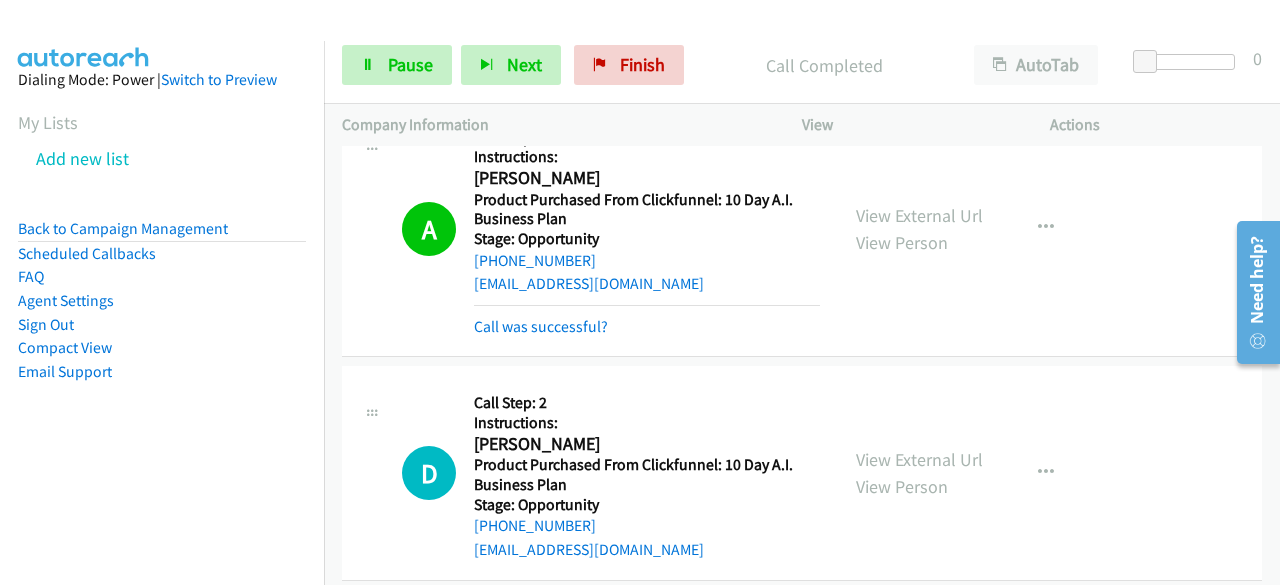 click on "Dialing Mode: Power
|
Switch to Preview
My Lists
Add new list
Back to Campaign Management
Scheduled Callbacks
FAQ
Agent Settings
Sign Out
Compact View
Email Support" at bounding box center (162, 257) 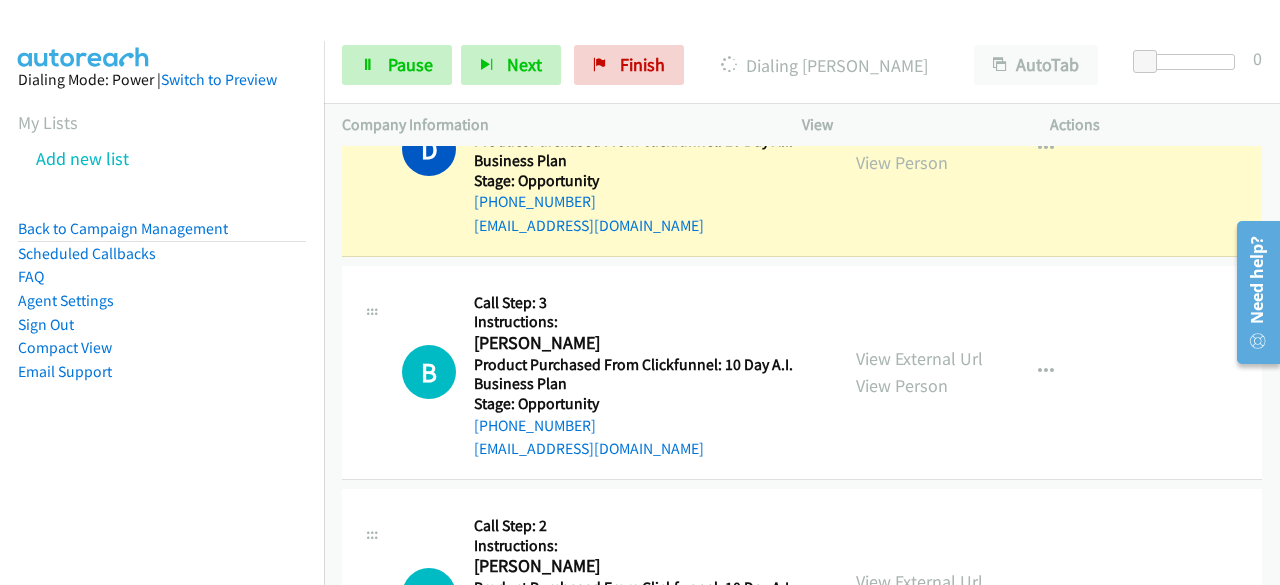 scroll, scrollTop: 3032, scrollLeft: 0, axis: vertical 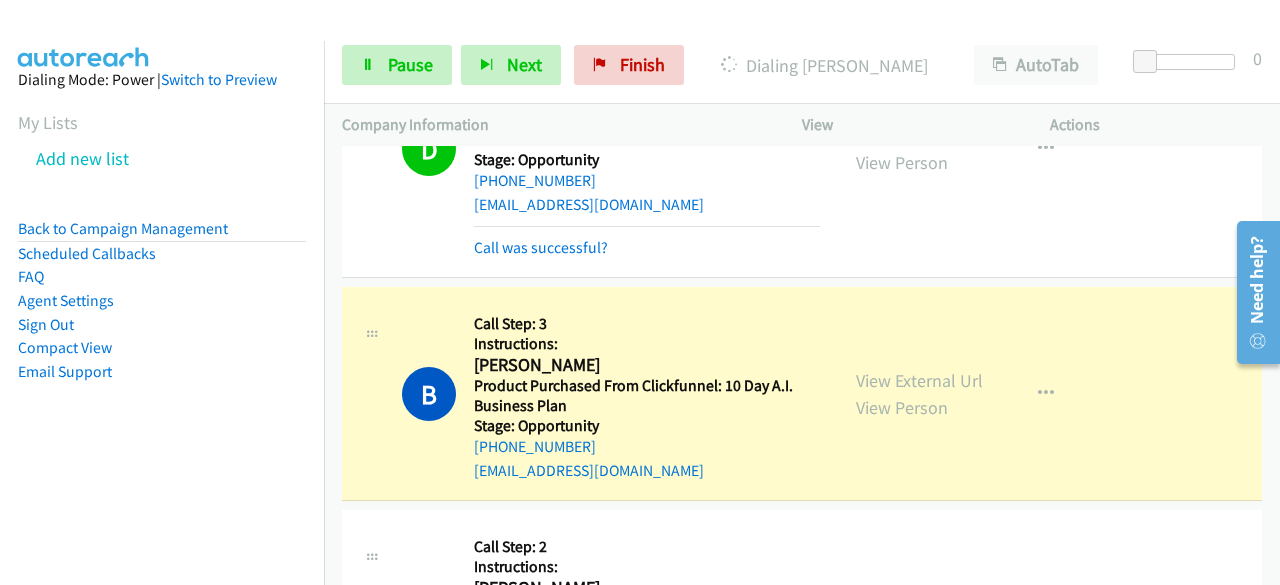 click on "Dialing Mode: Power
|
Switch to Preview
My Lists
Add new list
Back to Campaign Management
Scheduled Callbacks
FAQ
Agent Settings
Sign Out
Compact View
Email Support" at bounding box center [162, 257] 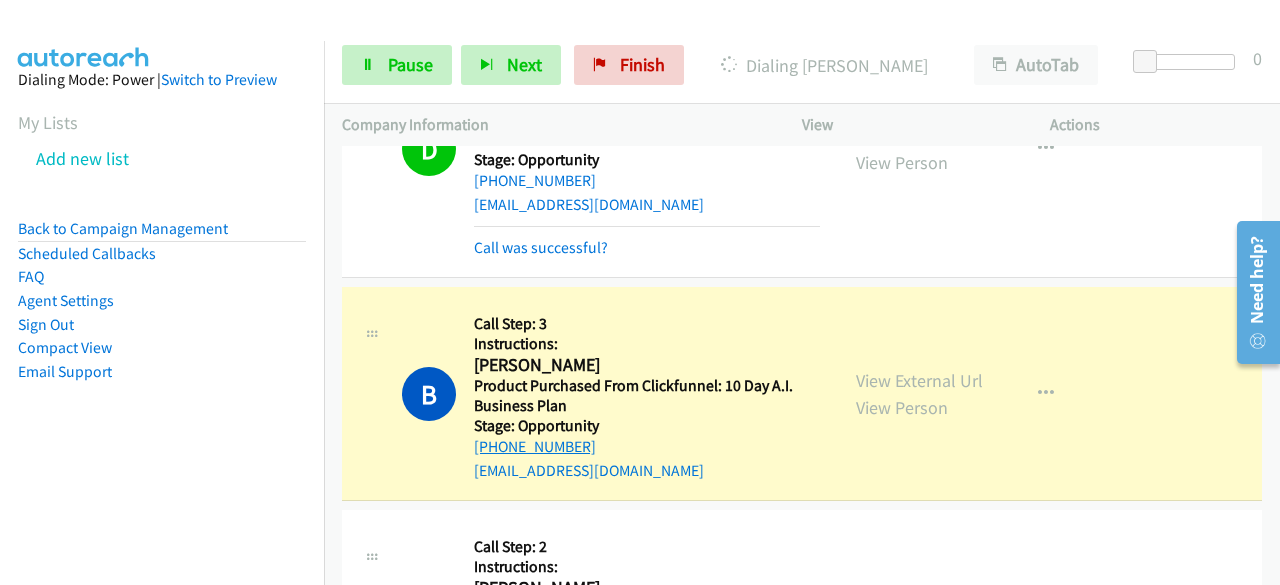 click on "[PHONE_NUMBER]" at bounding box center (535, 446) 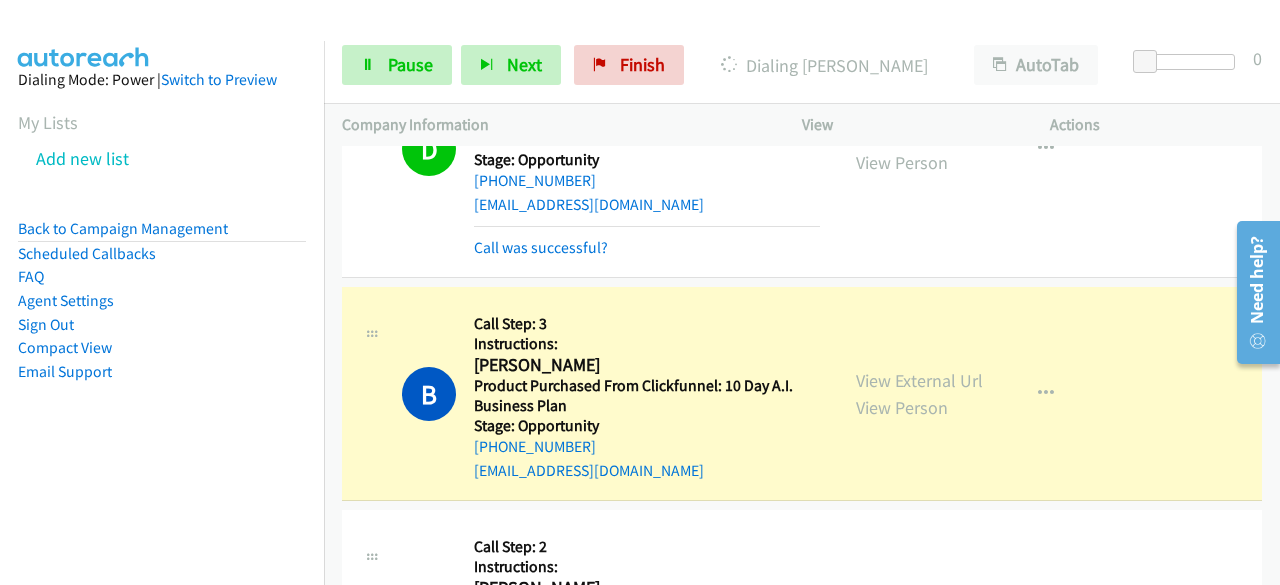 scroll, scrollTop: 2842, scrollLeft: 0, axis: vertical 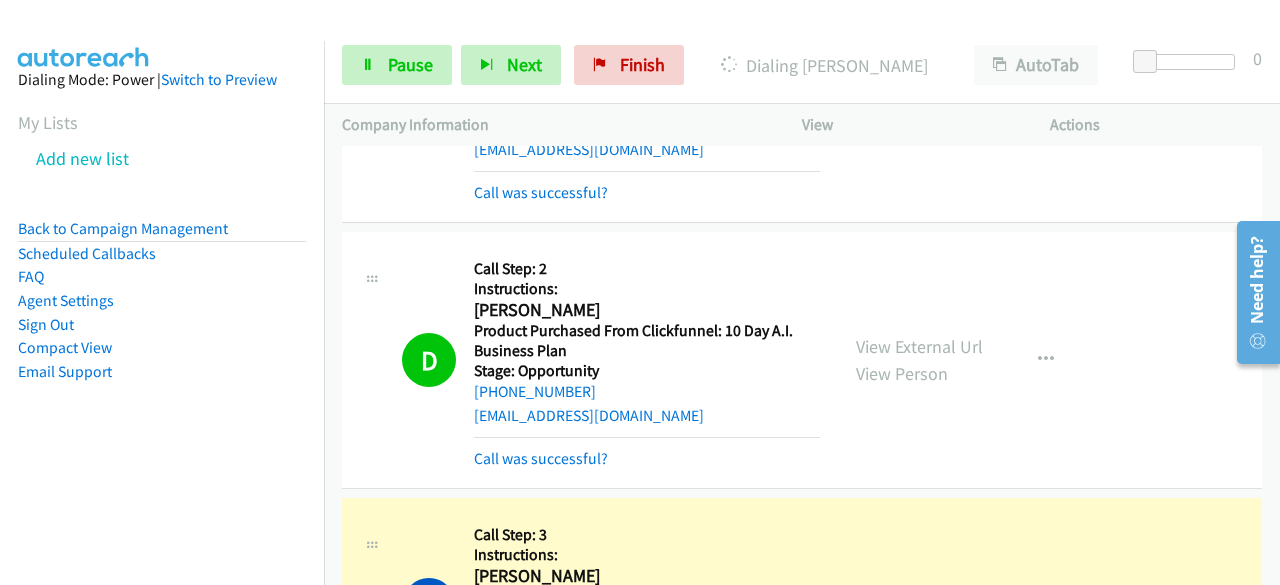 click on "Dialing Mode: Power
|
Switch to Preview
My Lists
Add new list
Back to Campaign Management
Scheduled Callbacks
FAQ
Agent Settings
Sign Out
Compact View
Email Support" at bounding box center (162, 257) 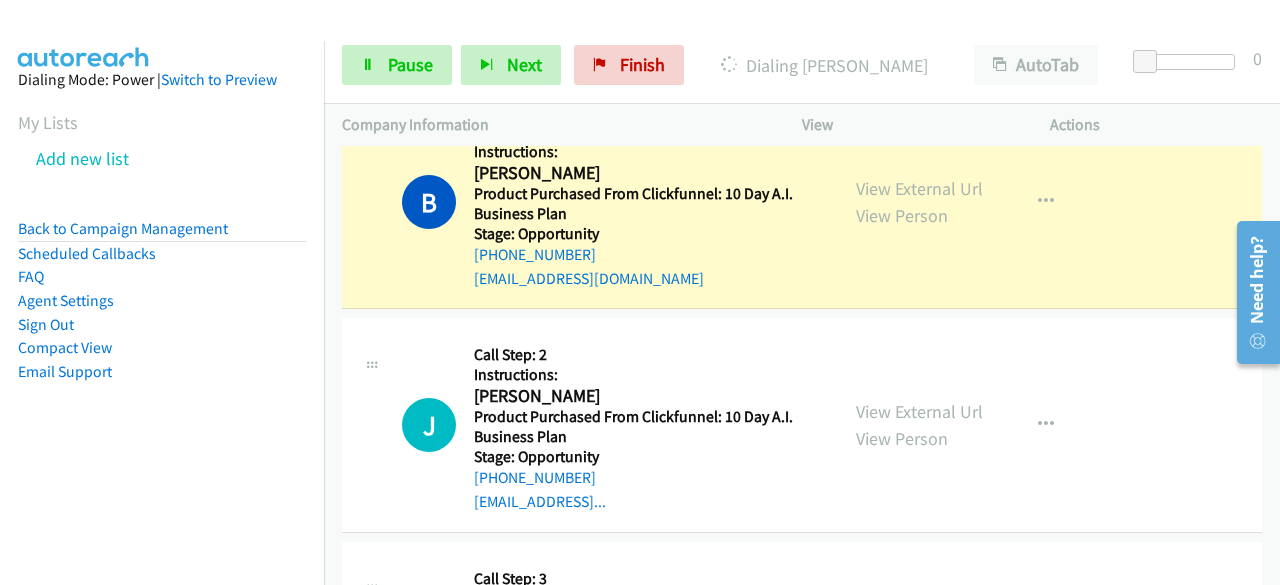scroll, scrollTop: 3179, scrollLeft: 0, axis: vertical 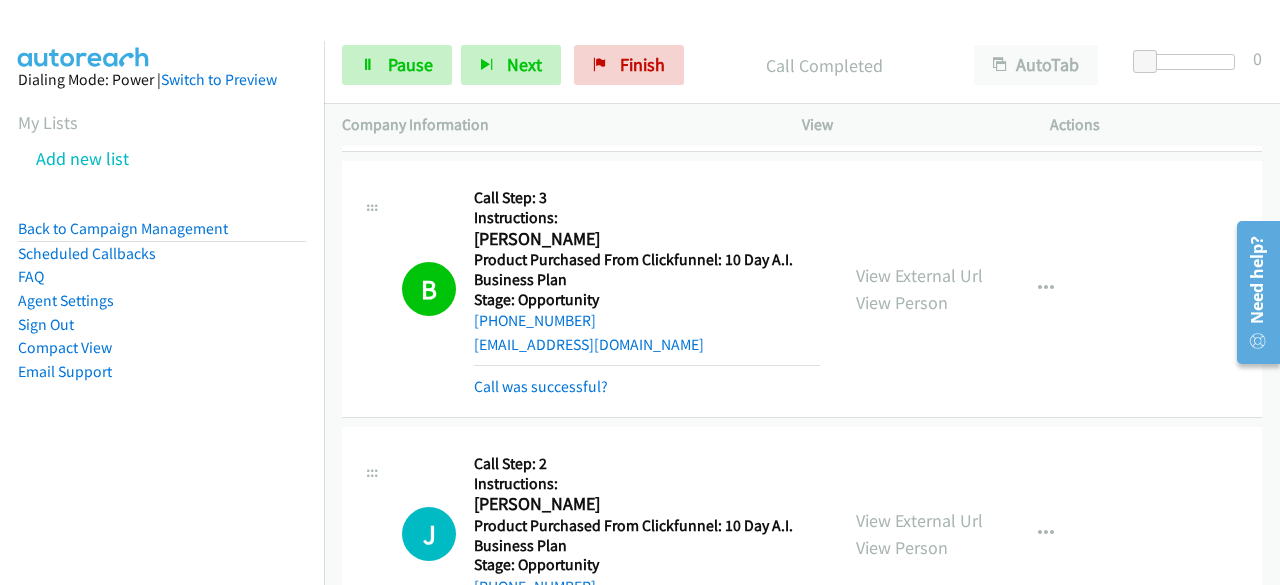 click on "Dialing Mode: Power
|
Switch to Preview
My Lists
Add new list
Back to Campaign Management
Scheduled Callbacks
FAQ
Agent Settings
Sign Out
Compact View
Email Support" at bounding box center [162, 257] 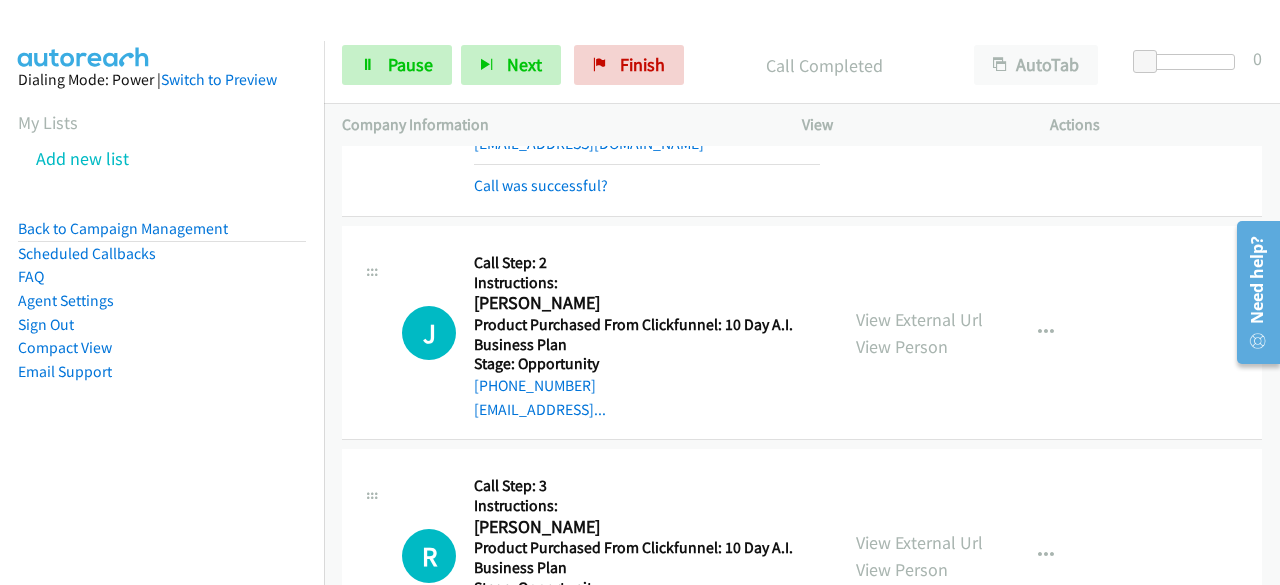 scroll, scrollTop: 3381, scrollLeft: 0, axis: vertical 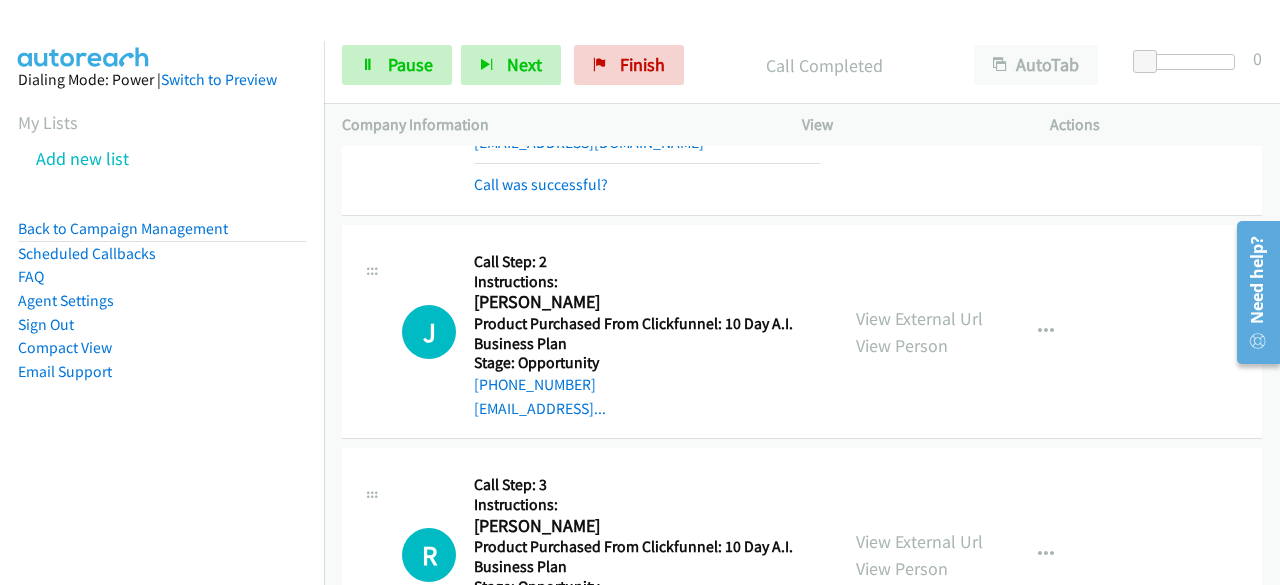 click on "Dialing Mode: Power
|
Switch to Preview
My Lists
Add new list
Back to Campaign Management
Scheduled Callbacks
FAQ
Agent Settings
Sign Out
Compact View
Email Support" at bounding box center [162, 257] 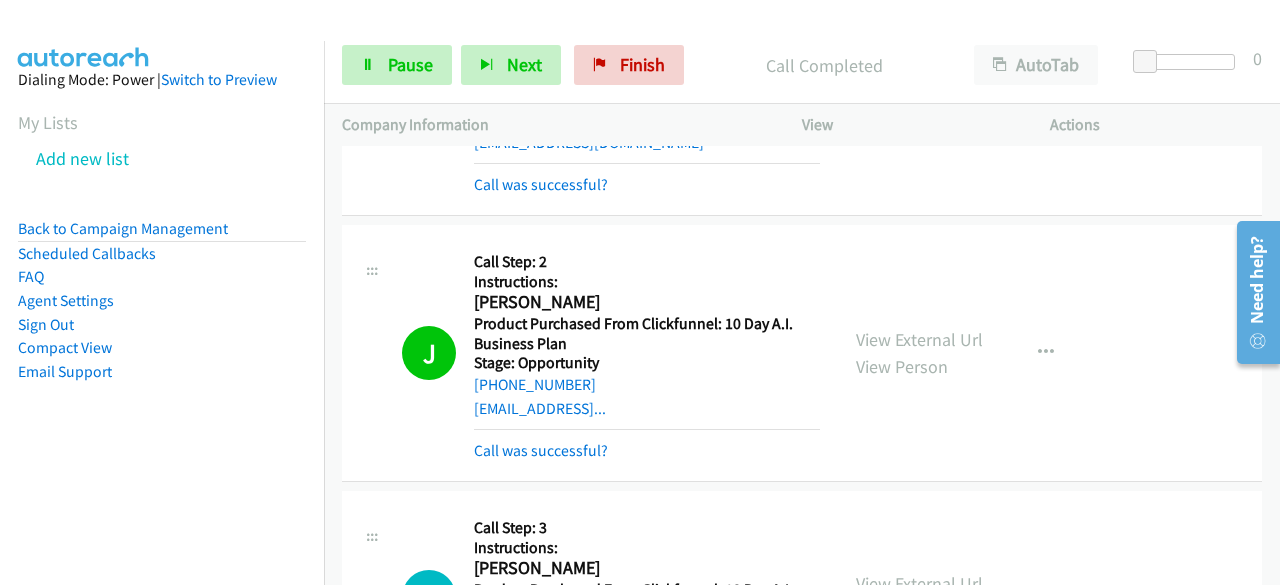 click on "Dialing Mode: Power
|
Switch to Preview
My Lists
Add new list
Back to Campaign Management
Scheduled Callbacks
FAQ
Agent Settings
Sign Out
Compact View
Email Support" at bounding box center (162, 257) 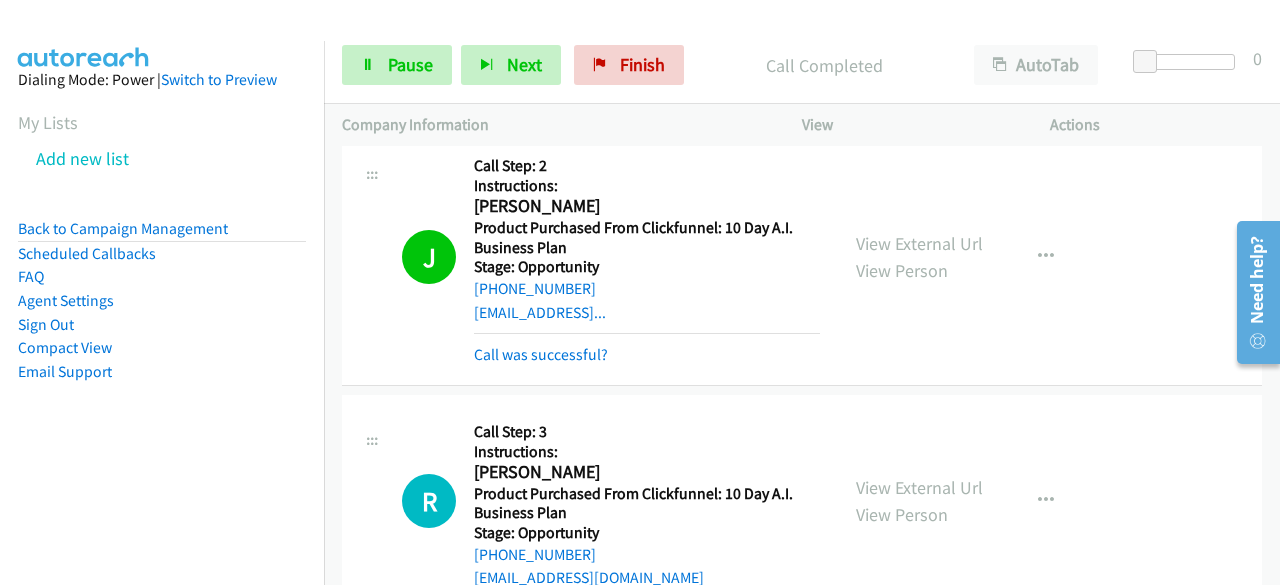 scroll, scrollTop: 3478, scrollLeft: 0, axis: vertical 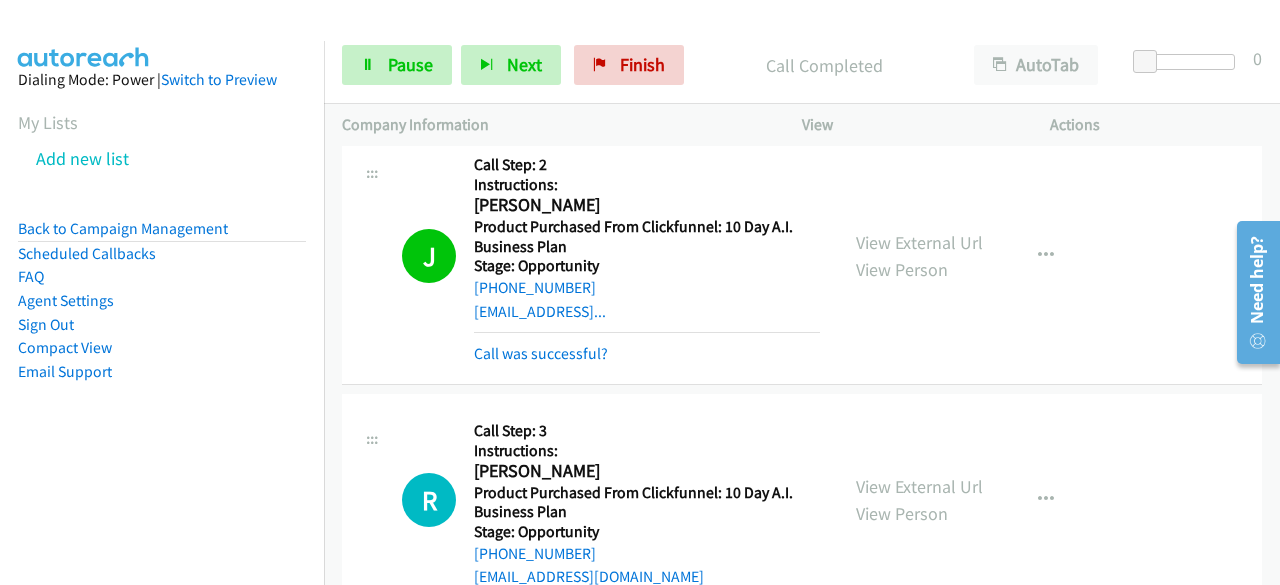 click on "Dialing Mode: Power
|
Switch to Preview
My Lists
Add new list
Back to Campaign Management
Scheduled Callbacks
FAQ
Agent Settings
Sign Out
Compact View
Email Support" at bounding box center (162, 257) 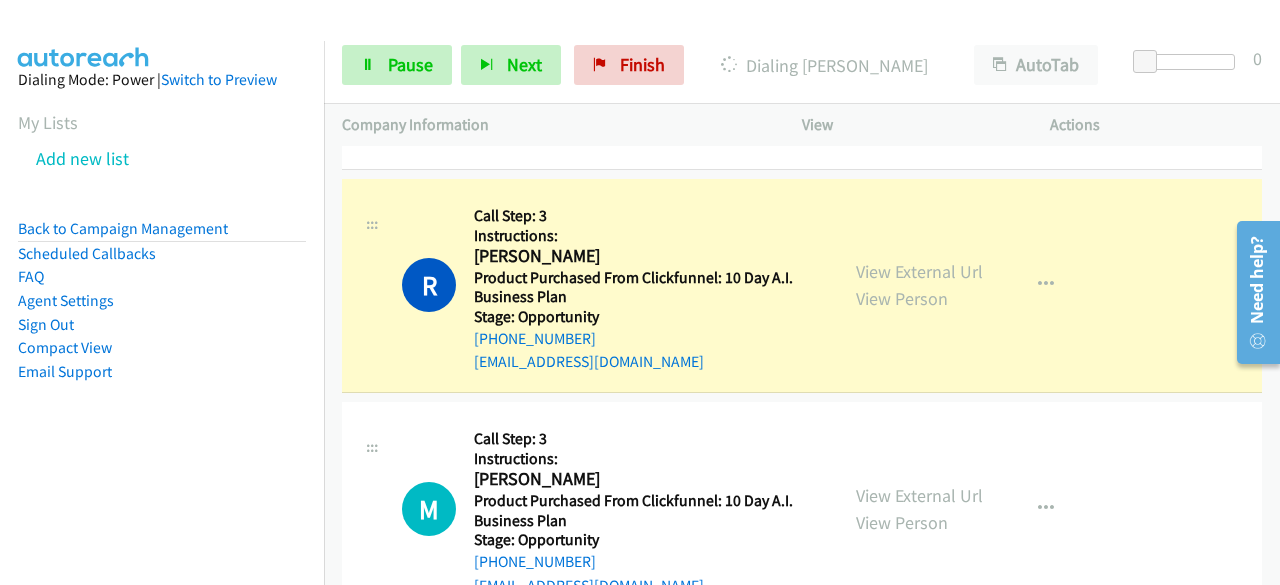 scroll, scrollTop: 3813, scrollLeft: 0, axis: vertical 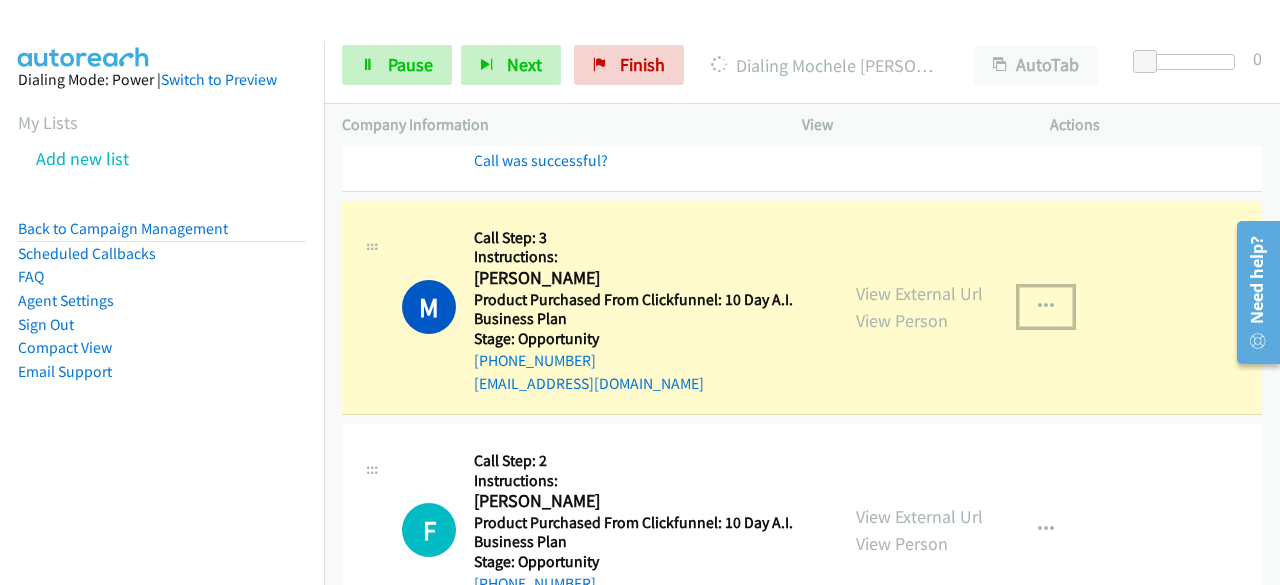 click at bounding box center [1046, 307] 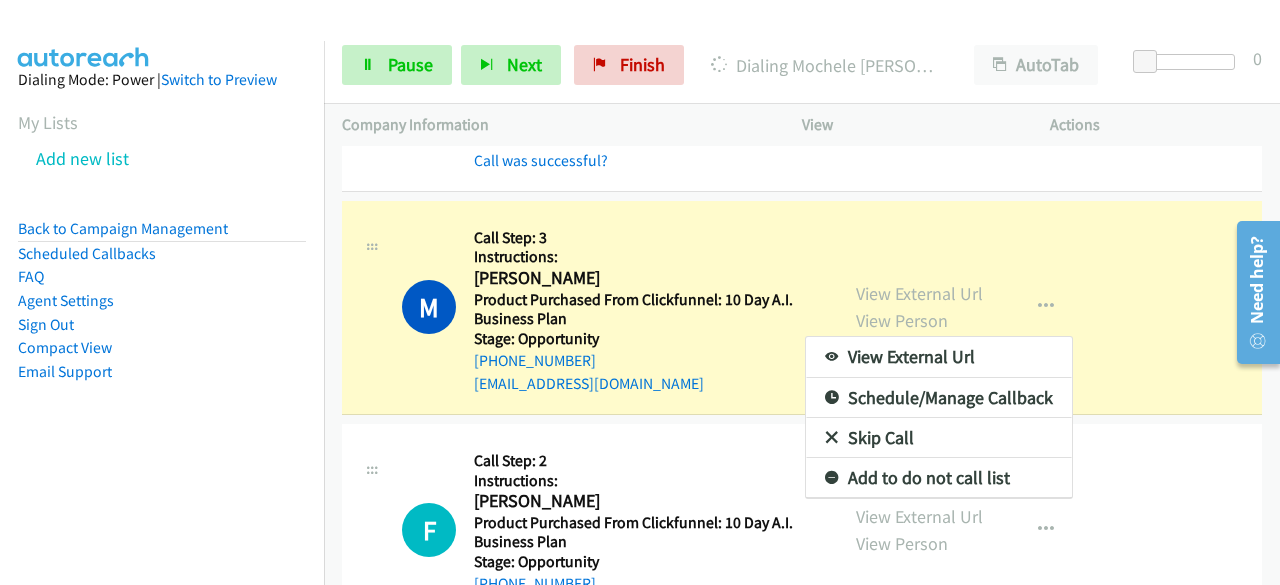 click at bounding box center (640, 292) 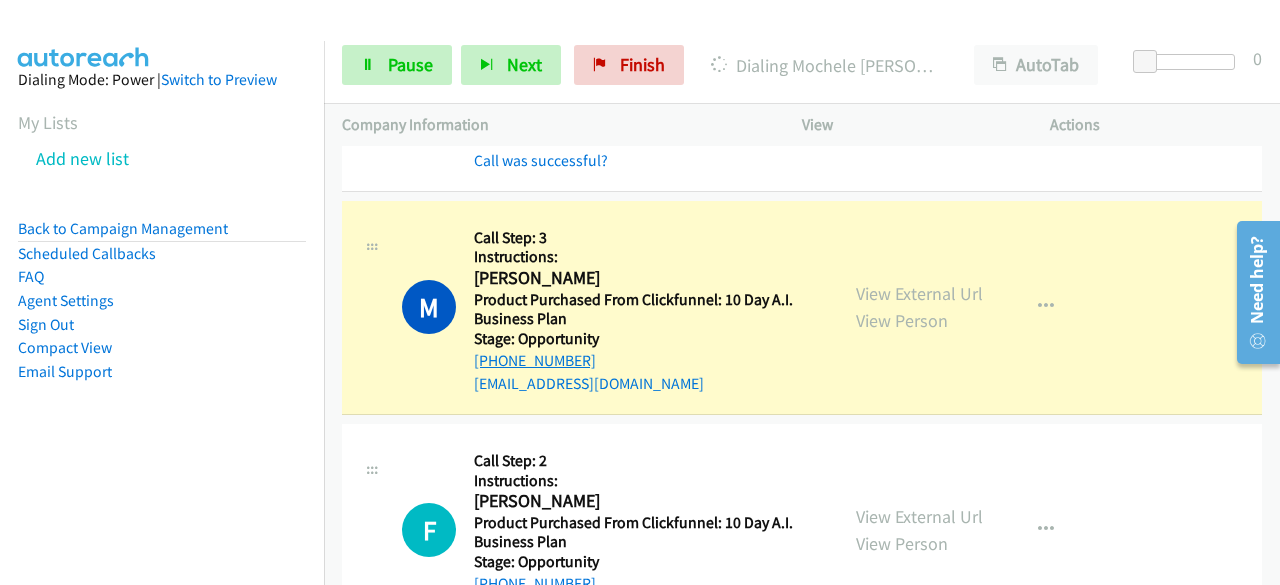 drag, startPoint x: 594, startPoint y: 352, endPoint x: 476, endPoint y: 349, distance: 118.03813 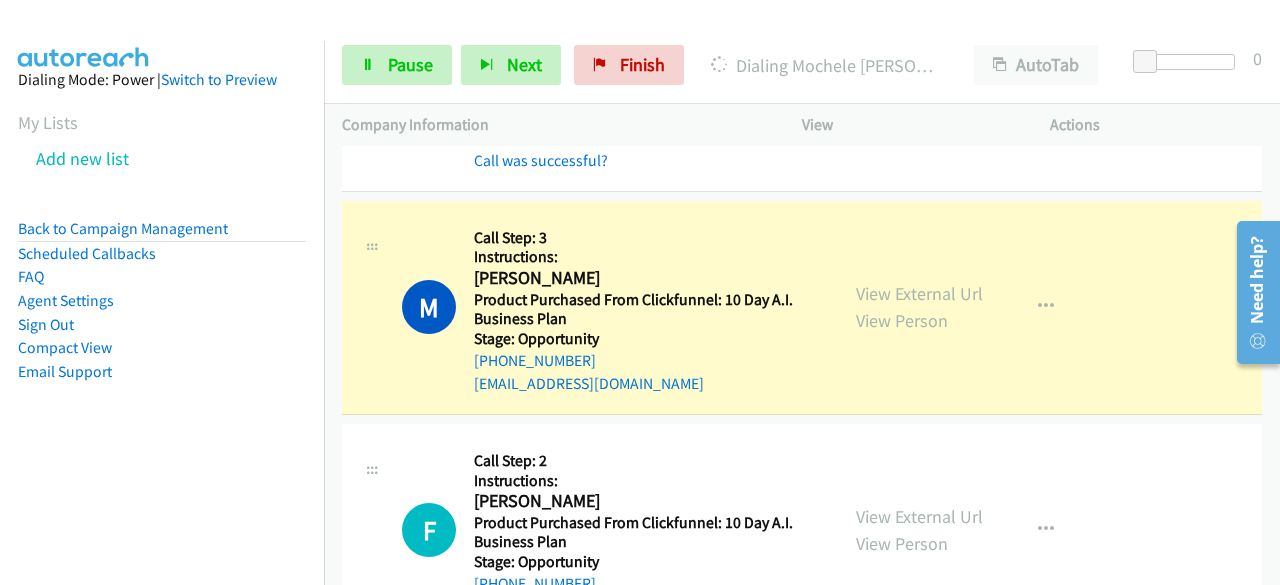 copy on "[PHONE_NUMBER]" 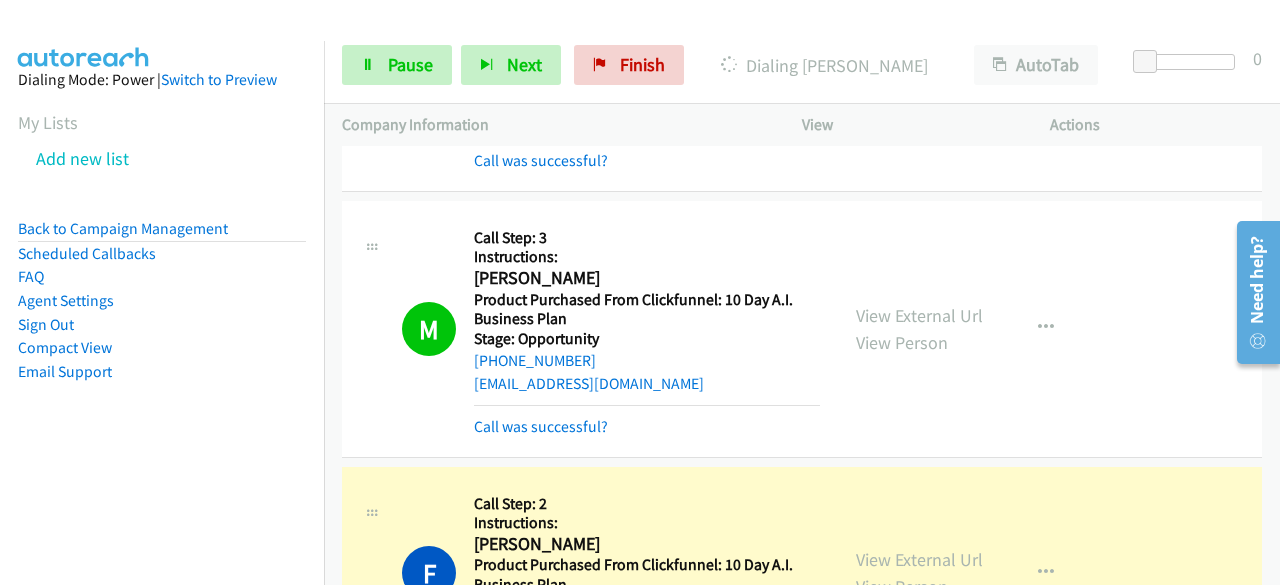 click on "Dialing Mode: Power
|
Switch to Preview
My Lists
Add new list
Back to Campaign Management
Scheduled Callbacks
FAQ
Agent Settings
Sign Out
Compact View
Email Support" at bounding box center (162, 257) 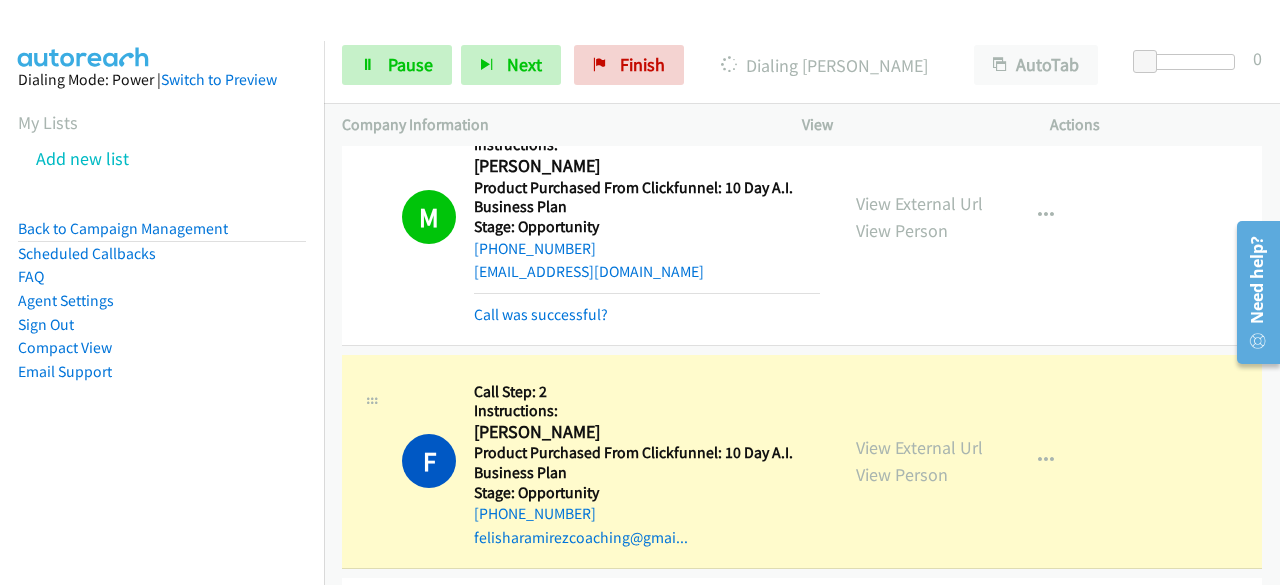 scroll, scrollTop: 4201, scrollLeft: 0, axis: vertical 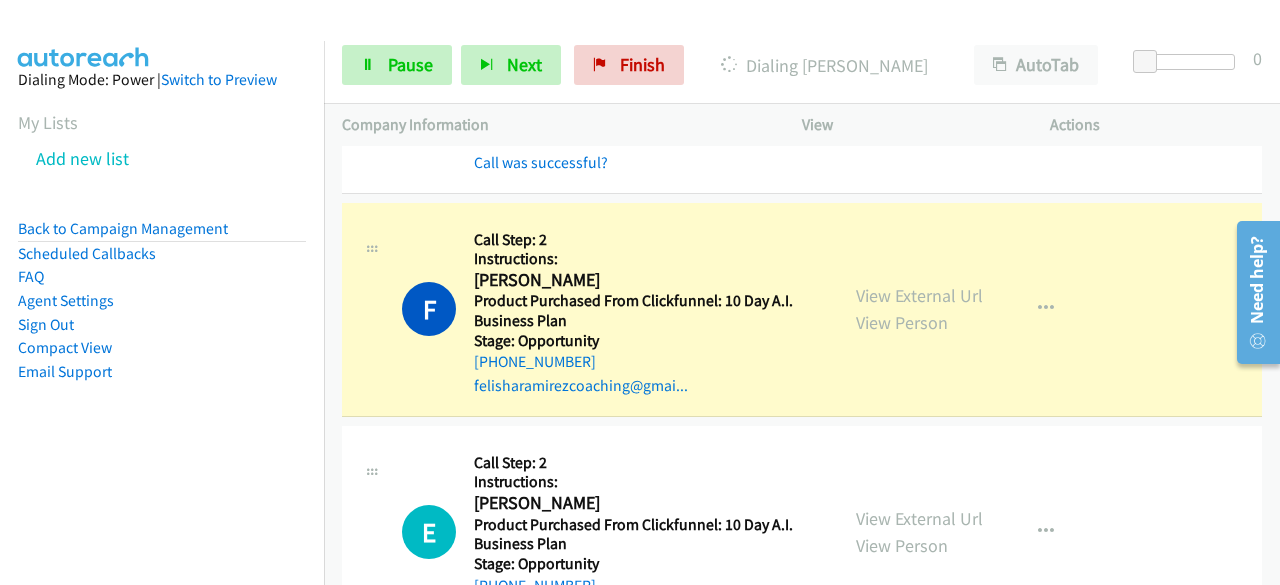 drag, startPoint x: 594, startPoint y: 353, endPoint x: 466, endPoint y: 357, distance: 128.06248 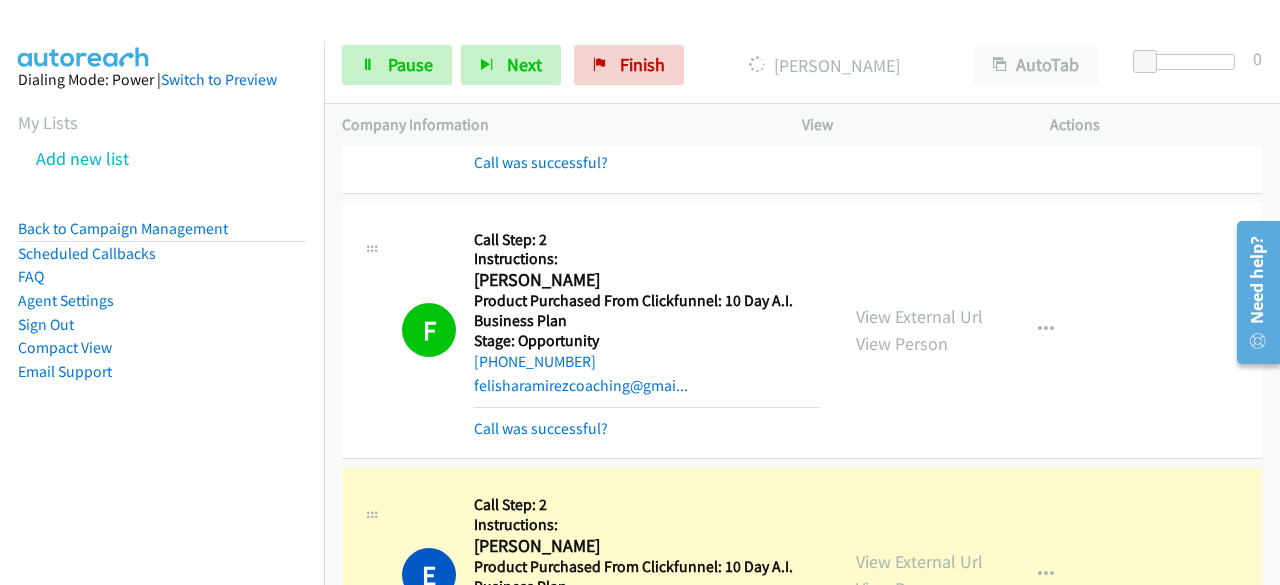 click on "Dialing Mode: Power
|
Switch to Preview
My Lists
Add new list
Back to Campaign Management
Scheduled Callbacks
FAQ
Agent Settings
Sign Out
Compact View
Email Support" at bounding box center [162, 257] 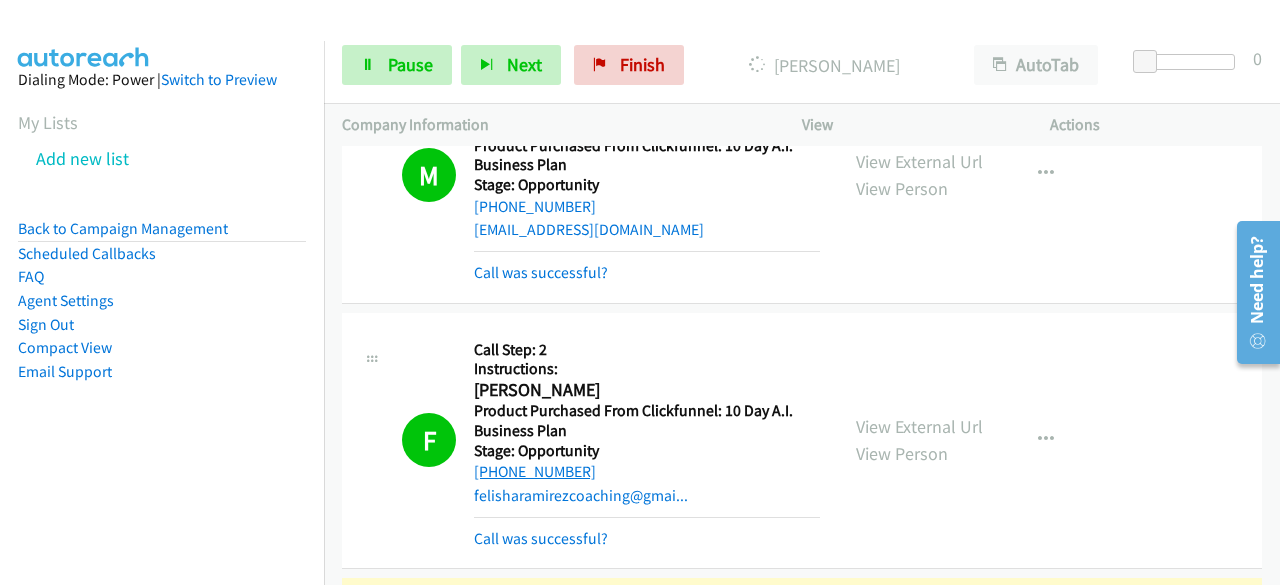 scroll, scrollTop: 4020, scrollLeft: 0, axis: vertical 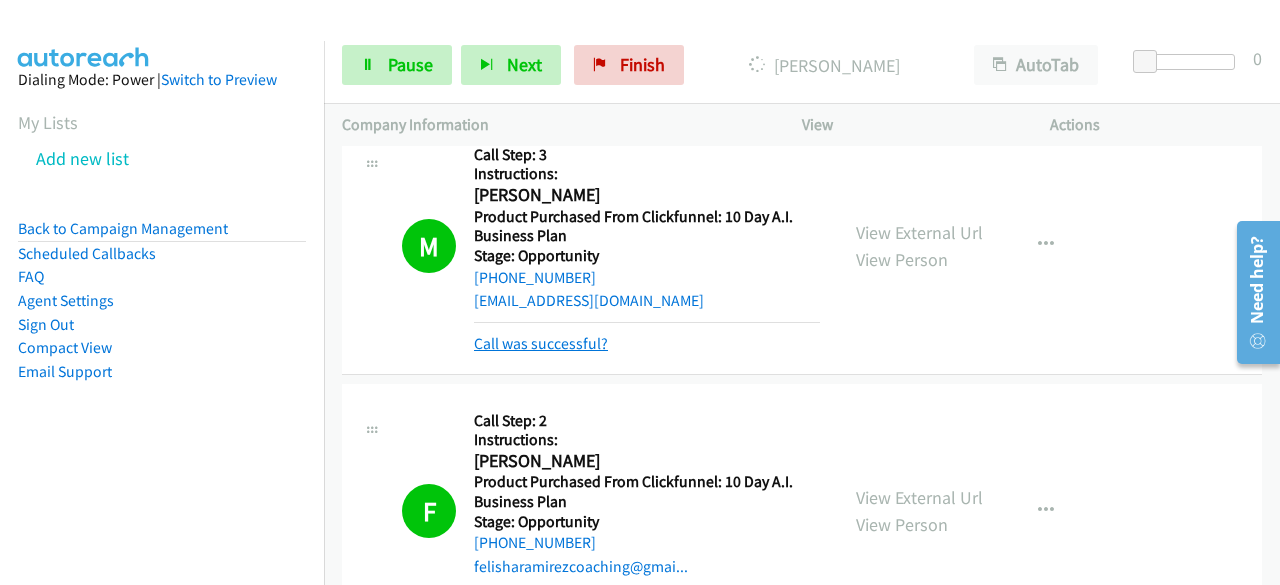 click on "Call was successful?" at bounding box center (541, 343) 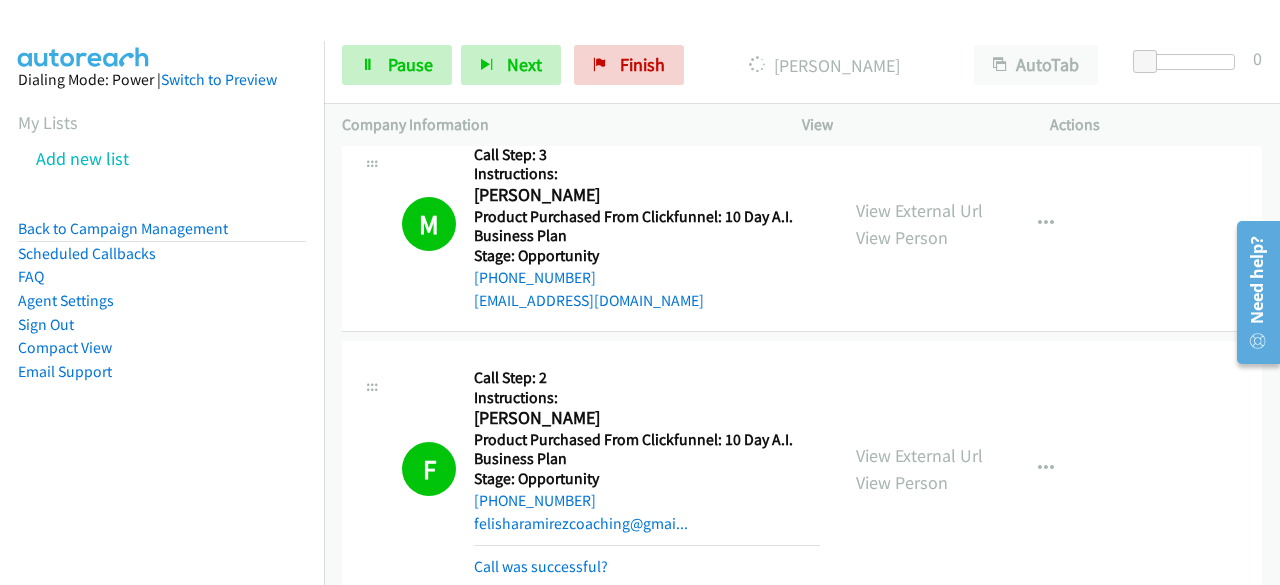 scroll, scrollTop: 4142, scrollLeft: 0, axis: vertical 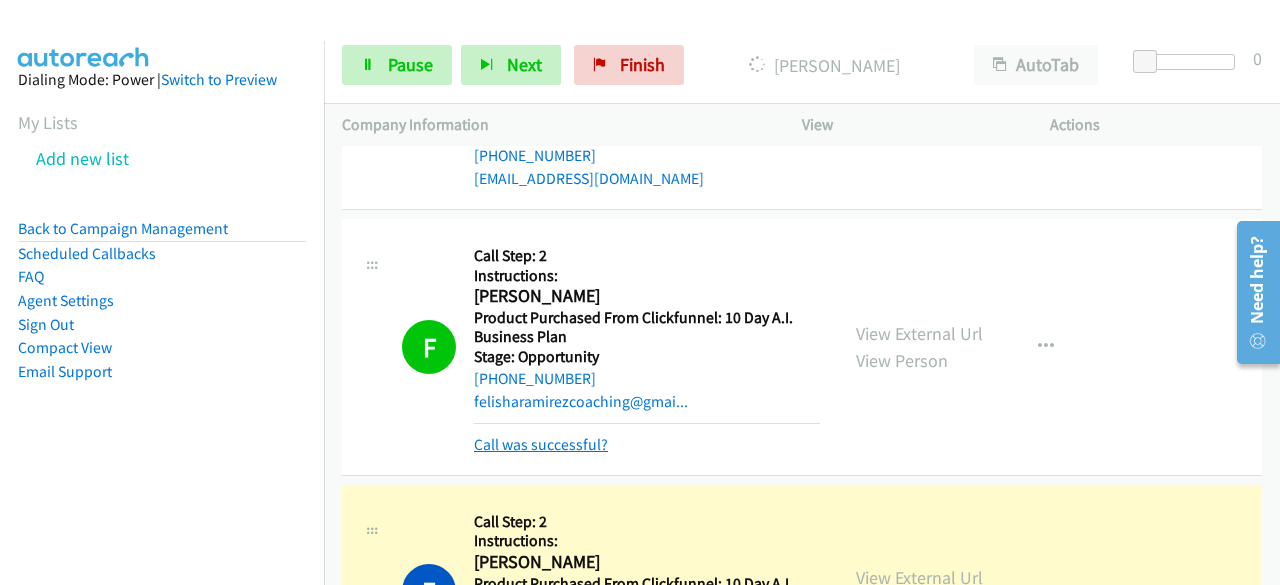 click on "Call was successful?" at bounding box center (541, 444) 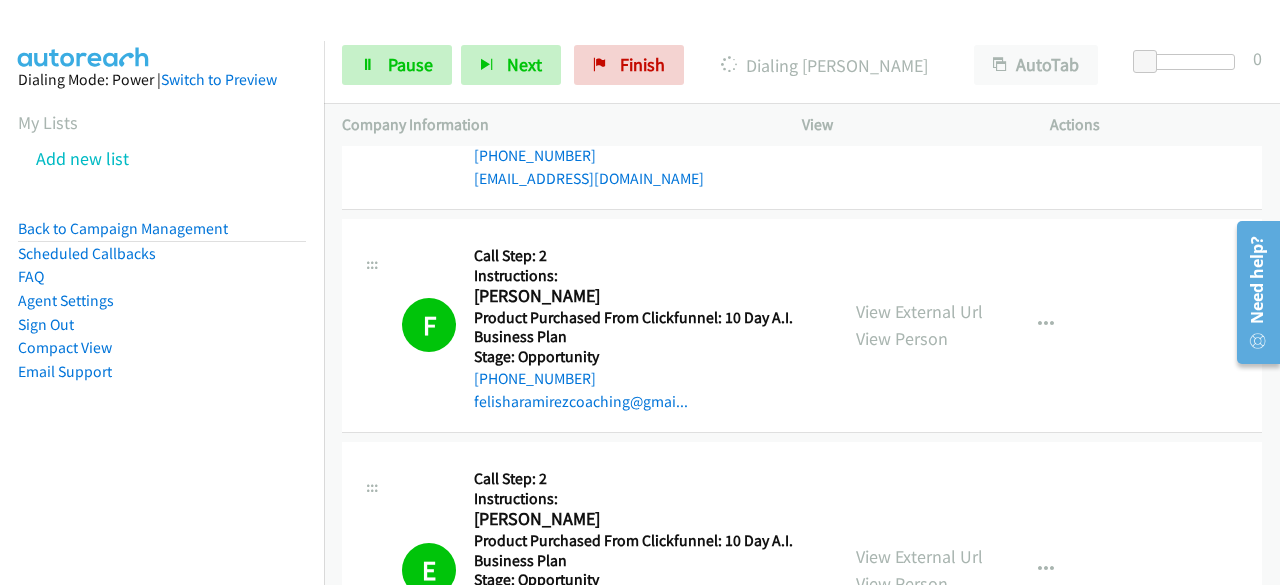 click on "Dialing Mode: Power
|
Switch to Preview
My Lists
Add new list
Back to Campaign Management
Scheduled Callbacks
FAQ
Agent Settings
Sign Out
Compact View
Email Support" at bounding box center [162, 257] 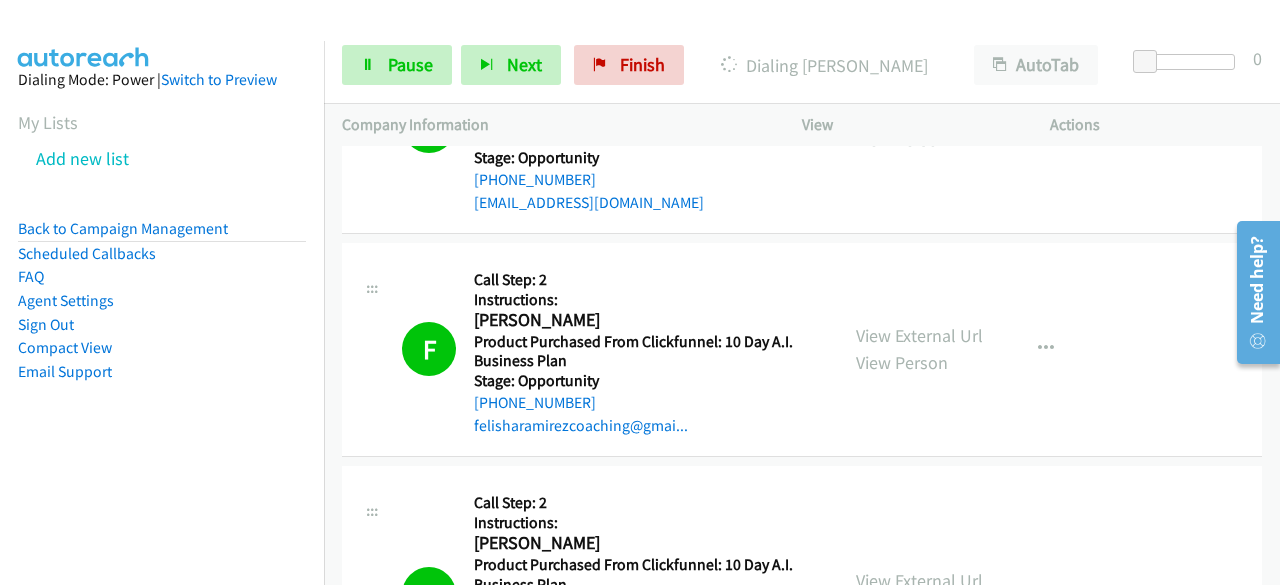 scroll, scrollTop: 4116, scrollLeft: 0, axis: vertical 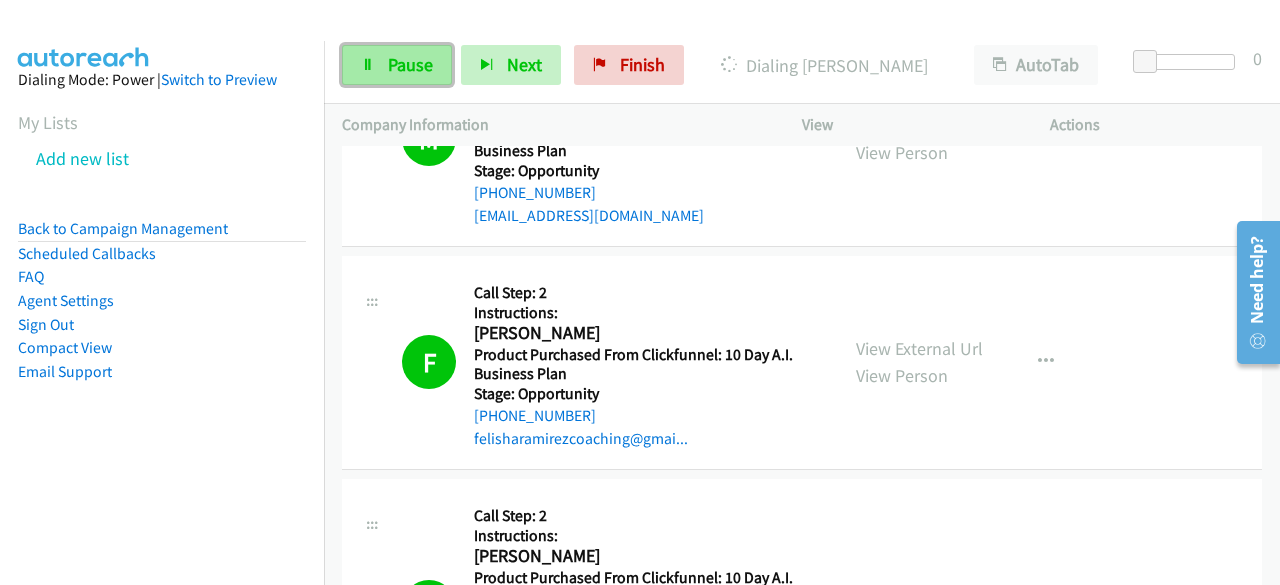 click on "Pause" at bounding box center [397, 65] 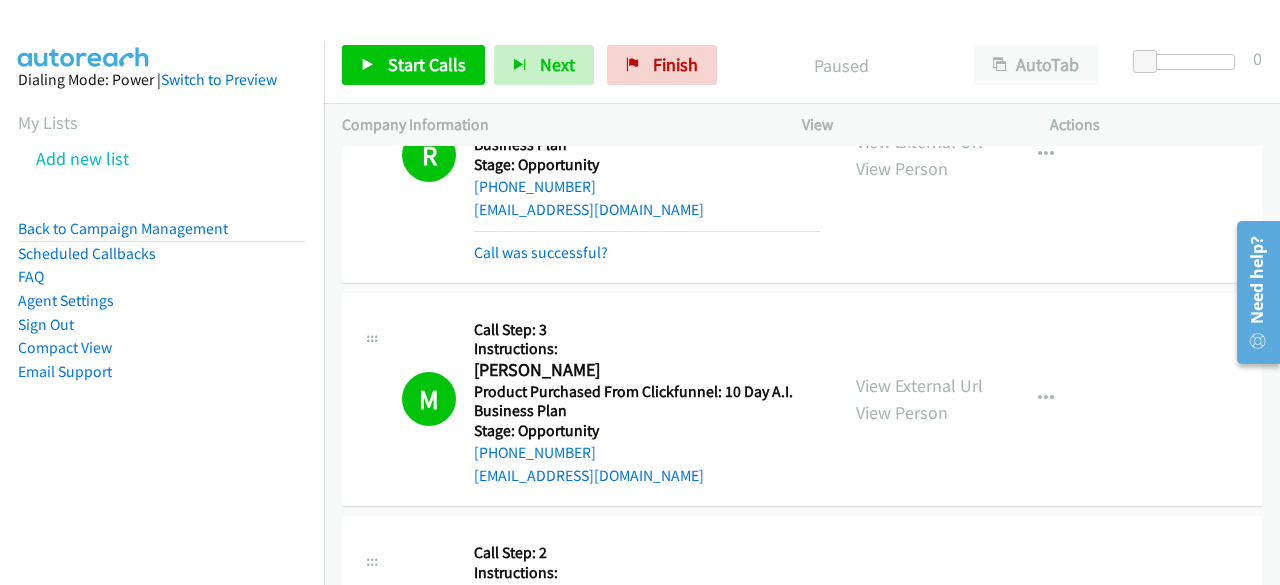 scroll, scrollTop: 3803, scrollLeft: 0, axis: vertical 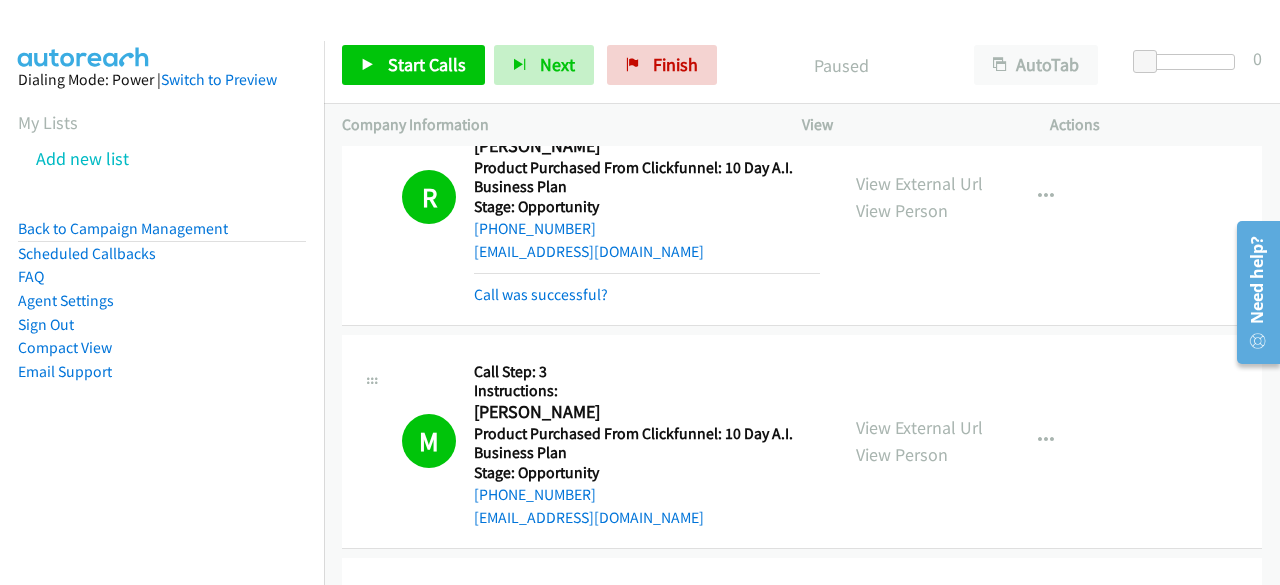 click on "[PERSON_NAME]" at bounding box center (643, 412) 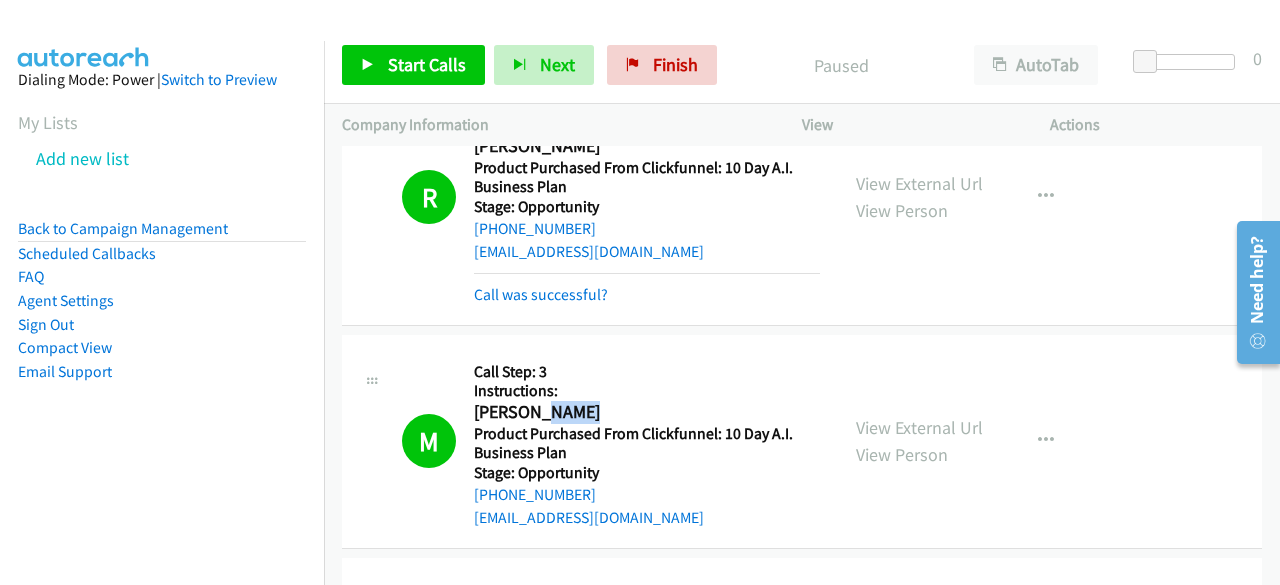 click on "[PERSON_NAME]" at bounding box center [643, 412] 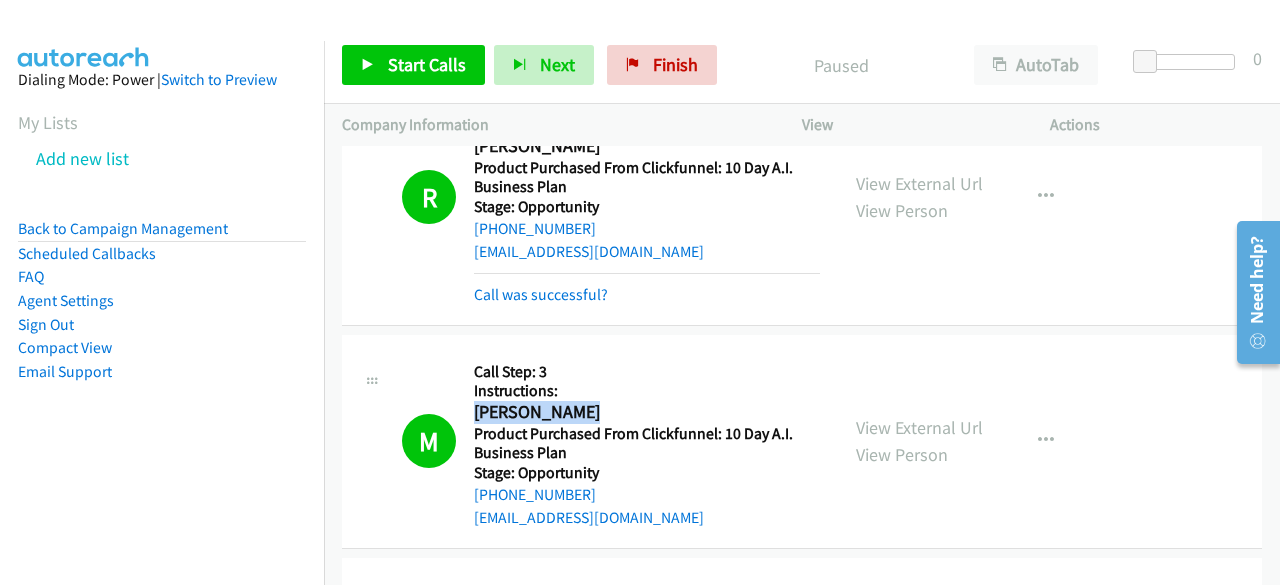 click on "[PERSON_NAME]" at bounding box center (643, 412) 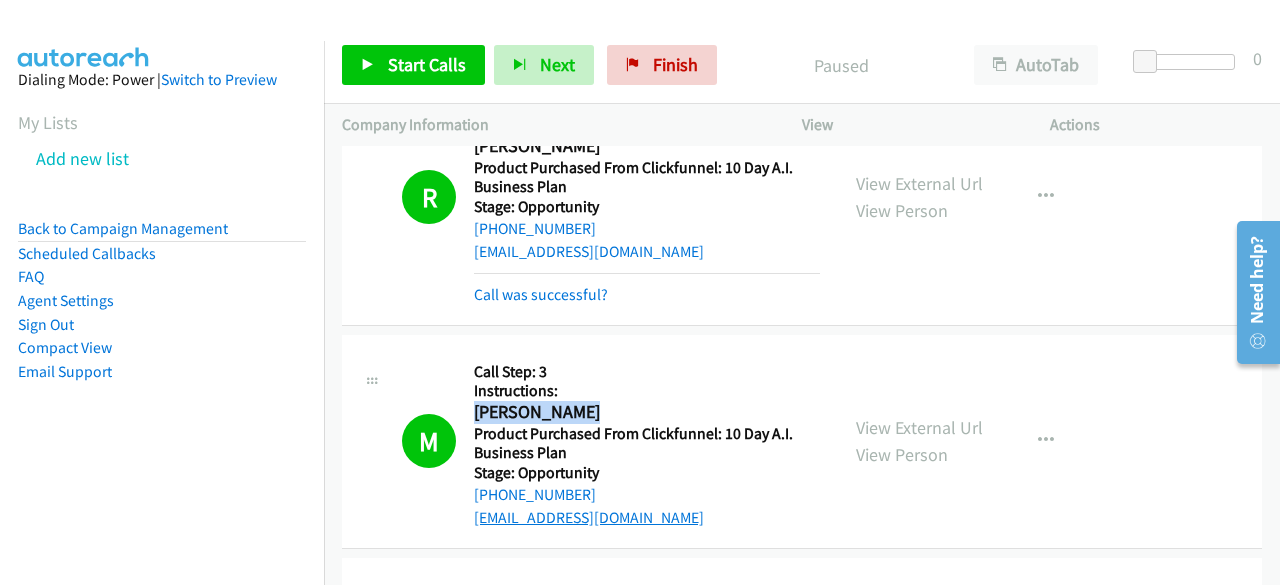 drag, startPoint x: 556, startPoint y: 397, endPoint x: 554, endPoint y: 507, distance: 110.01818 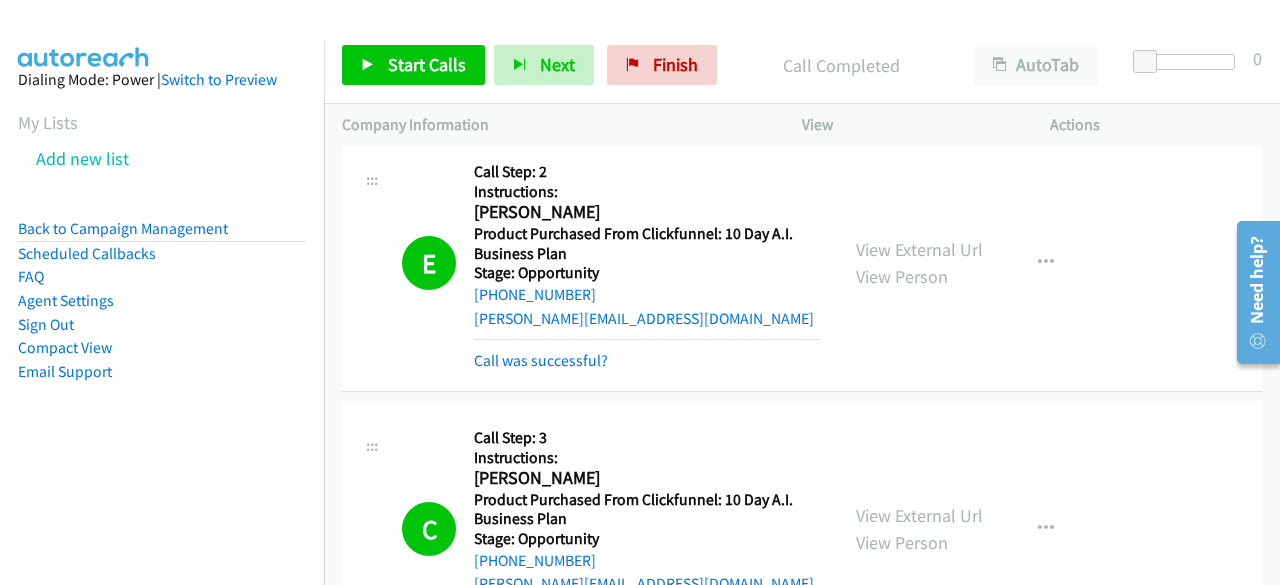 scroll, scrollTop: 4462, scrollLeft: 0, axis: vertical 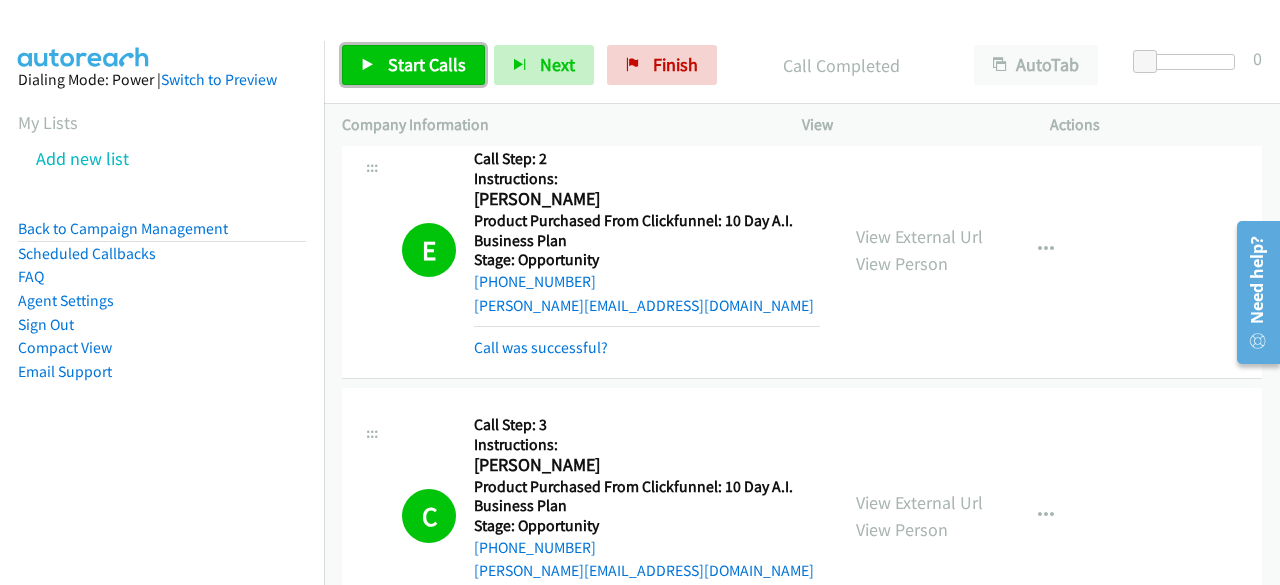 click on "Start Calls" at bounding box center (413, 65) 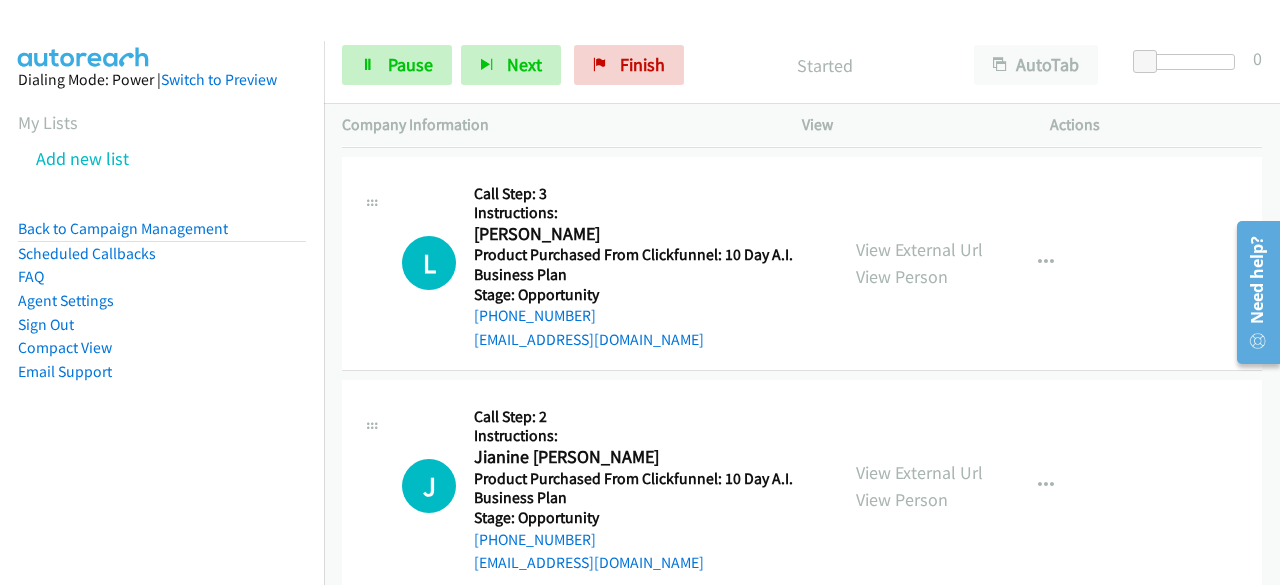scroll, scrollTop: 5226, scrollLeft: 0, axis: vertical 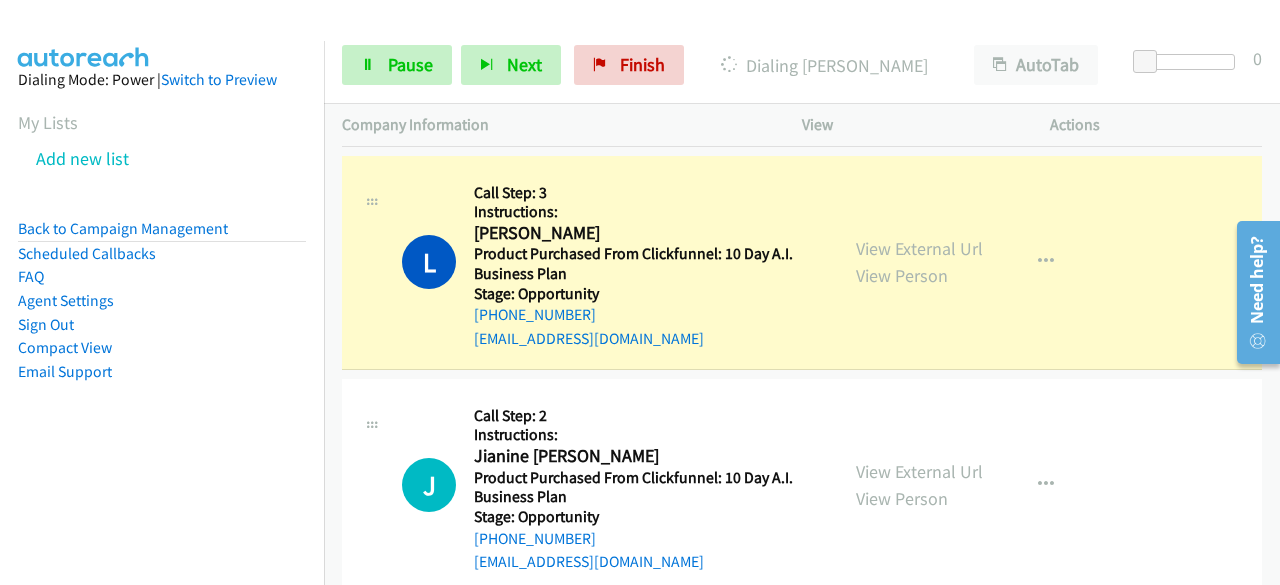click on "Dialing Mode: Power
|
Switch to Preview
My Lists
Add new list
Back to Campaign Management
Scheduled Callbacks
FAQ
Agent Settings
Sign Out
Compact View
Email Support" at bounding box center (162, 257) 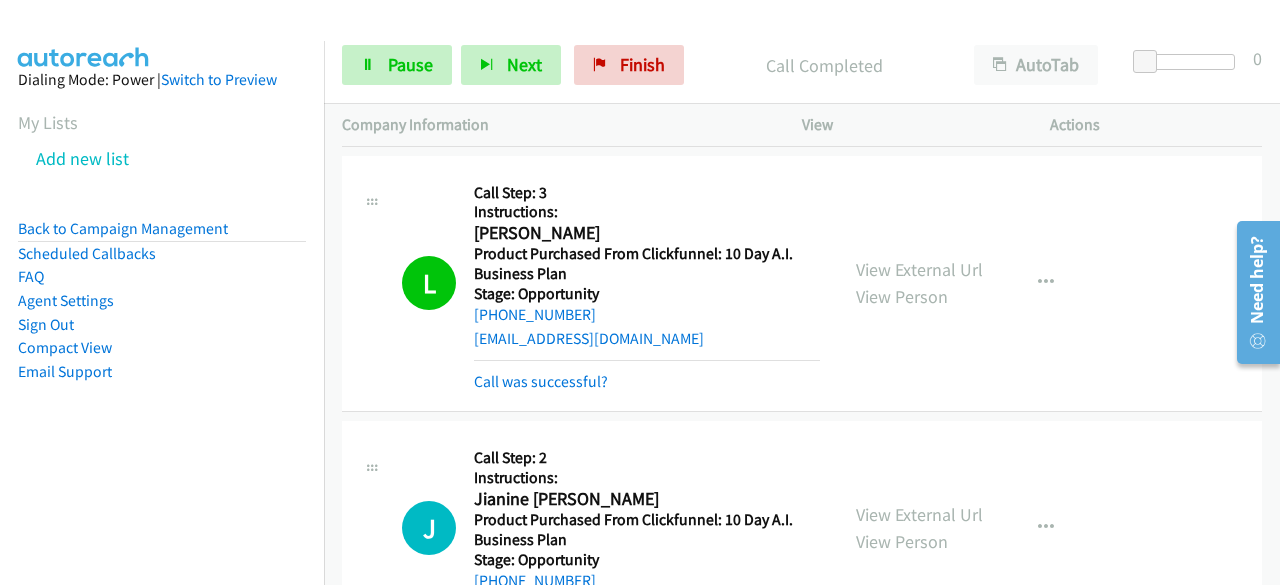 click on "L
Callback Scheduled
Call Step: 3
Instructions:
[PERSON_NAME]
America/[GEOGRAPHIC_DATA]
Product Purchased From Clickfunnel: 10 Day A.I. Business Plan
Stage: Opportunity
[PHONE_NUMBER]
[EMAIL_ADDRESS][DOMAIN_NAME]
Call was successful?
View External Url
View Person
View External Url
Email
Schedule/Manage Callback
Skip Call
Add to do not call list" at bounding box center [802, 284] 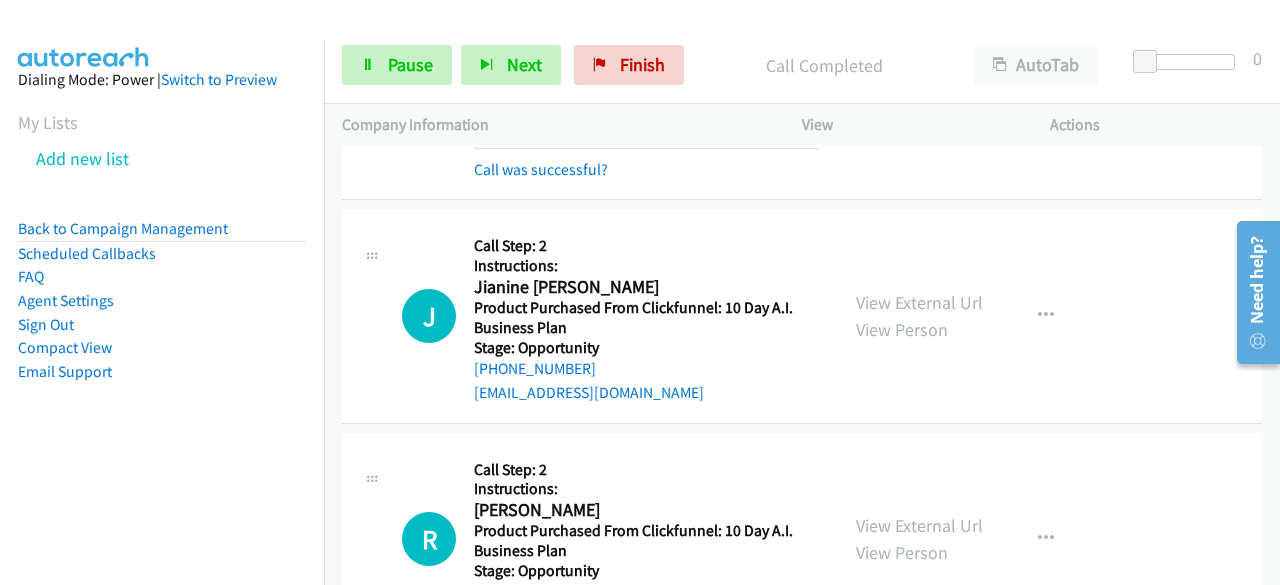 click on "L
Callback Scheduled
Call Step: 3
Instructions:
[PERSON_NAME]
America/[GEOGRAPHIC_DATA]
Product Purchased From Clickfunnel: 10 Day A.I. Business Plan
Stage: Opportunity
[PHONE_NUMBER]
[EMAIL_ADDRESS][DOMAIN_NAME]
Call was successful?
View External Url
View Person
View External Url
Email
Schedule/Manage Callback
Skip Call
Add to do not call list" at bounding box center [802, 72] 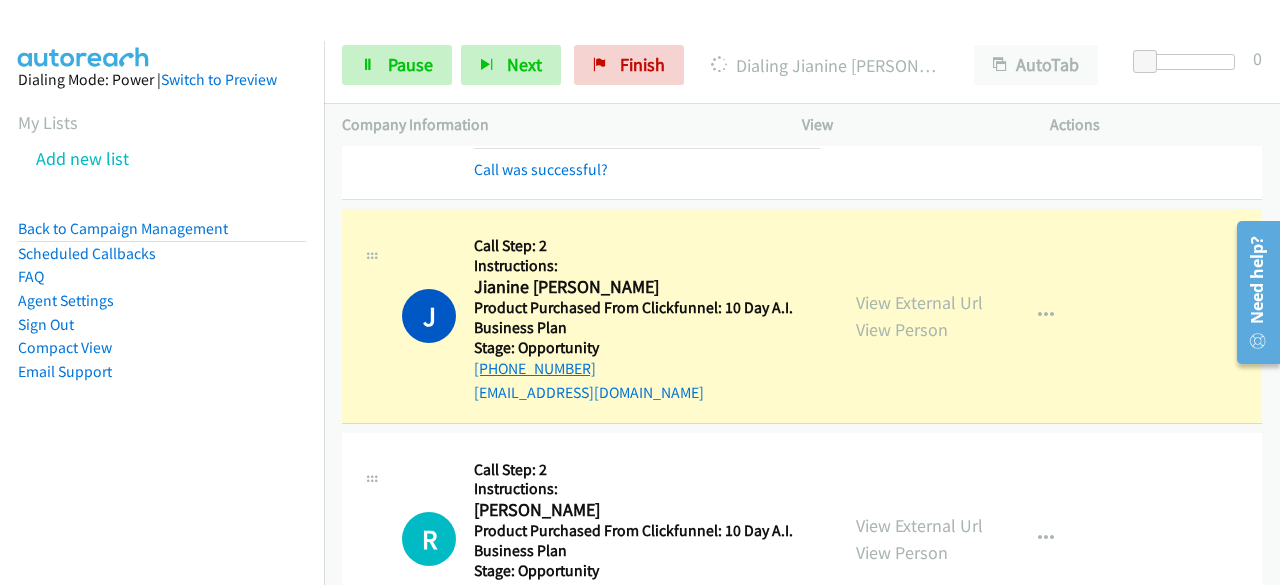 drag, startPoint x: 588, startPoint y: 356, endPoint x: 489, endPoint y: 358, distance: 99.0202 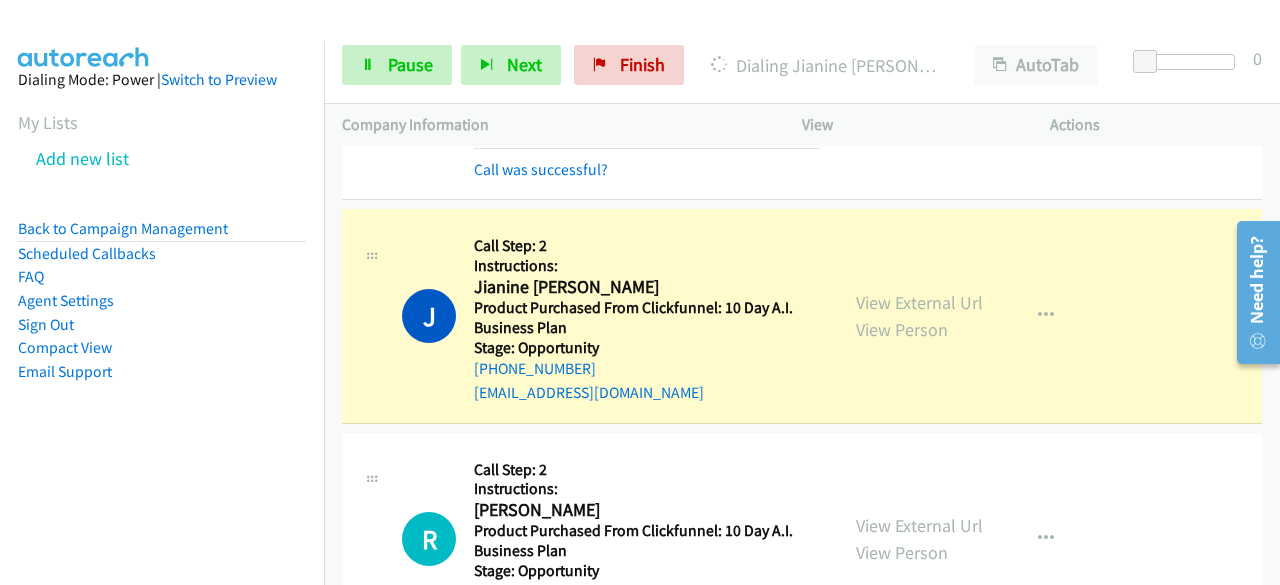 copy on "[PHONE_NUMBER]" 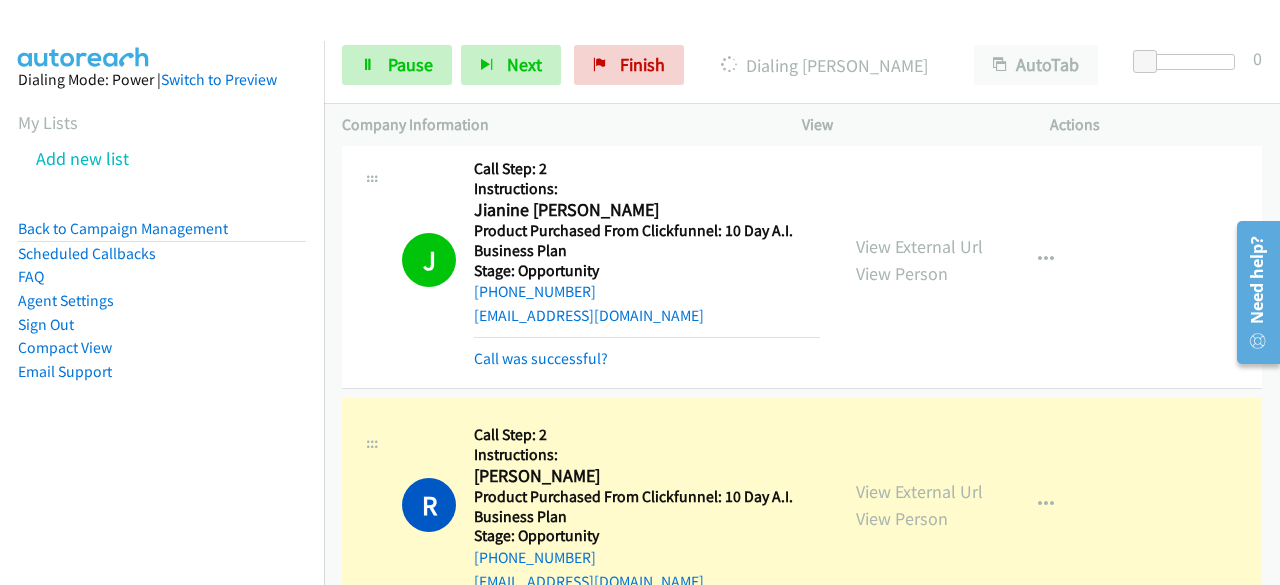 scroll, scrollTop: 5514, scrollLeft: 0, axis: vertical 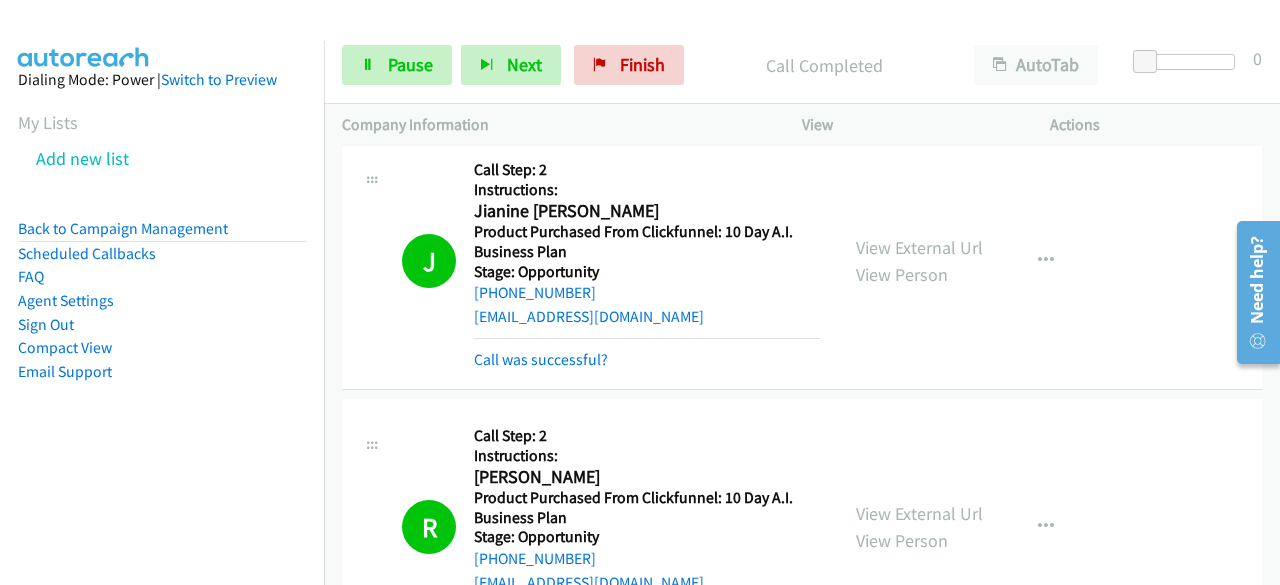click on "Dialing Mode: Power
|
Switch to Preview
My Lists
Add new list
Back to Campaign Management
Scheduled Callbacks
FAQ
Agent Settings
Sign Out
Compact View
Email Support" at bounding box center [162, 333] 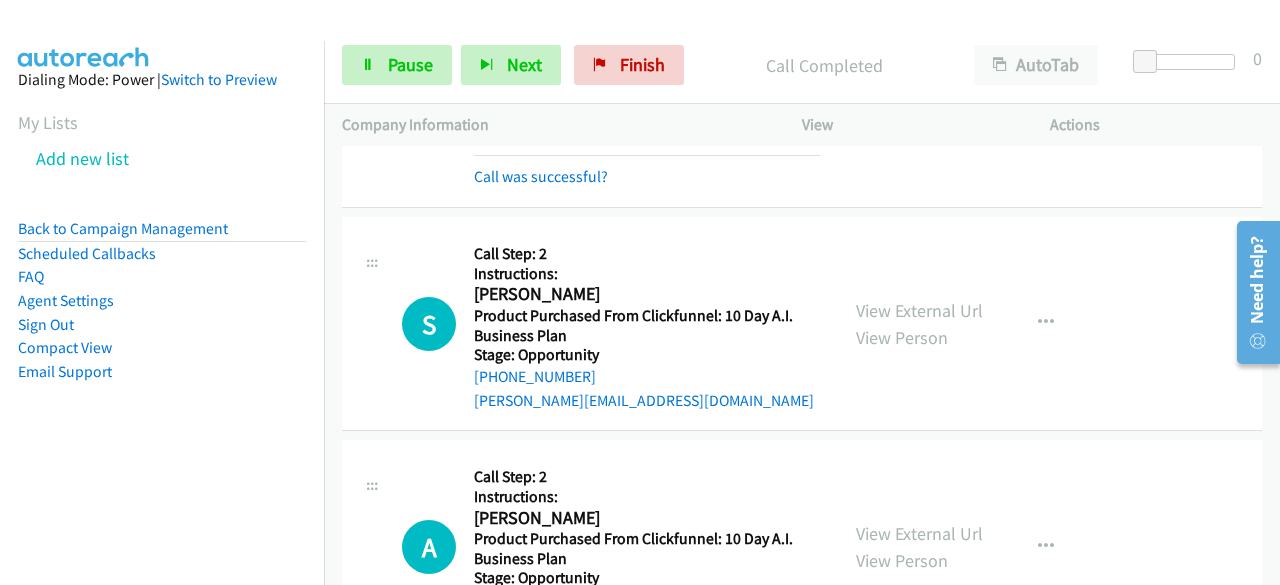 click on "Dialing Mode: Power
|
Switch to Preview
My Lists
Add new list
Back to Campaign Management
Scheduled Callbacks
FAQ
Agent Settings
Sign Out
Compact View
Email Support" at bounding box center (162, 257) 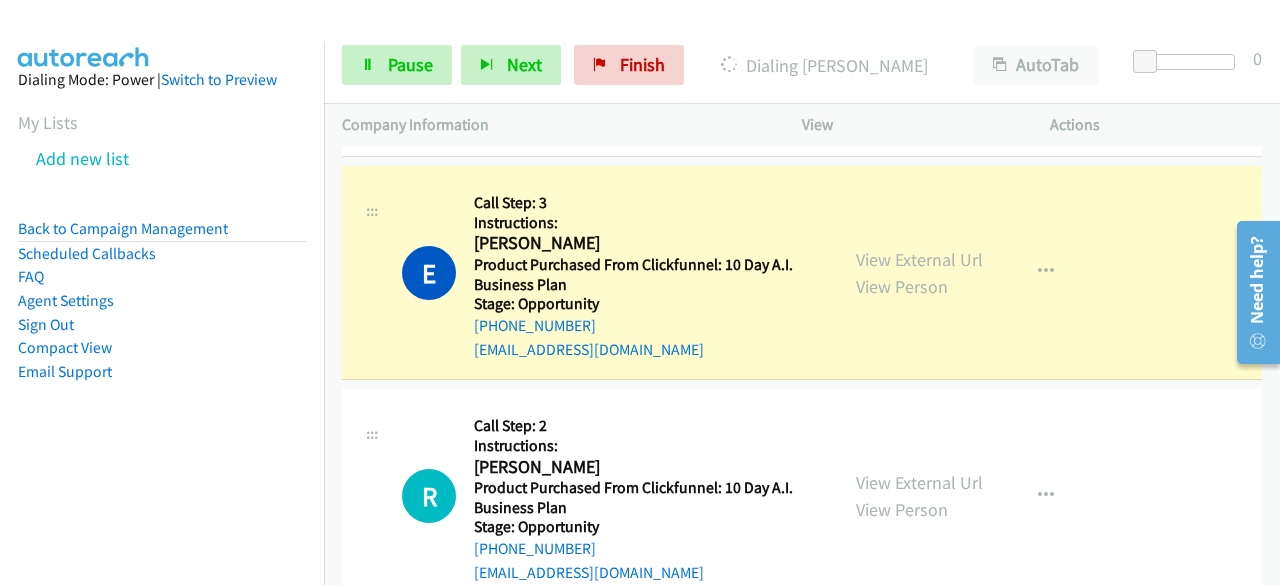 scroll, scrollTop: 6490, scrollLeft: 0, axis: vertical 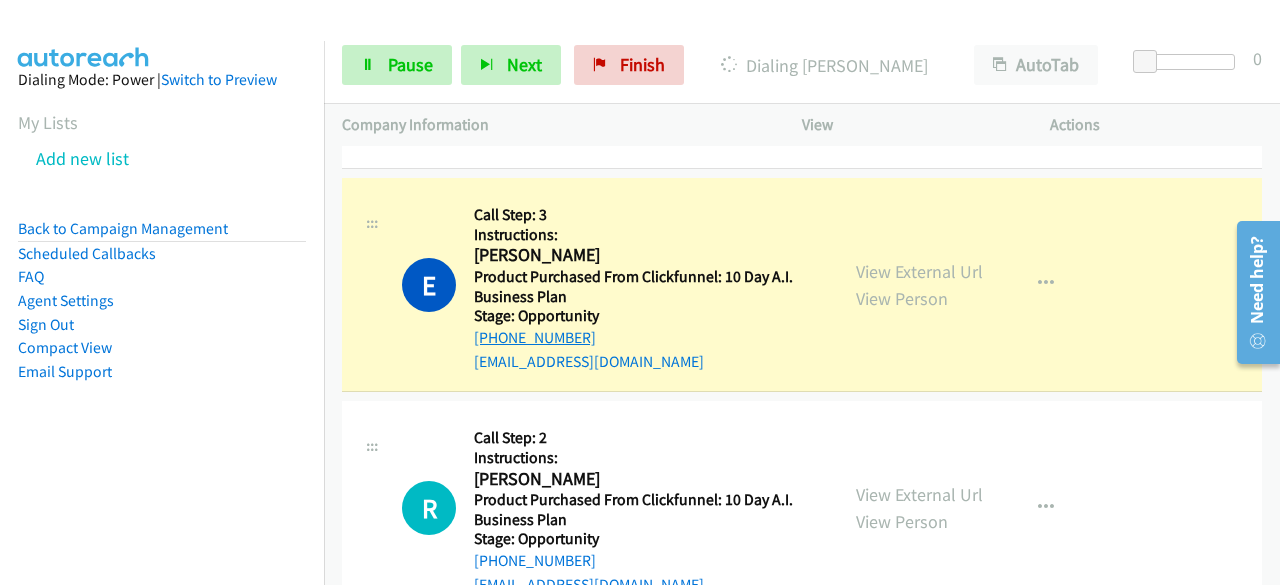 drag, startPoint x: 601, startPoint y: 317, endPoint x: 487, endPoint y: 319, distance: 114.01754 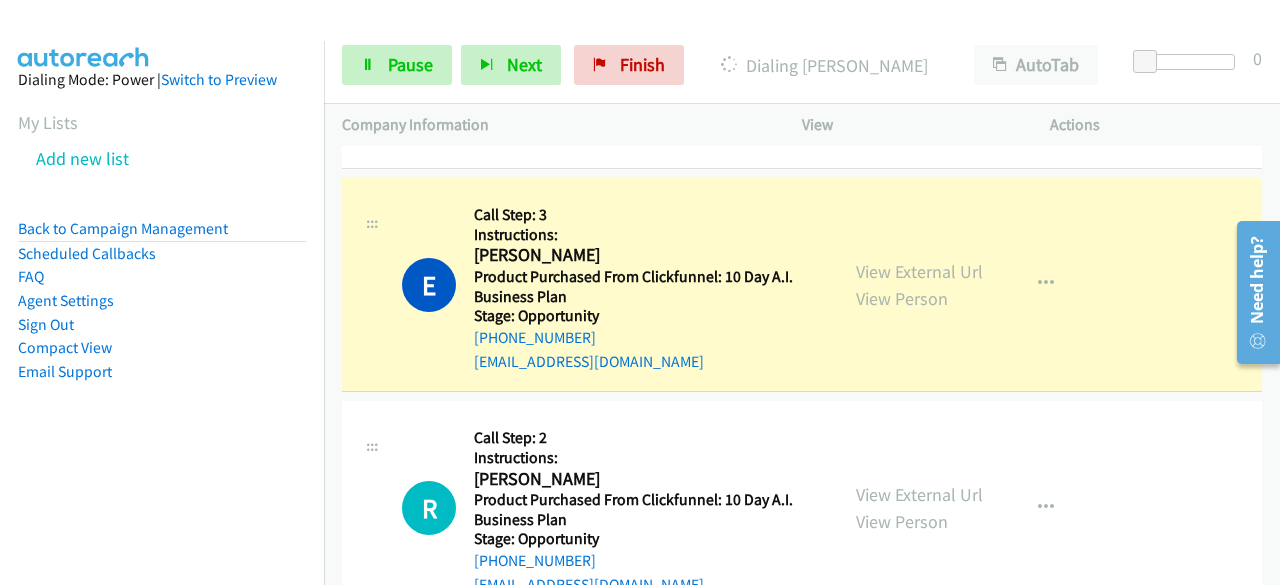 copy on "[PHONE_NUMBER]" 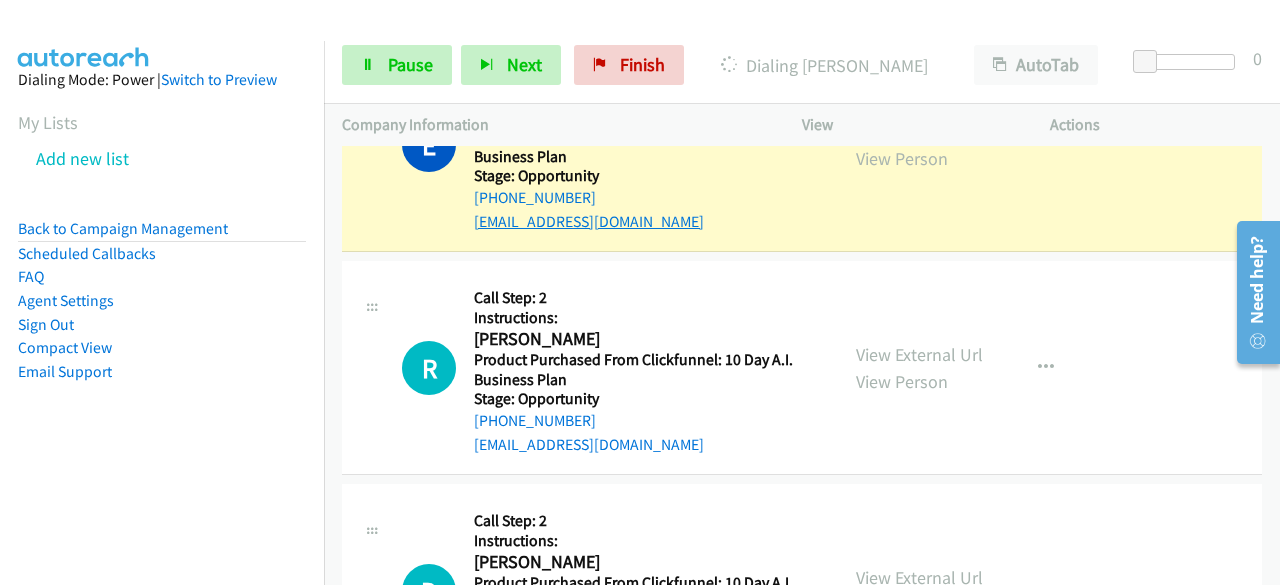 scroll, scrollTop: 6702, scrollLeft: 0, axis: vertical 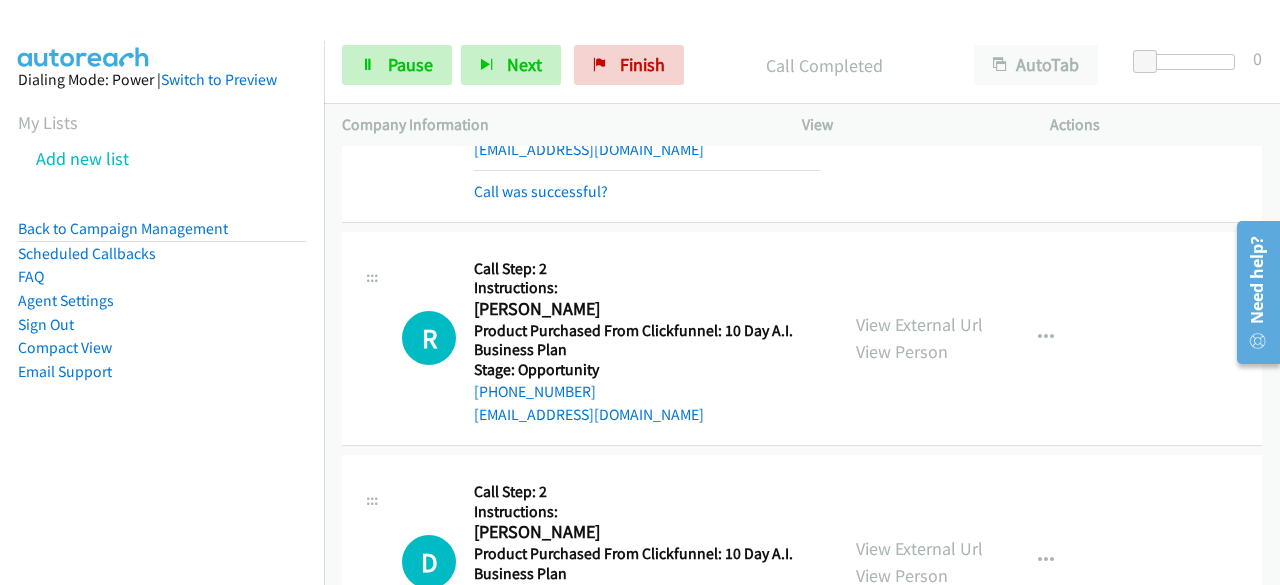 click on "Dialing Mode: Power
|
Switch to Preview
My Lists
Add new list
Back to Campaign Management
Scheduled Callbacks
FAQ
Agent Settings
Sign Out
Compact View
Email Support" at bounding box center [162, 257] 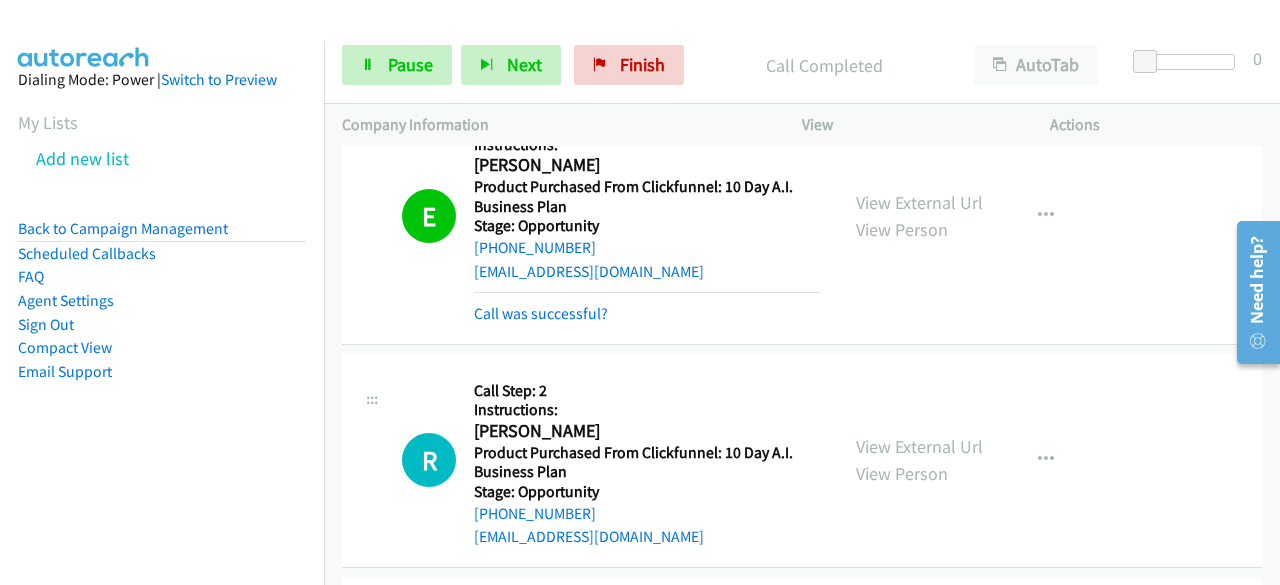 click on "Dialing Mode: Power
|
Switch to Preview
My Lists
Add new list
Back to Campaign Management
Scheduled Callbacks
FAQ
Agent Settings
Sign Out
Compact View
Email Support" at bounding box center [162, 333] 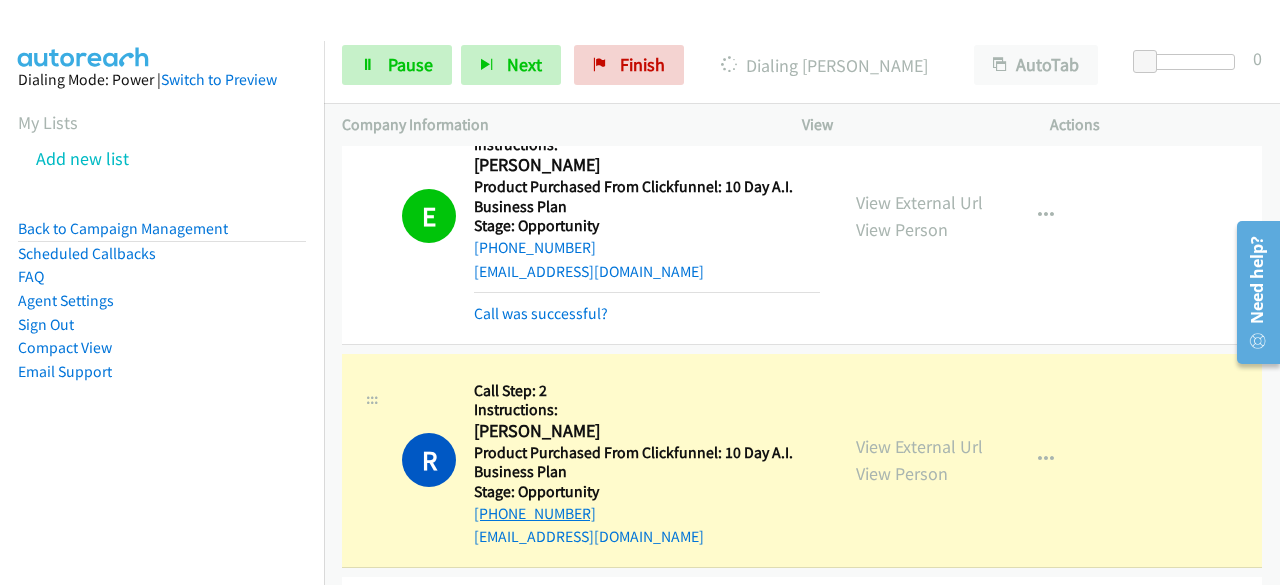 drag, startPoint x: 589, startPoint y: 497, endPoint x: 491, endPoint y: 493, distance: 98.0816 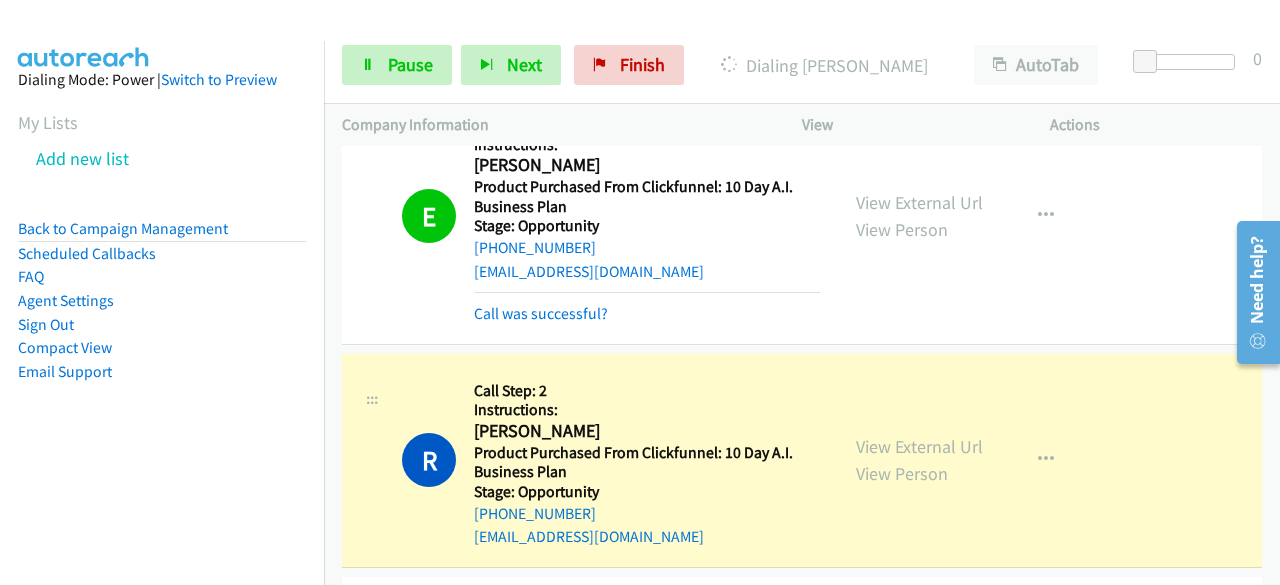 copy on "[PHONE_NUMBER]" 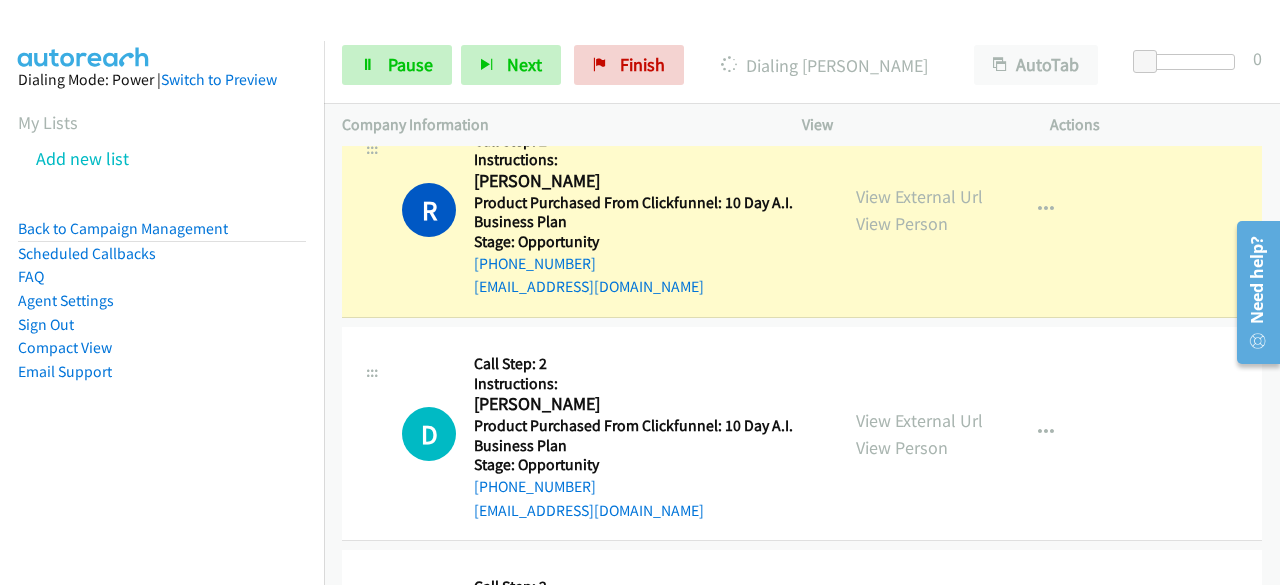 scroll, scrollTop: 6879, scrollLeft: 0, axis: vertical 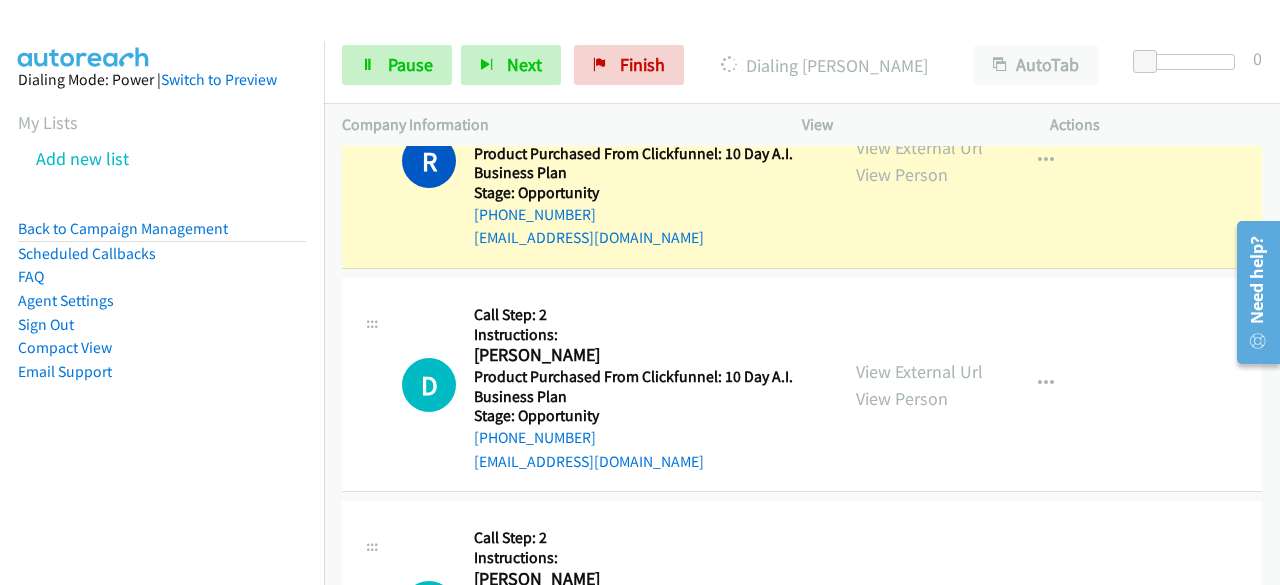 click on "Dialing Mode: Power
|
Switch to Preview
My Lists
Add new list
Back to Campaign Management
Scheduled Callbacks
FAQ
Agent Settings
Sign Out
Compact View
Email Support" at bounding box center [162, 257] 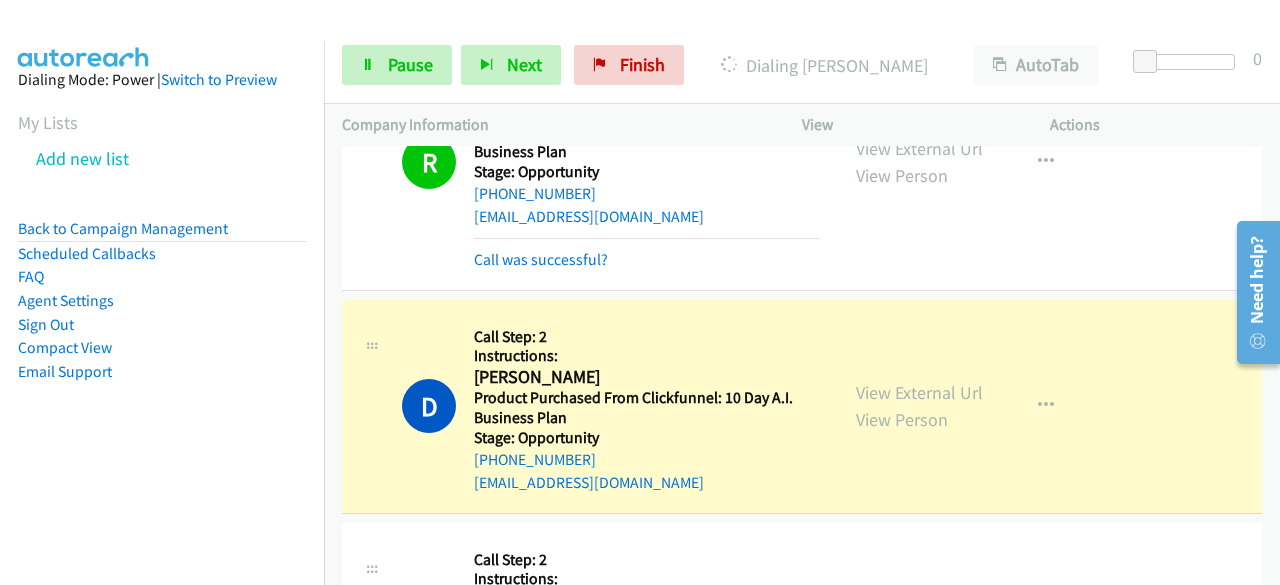 scroll, scrollTop: 7027, scrollLeft: 0, axis: vertical 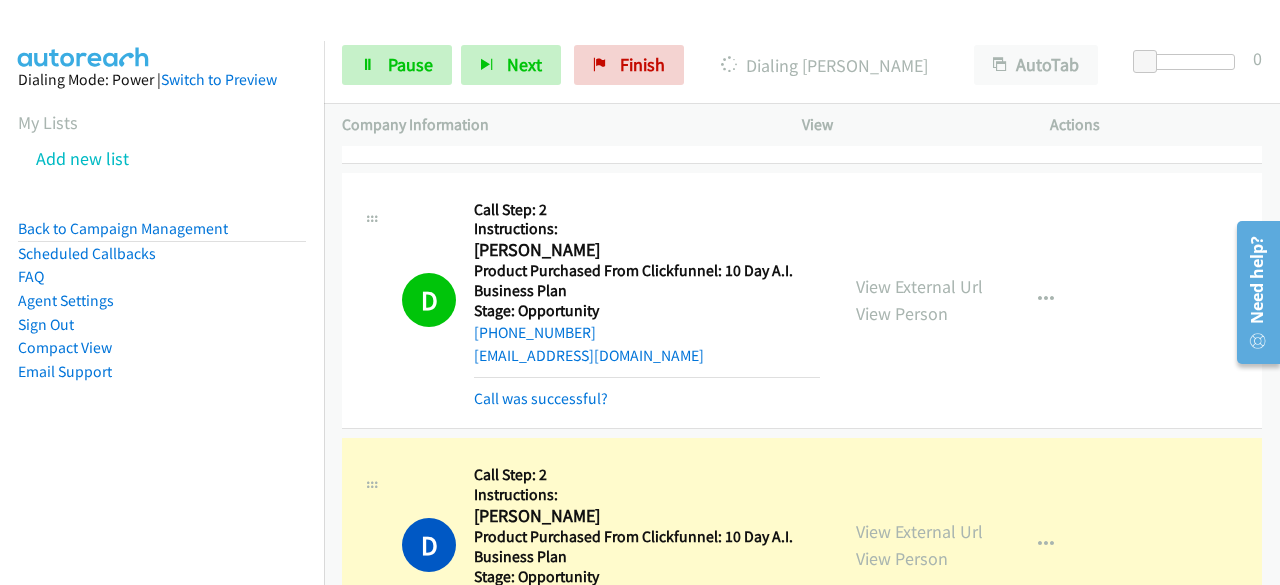 click on "D
Callback Scheduled
Call Step: 2
Instructions:
[PERSON_NAME]
America/New_York
Product Purchased From Clickfunnel: 10 Day A.I. Business Plan
Stage: Opportunity
[PHONE_NUMBER]
[EMAIL_ADDRESS][DOMAIN_NAME]
Call was successful?
View External Url
View Person
View External Url
Email
Schedule/Manage Callback
Skip Call
Add to do not call list" at bounding box center (802, 301) 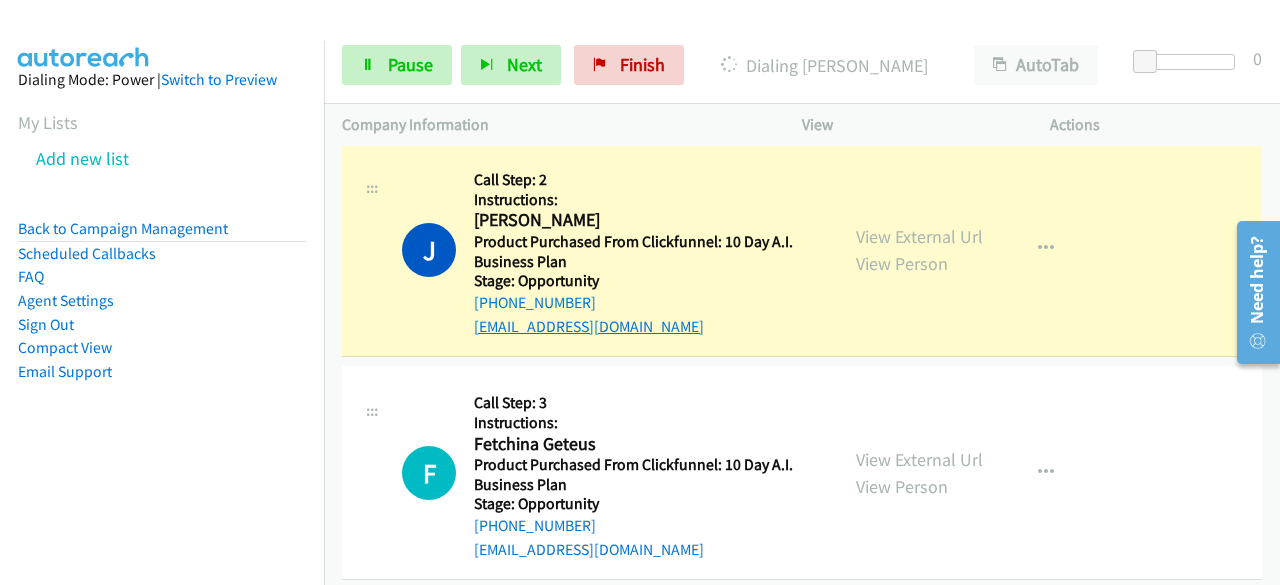 scroll, scrollTop: 7853, scrollLeft: 0, axis: vertical 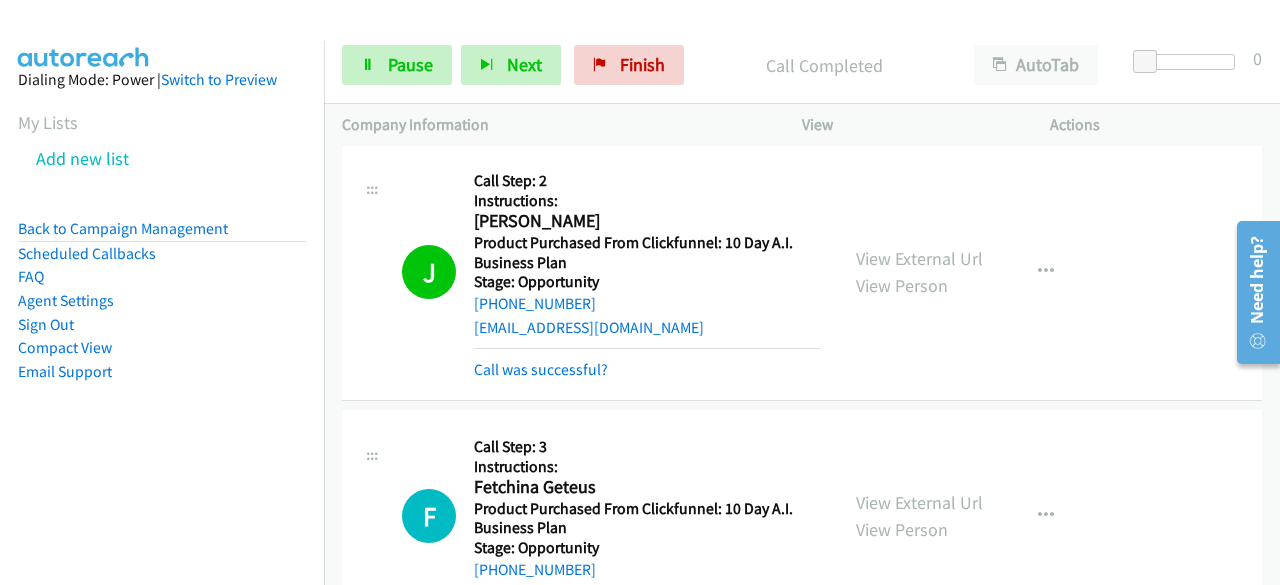 click on "Dialing Mode: Power
|
Switch to Preview
My Lists
Add new list
Back to Campaign Management
Scheduled Callbacks
FAQ
Agent Settings
Sign Out
Compact View
Email Support" at bounding box center [162, 257] 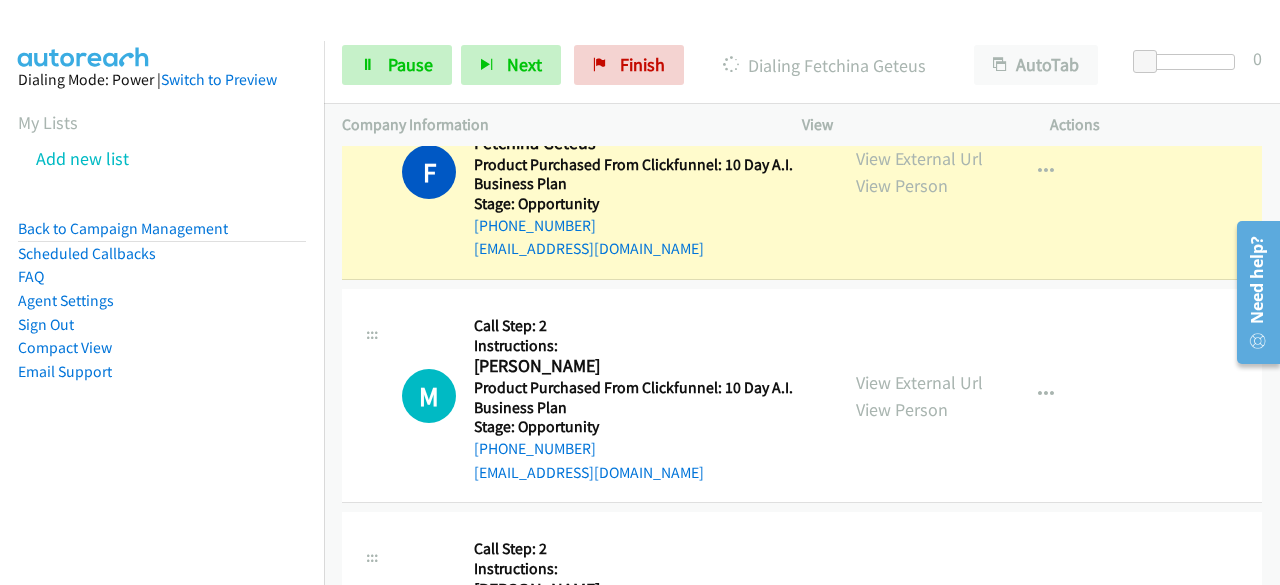 scroll, scrollTop: 8091, scrollLeft: 0, axis: vertical 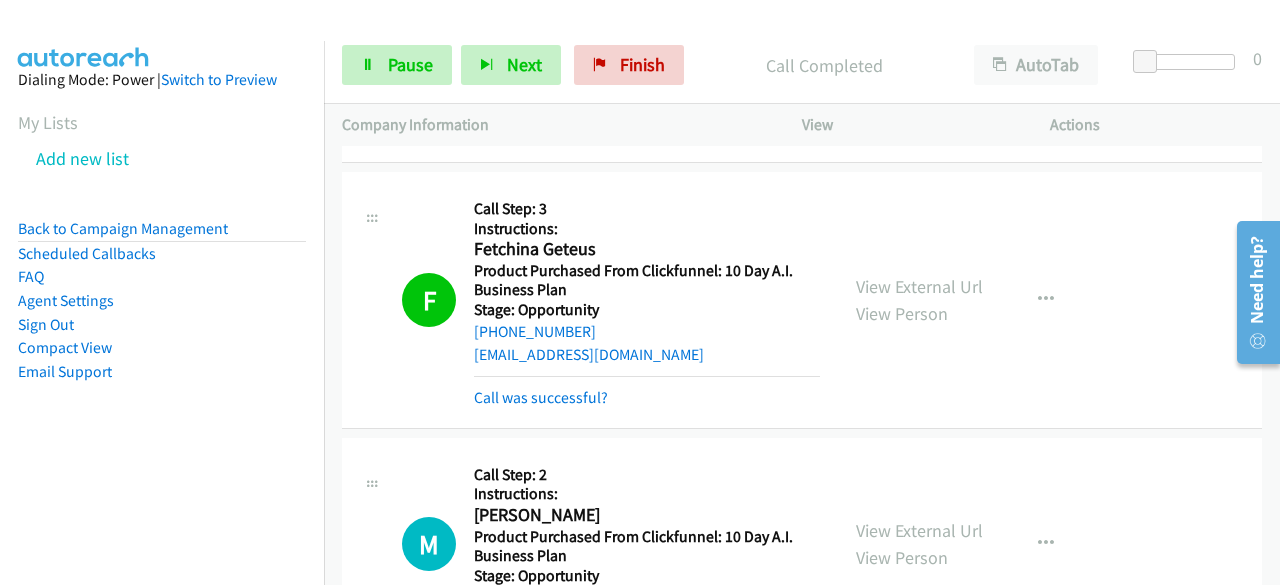 click on "Dialing Mode: Power
|
Switch to Preview
My Lists
Add new list
Back to Campaign Management
Scheduled Callbacks
FAQ
Agent Settings
Sign Out
Compact View
Email Support" at bounding box center [162, 257] 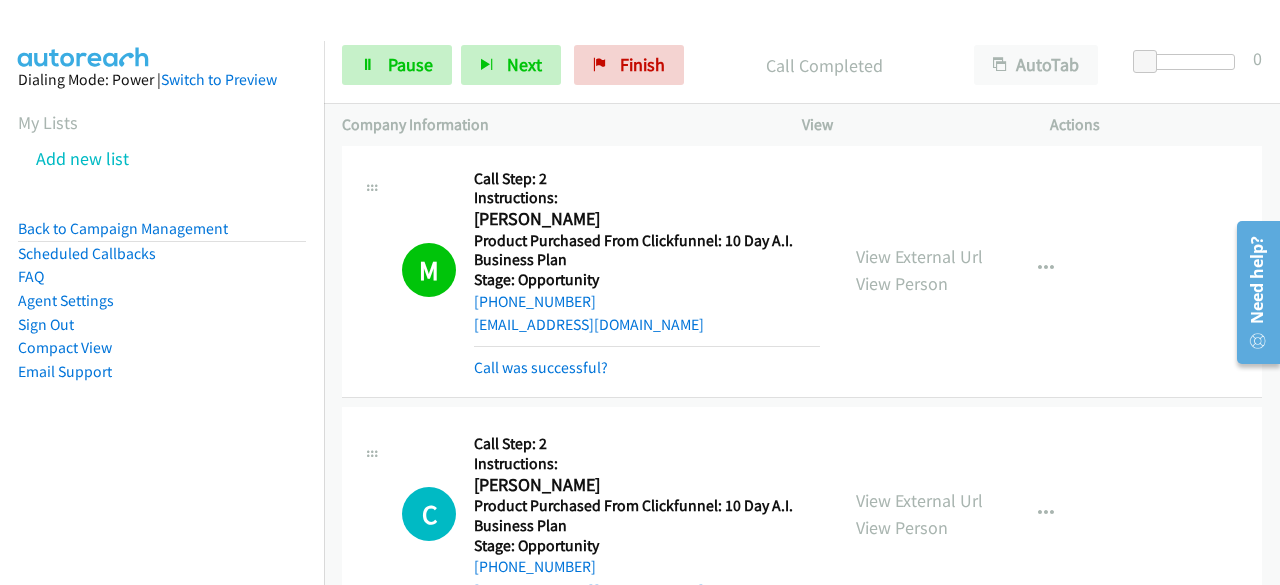 scroll, scrollTop: 8475, scrollLeft: 0, axis: vertical 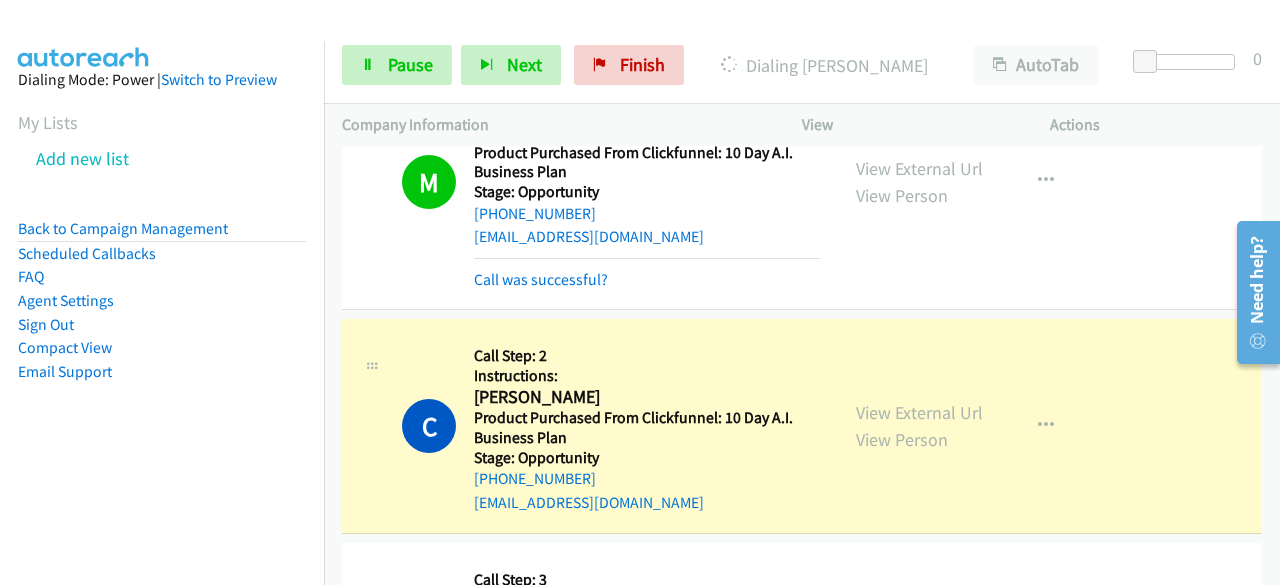 click on "Start Calls
Pause
Next
Finish
Dialing [PERSON_NAME]
AutoTab
AutoTab
0" at bounding box center (802, 65) 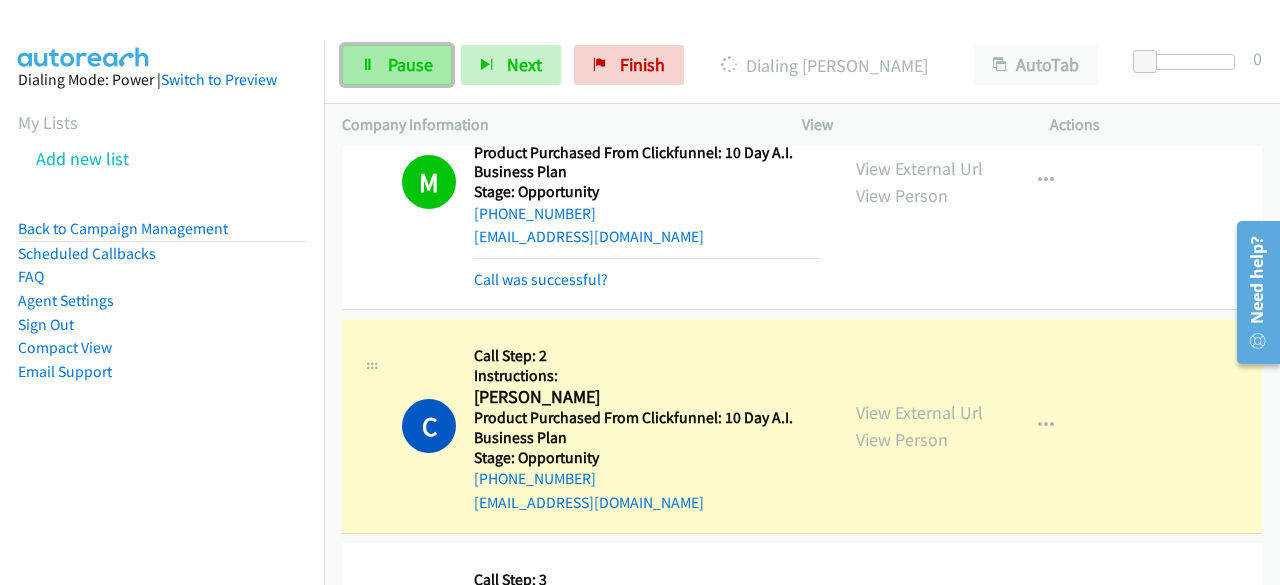 click on "Pause" at bounding box center [397, 65] 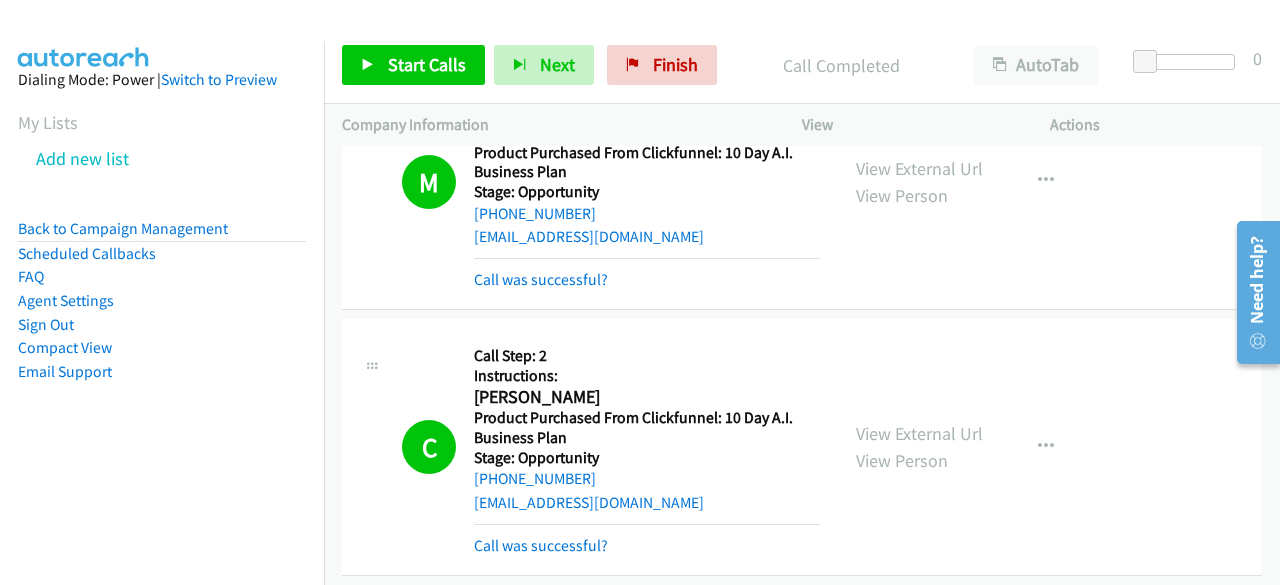 click on "Dialing Mode: Power
|
Switch to Preview
My Lists
Add new list
Back to Campaign Management
Scheduled Callbacks
FAQ
Agent Settings
Sign Out
Compact View
Email Support" at bounding box center [162, 257] 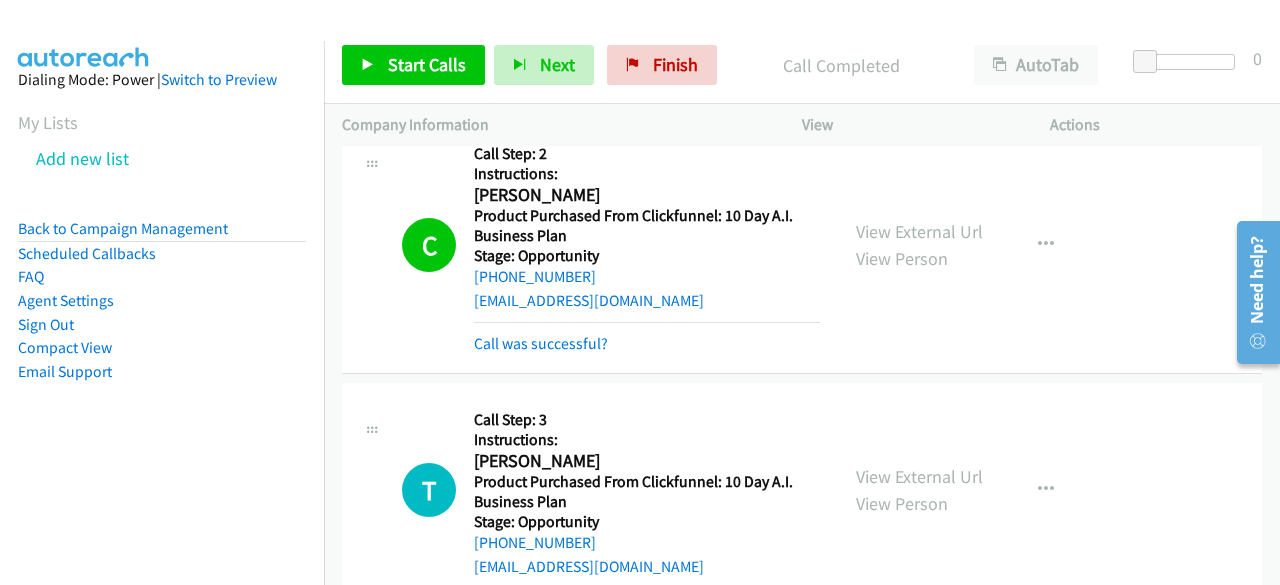 scroll, scrollTop: 8903, scrollLeft: 0, axis: vertical 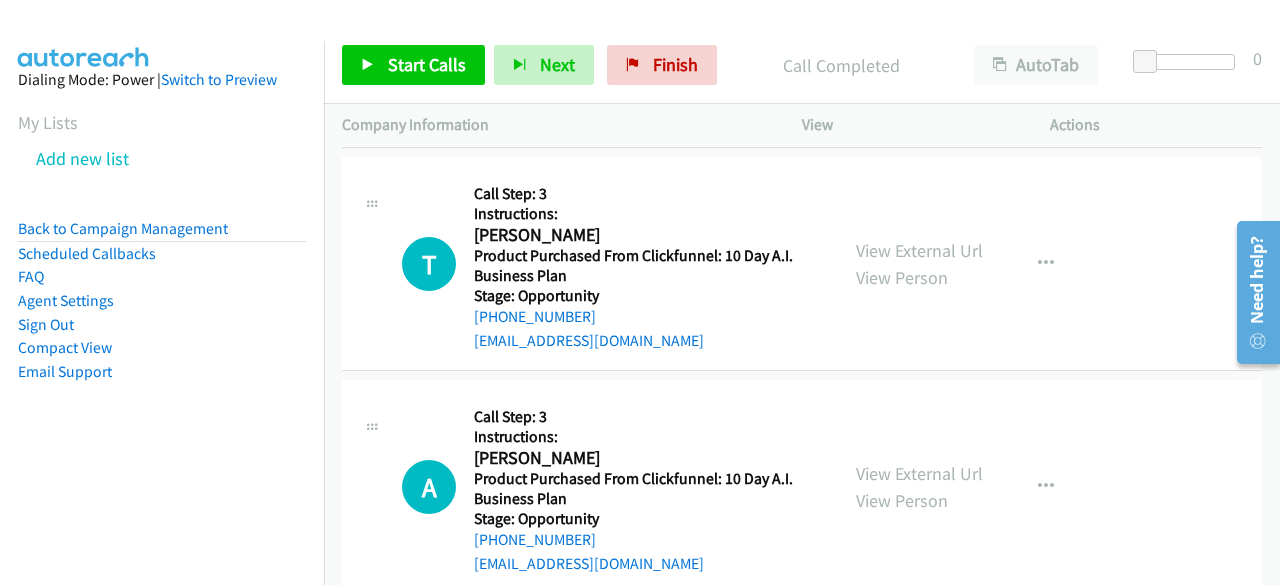 click on "[PHONE_NUMBER]" at bounding box center (647, 317) 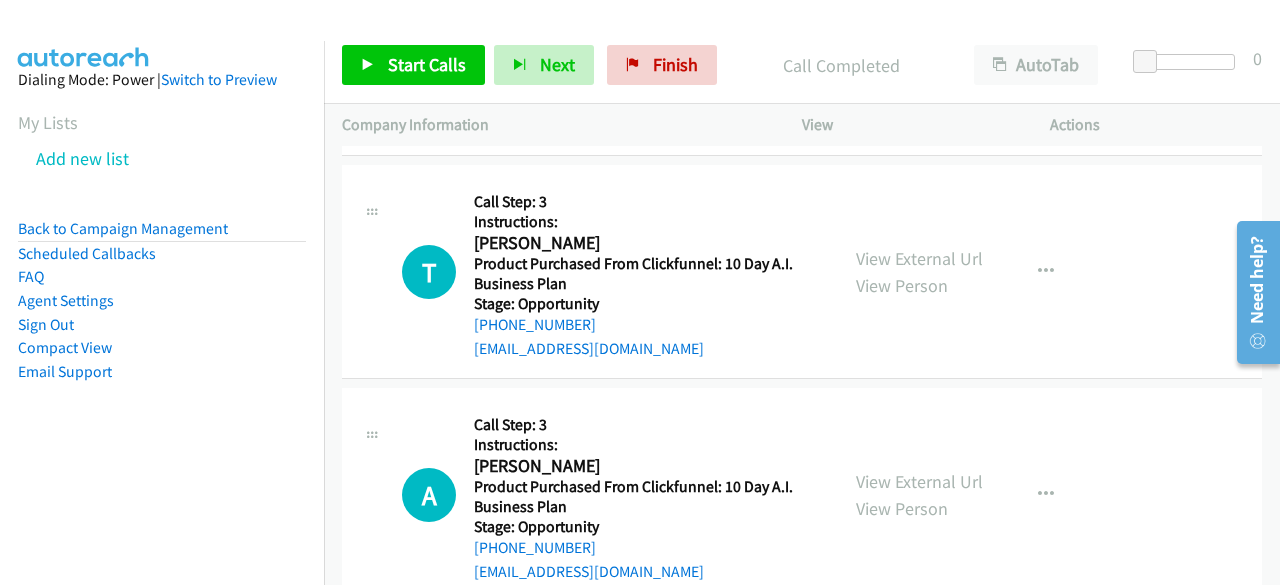 scroll, scrollTop: 8894, scrollLeft: 0, axis: vertical 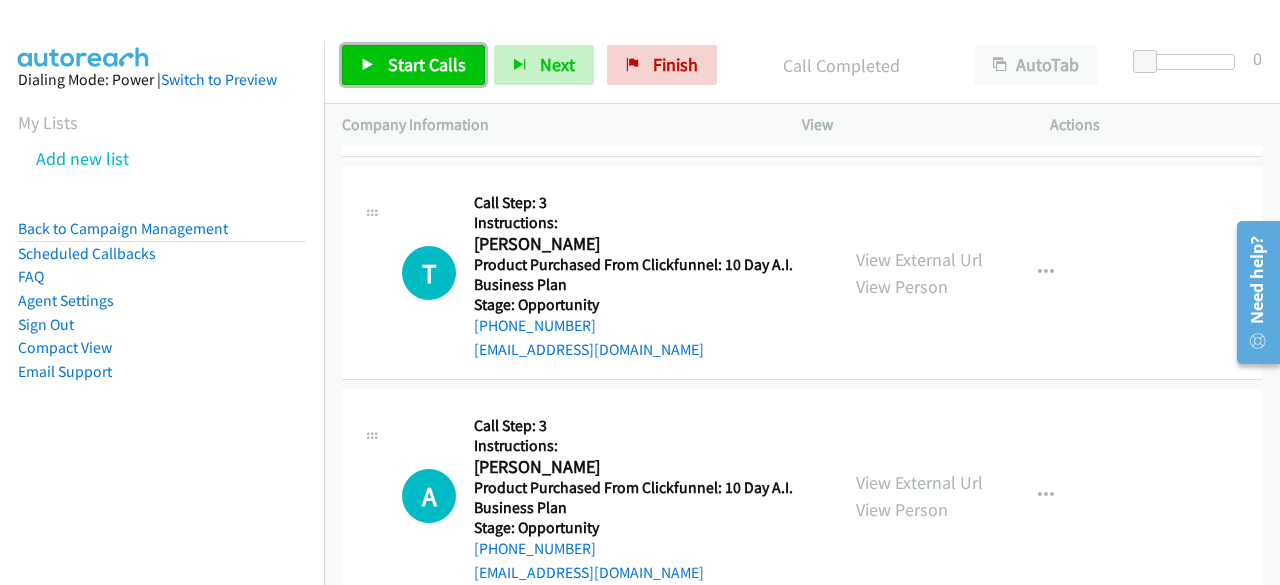 click on "Start Calls" at bounding box center (427, 64) 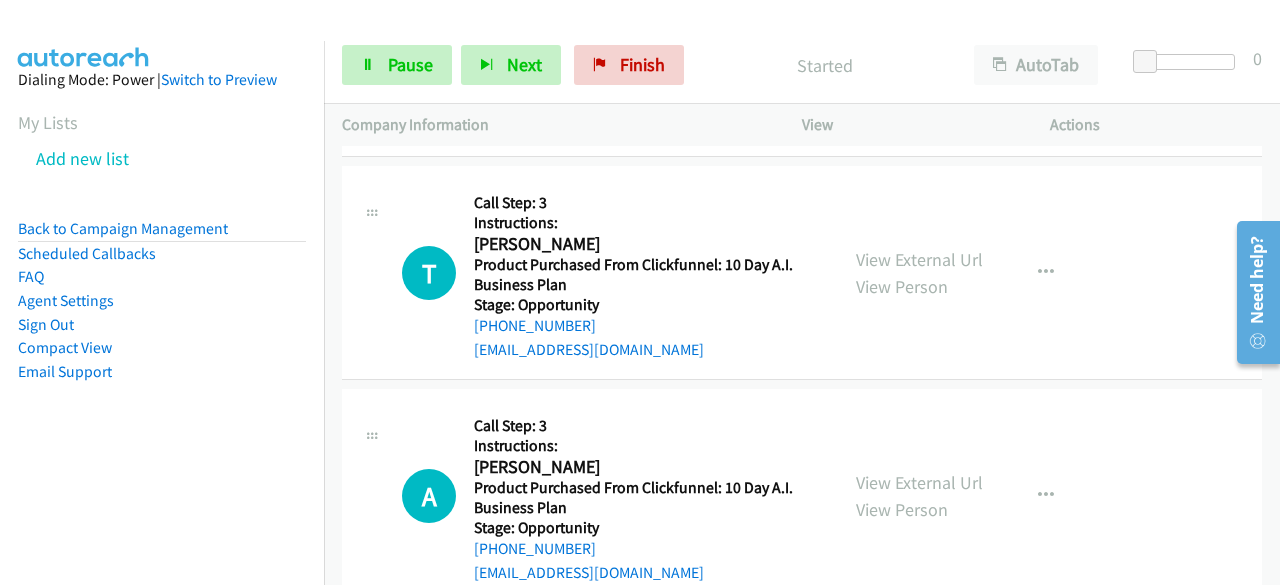 scroll, scrollTop: 9042, scrollLeft: 0, axis: vertical 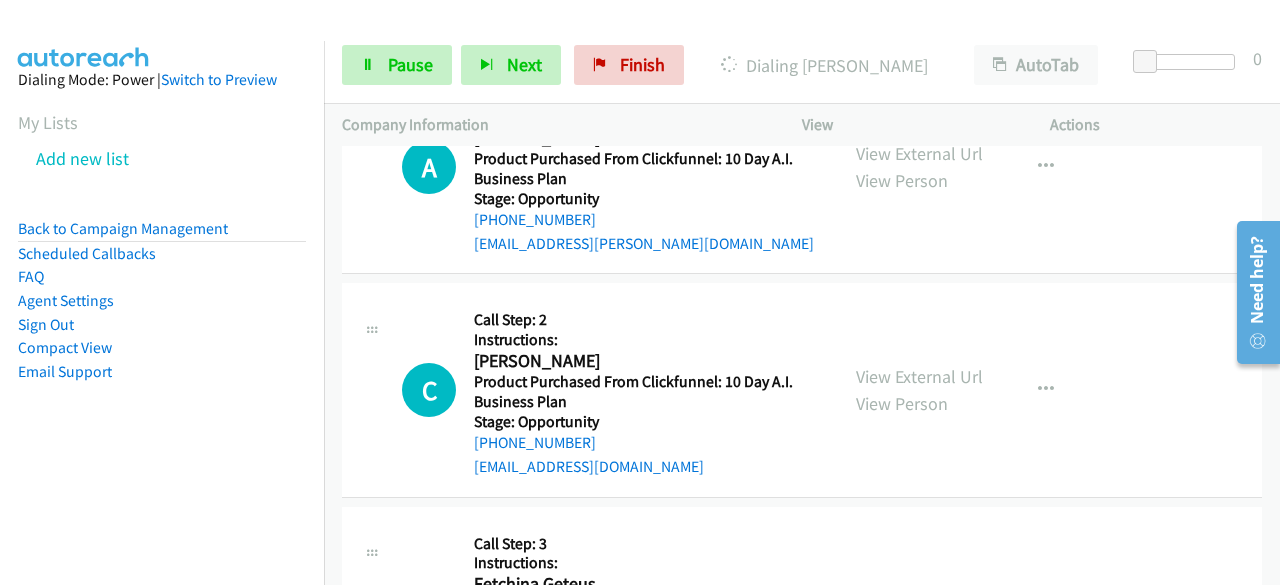 click on "Dialing Mode: Power
|
Switch to Preview
My Lists
Add new list
Back to Campaign Management
Scheduled Callbacks
FAQ
Agent Settings
Sign Out
Compact View
Email Support" at bounding box center [162, 257] 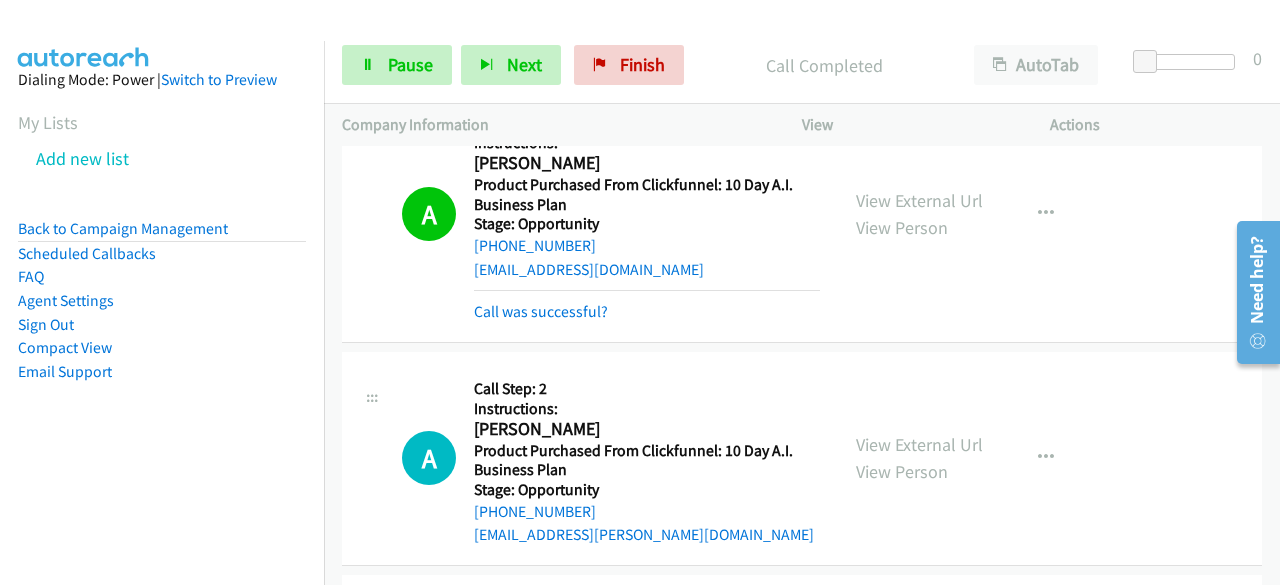 scroll, scrollTop: 9261, scrollLeft: 0, axis: vertical 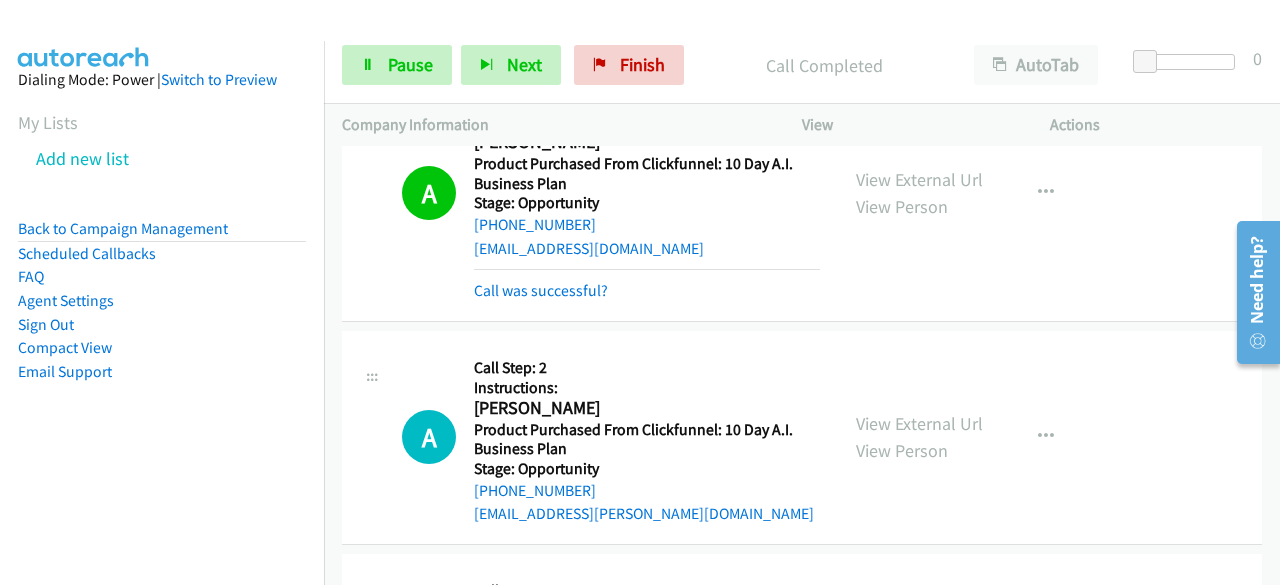 click on "Dialing Mode: Power
|
Switch to Preview
My Lists
Add new list
Back to Campaign Management
Scheduled Callbacks
FAQ
Agent Settings
Sign Out
Compact View
Email Support" at bounding box center (162, 257) 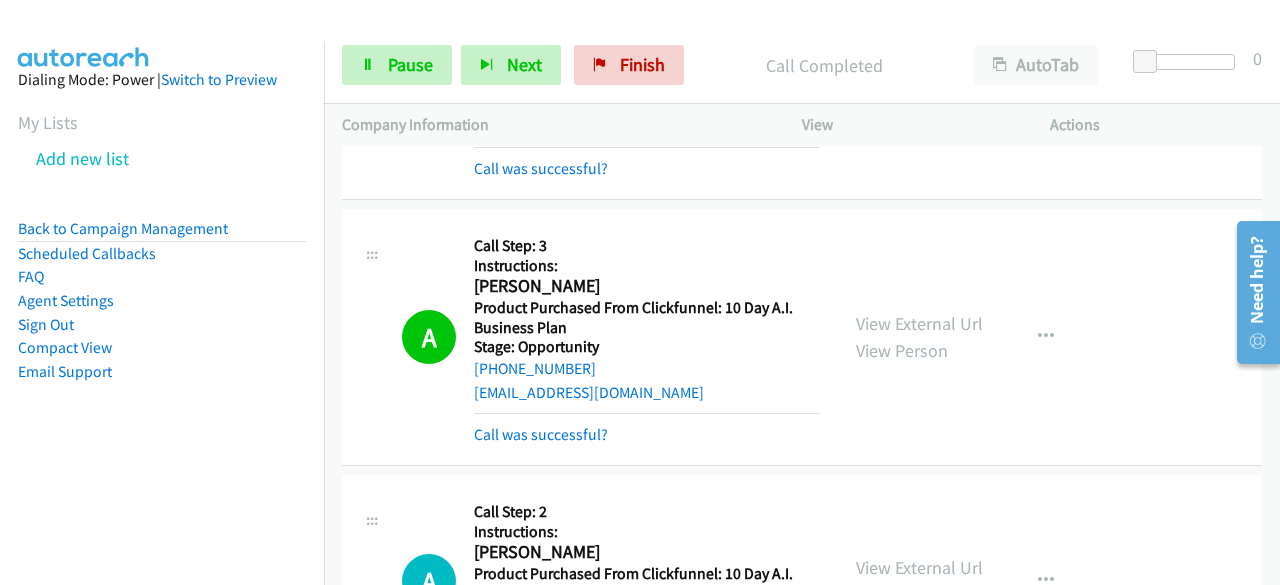 click on "Dialing Mode: Power
|
Switch to Preview
My Lists
Add new list
Back to Campaign Management
Scheduled Callbacks
FAQ
Agent Settings
Sign Out
Compact View
Email Support" at bounding box center [162, 257] 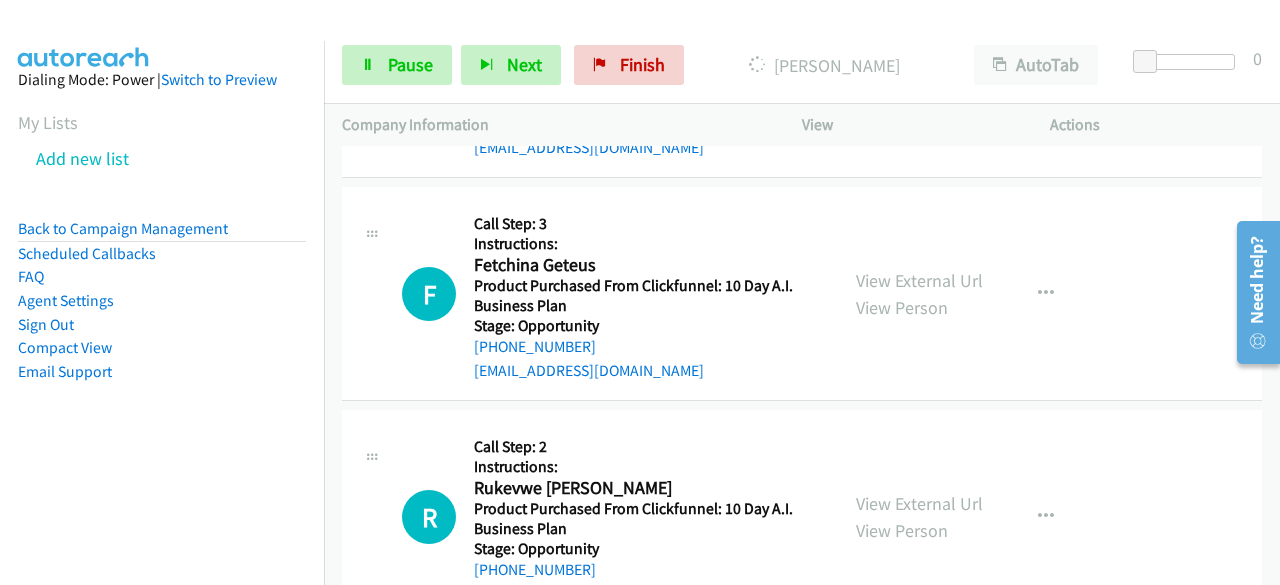 scroll, scrollTop: 9893, scrollLeft: 0, axis: vertical 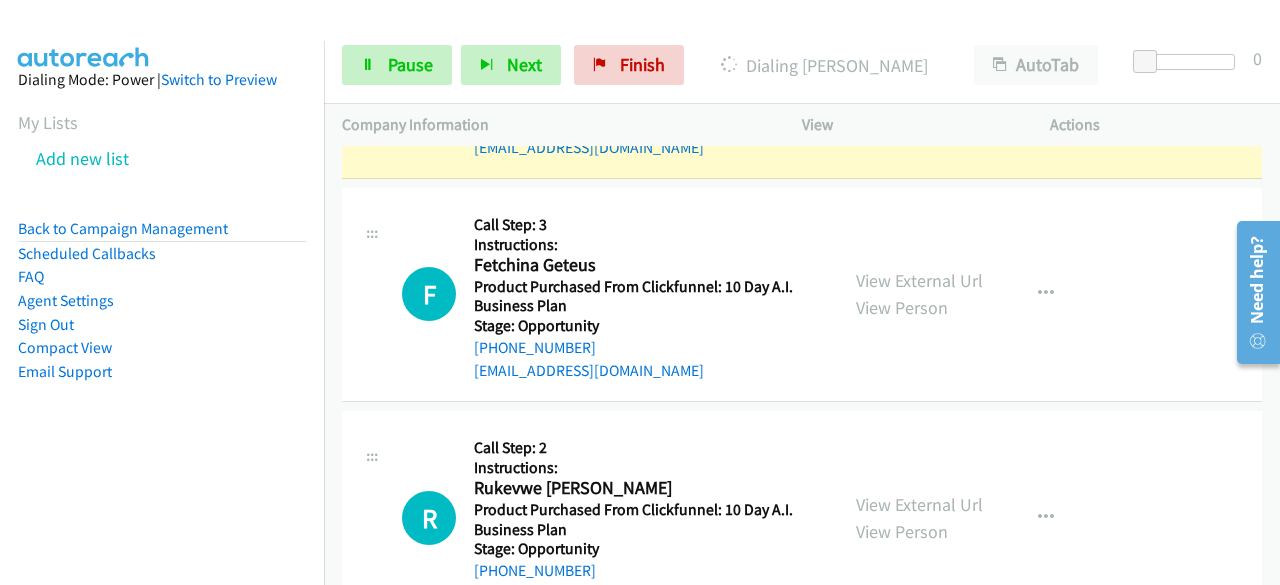 click on "Dialing Mode: Power
|
Switch to Preview
My Lists
Add new list
Back to Campaign Management
Scheduled Callbacks
FAQ
Agent Settings
Sign Out
Compact View
Email Support" at bounding box center (162, 257) 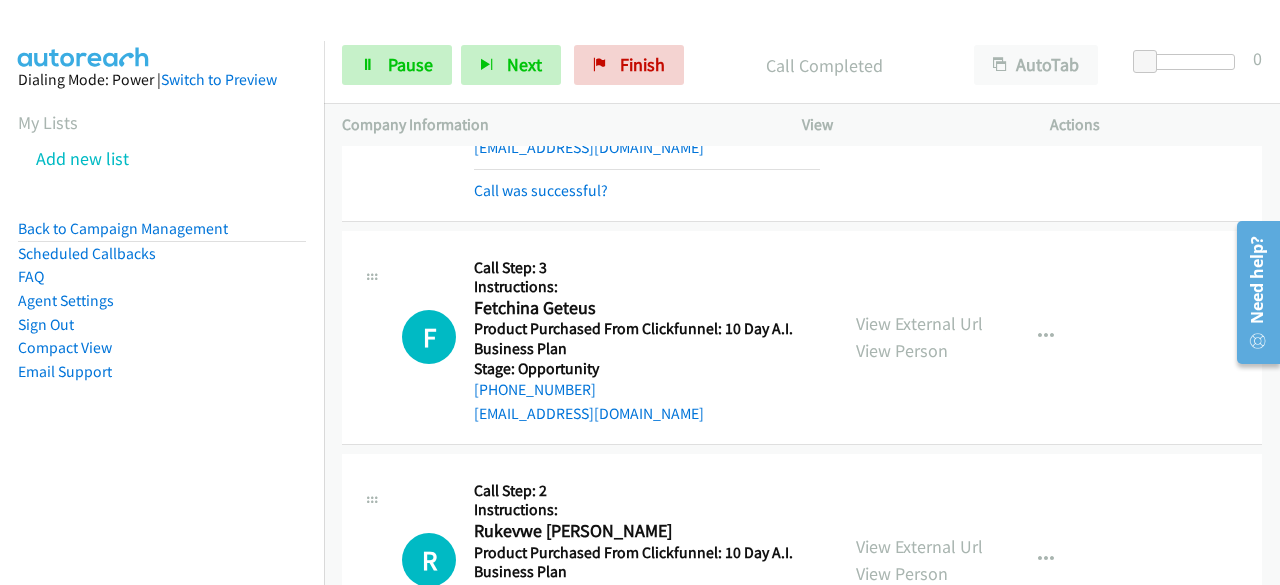 click on "Dialing Mode: Power
|
Switch to Preview
My Lists
Add new list
Back to Campaign Management
Scheduled Callbacks
FAQ
Agent Settings
Sign Out
Compact View
Email Support" at bounding box center [162, 257] 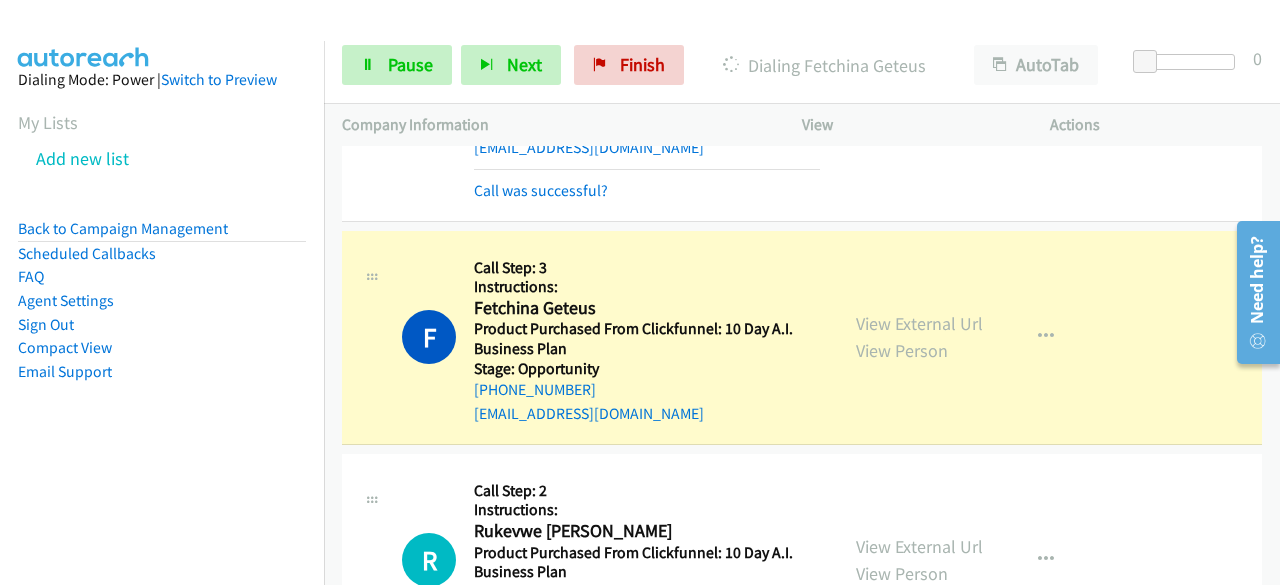 click on "Dialing Mode: Power
|
Switch to Preview
My Lists
Add new list
Back to Campaign Management
Scheduled Callbacks
FAQ
Agent Settings
Sign Out
Compact View
Email Support" at bounding box center [162, 257] 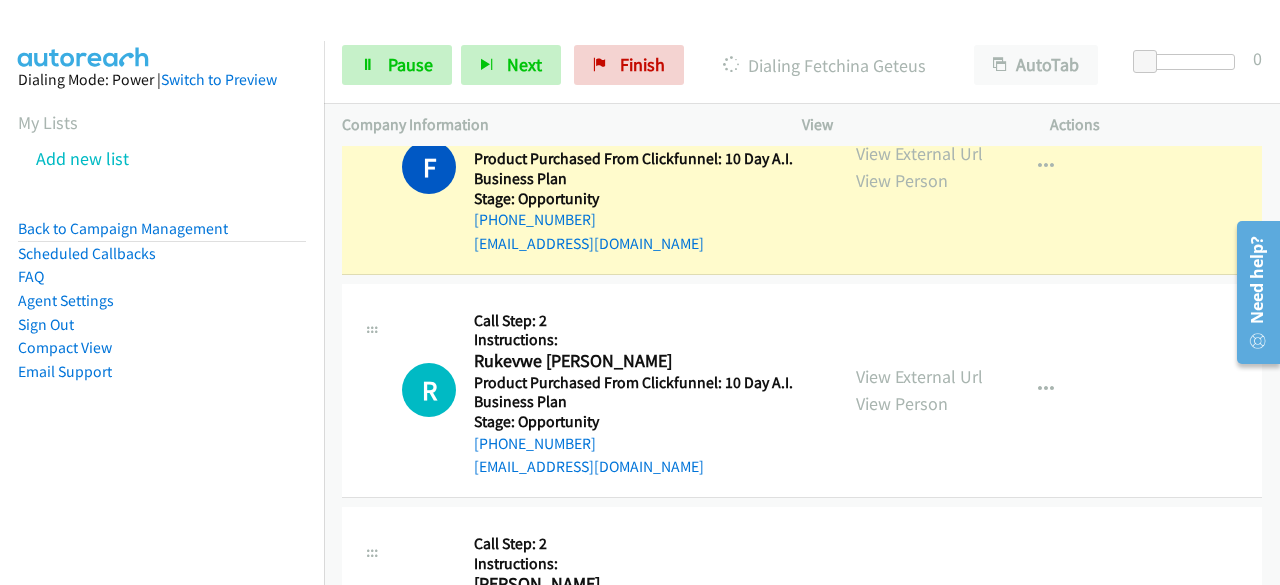 scroll, scrollTop: 9903, scrollLeft: 0, axis: vertical 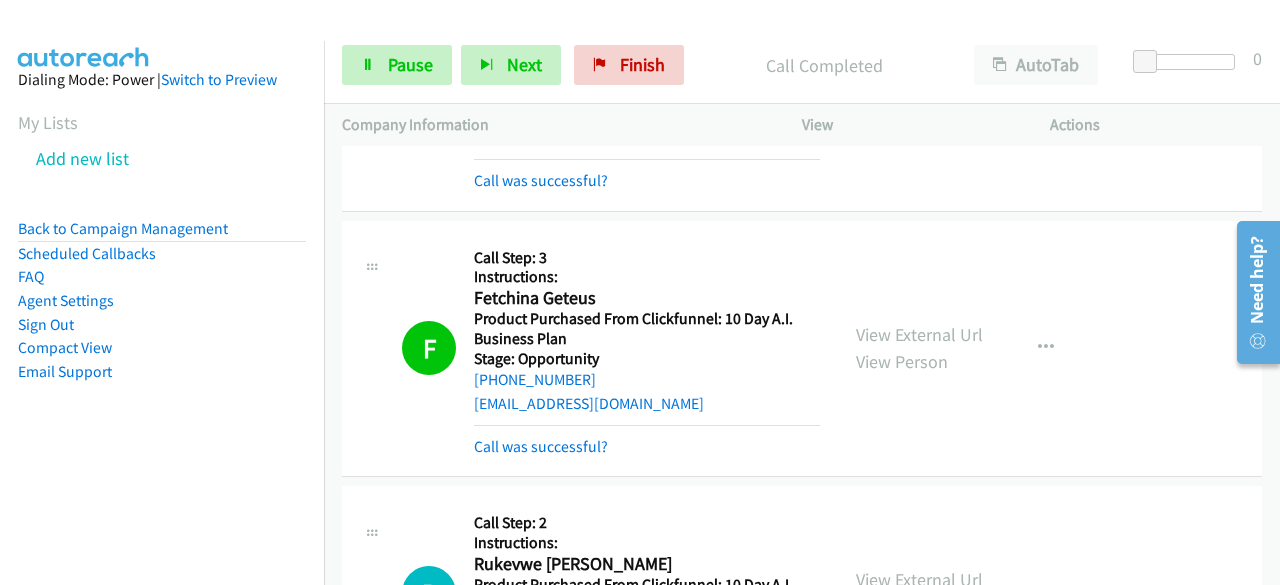 click on "Dialing Mode: Power
|
Switch to Preview
My Lists
Add new list
Back to Campaign Management
Scheduled Callbacks
FAQ
Agent Settings
Sign Out
Compact View
Email Support" at bounding box center (162, 333) 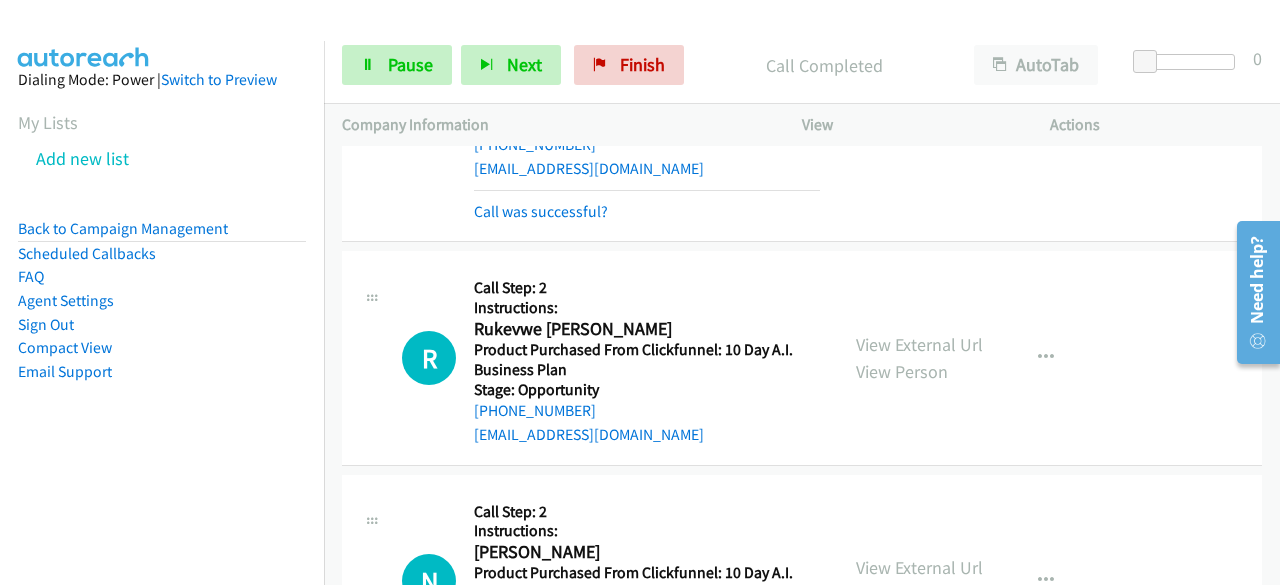 scroll, scrollTop: 10139, scrollLeft: 0, axis: vertical 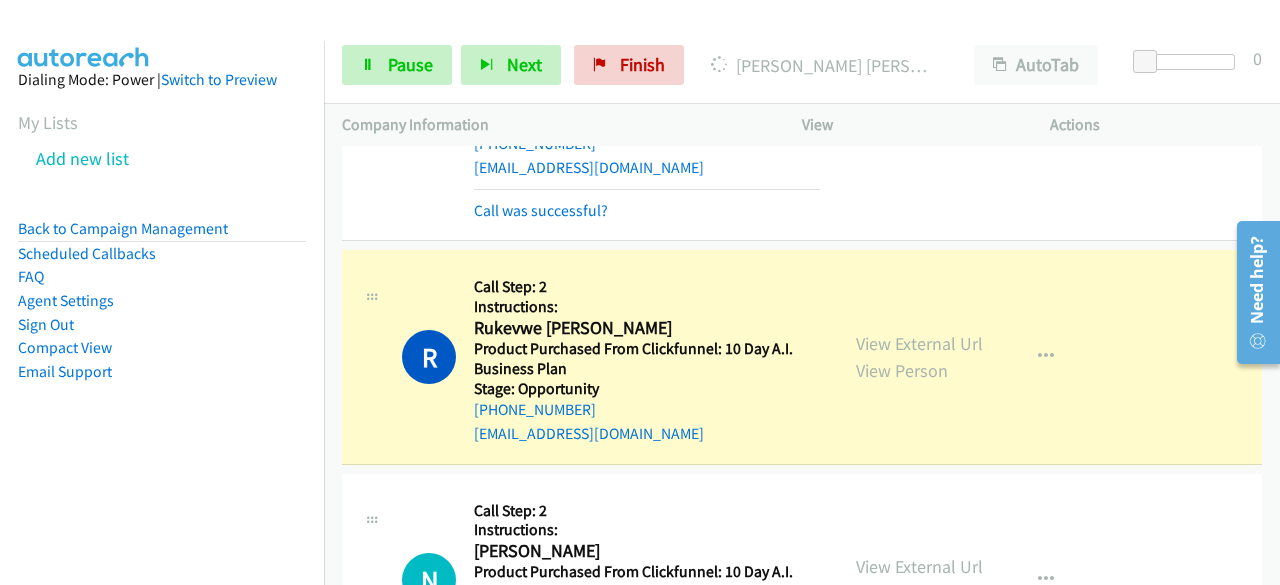 click on "Dialing Mode: Power
|
Switch to Preview
My Lists
Add new list
Back to Campaign Management
Scheduled Callbacks
FAQ
Agent Settings
Sign Out
Compact View
Email Support" at bounding box center [162, 333] 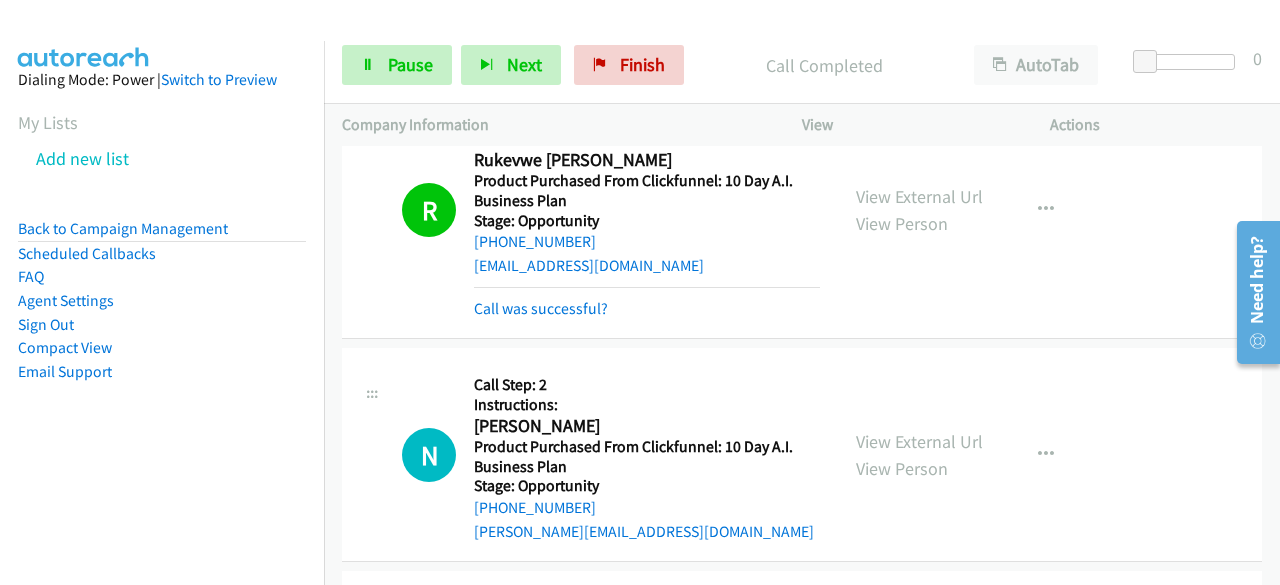 scroll, scrollTop: 10328, scrollLeft: 0, axis: vertical 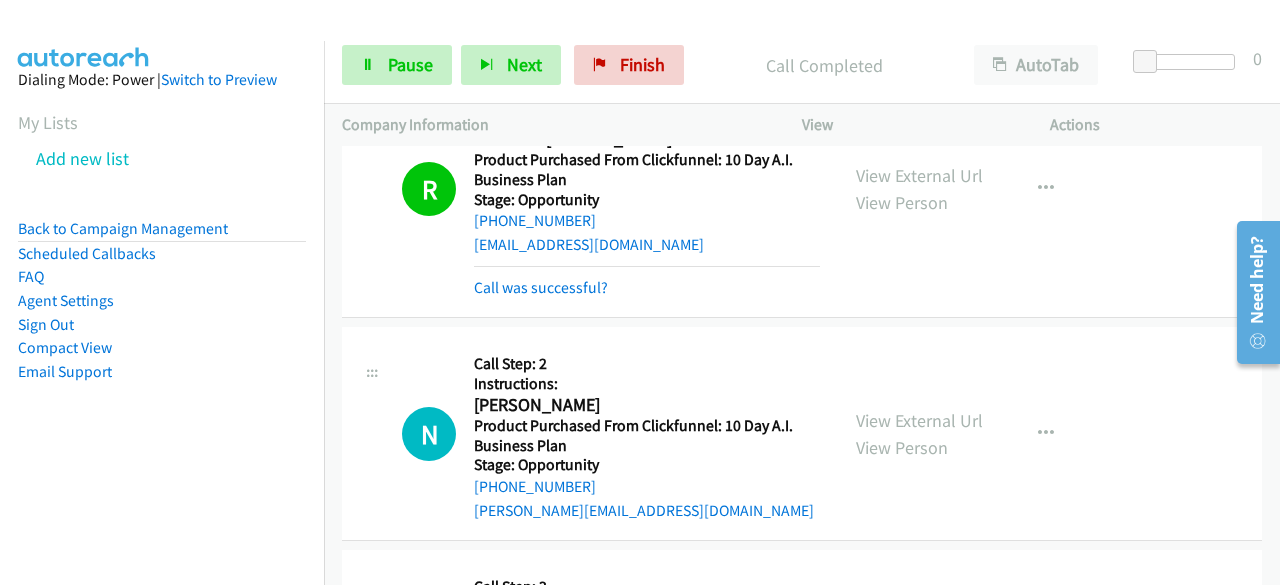 click on "Dialing Mode: Power
|
Switch to Preview
My Lists
Add new list
Back to Campaign Management
Scheduled Callbacks
FAQ
Agent Settings
Sign Out
Compact View
Email Support" at bounding box center [162, 257] 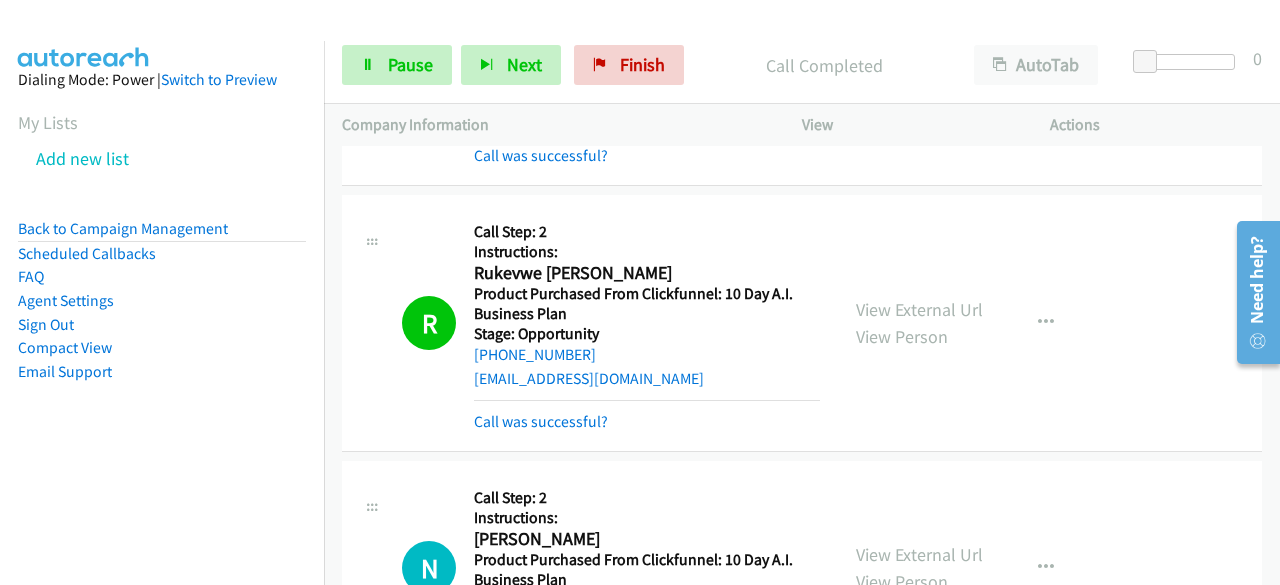 click on "Dialing Mode: Power
|
Switch to Preview
My Lists
Add new list
Back to Campaign Management
Scheduled Callbacks
FAQ
Agent Settings
Sign Out
Compact View
Email Support" at bounding box center [162, 257] 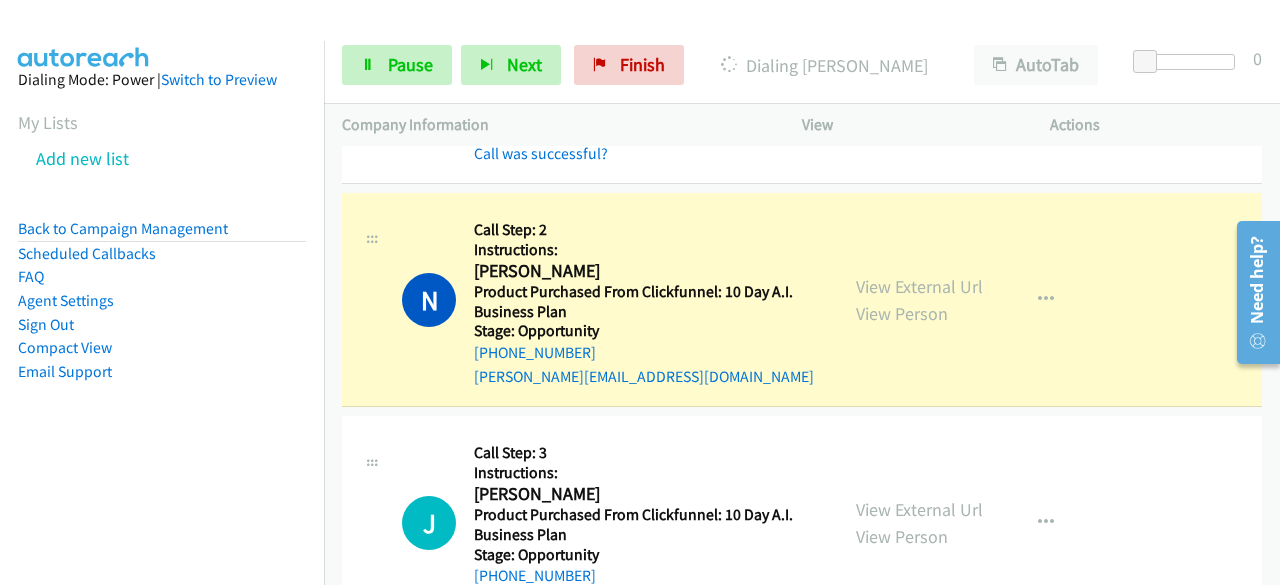 scroll, scrollTop: 10462, scrollLeft: 0, axis: vertical 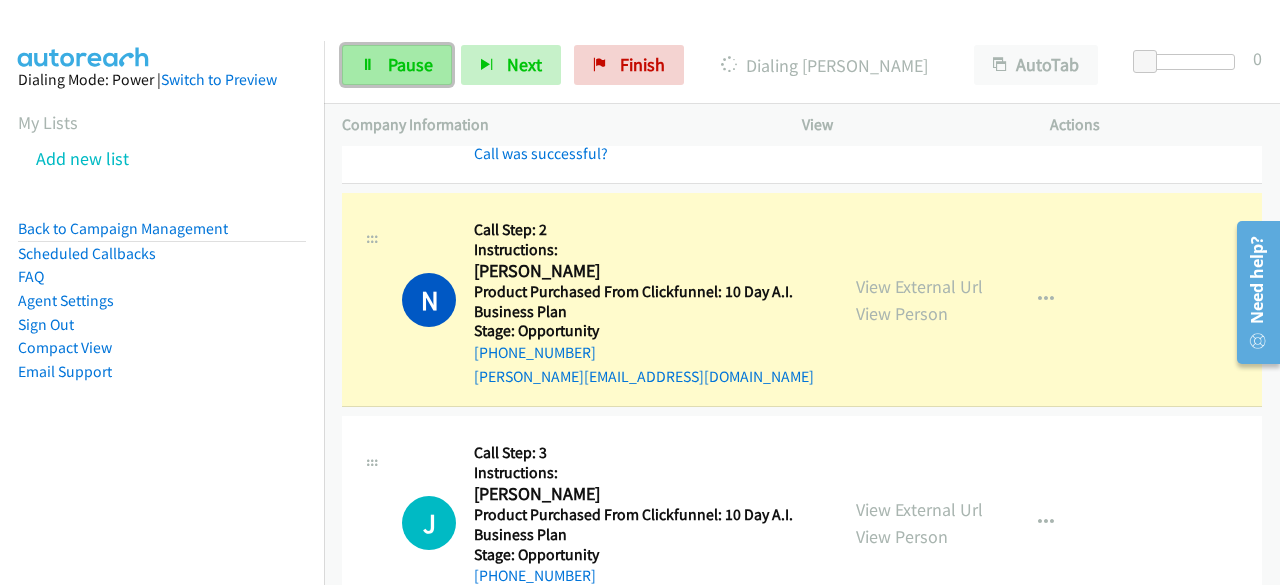 click on "Pause" at bounding box center [410, 64] 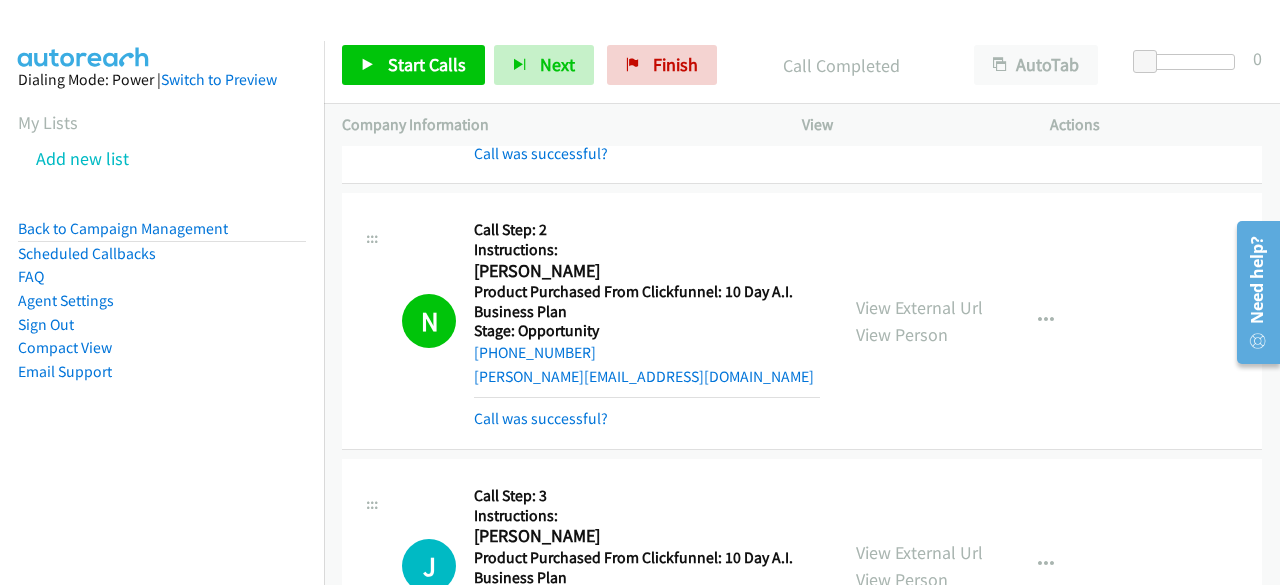 click on "Dialing Mode: Power
|
Switch to Preview
My Lists
Add new list
Back to Campaign Management
Scheduled Callbacks
FAQ
Agent Settings
Sign Out
Compact View
Email Support" at bounding box center [162, 257] 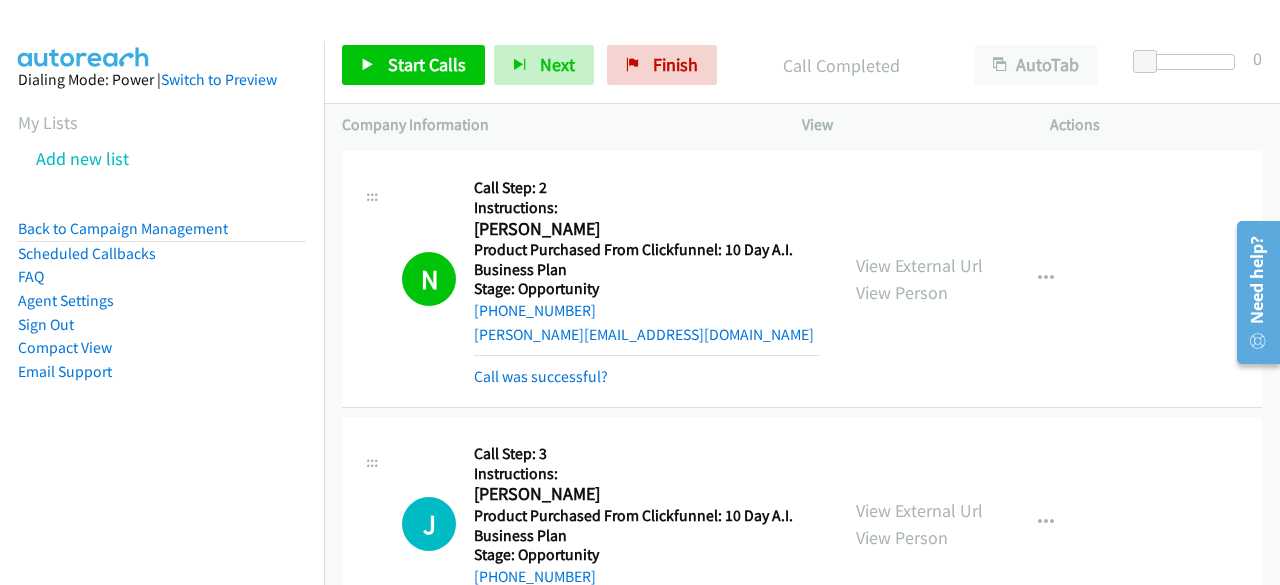 scroll, scrollTop: 10676, scrollLeft: 0, axis: vertical 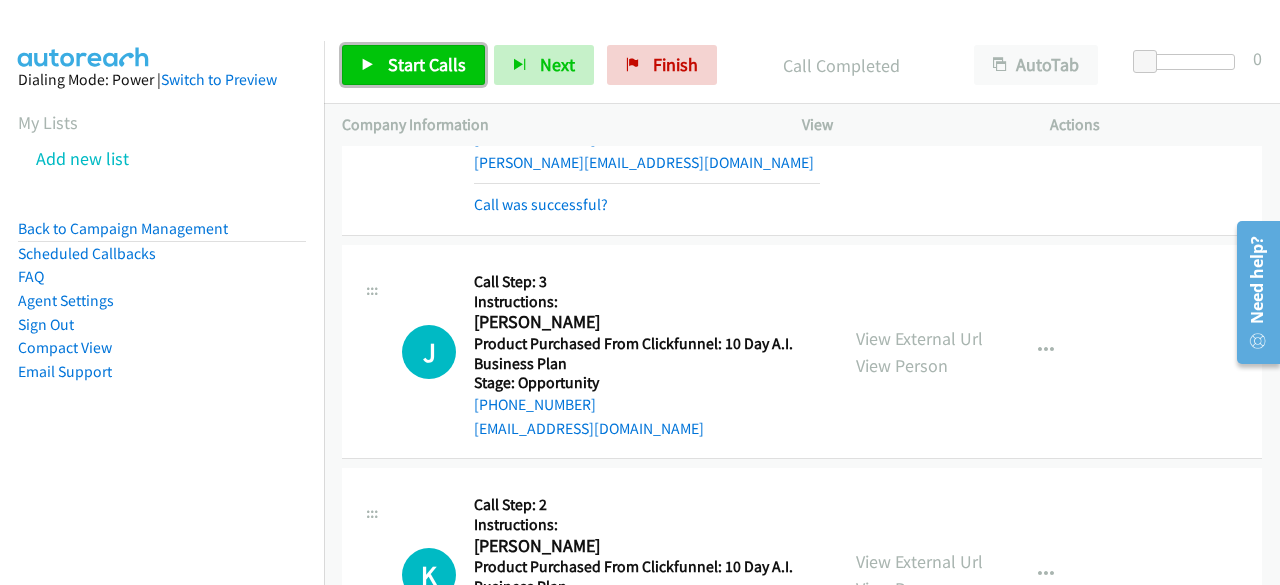 click on "Start Calls" at bounding box center [427, 64] 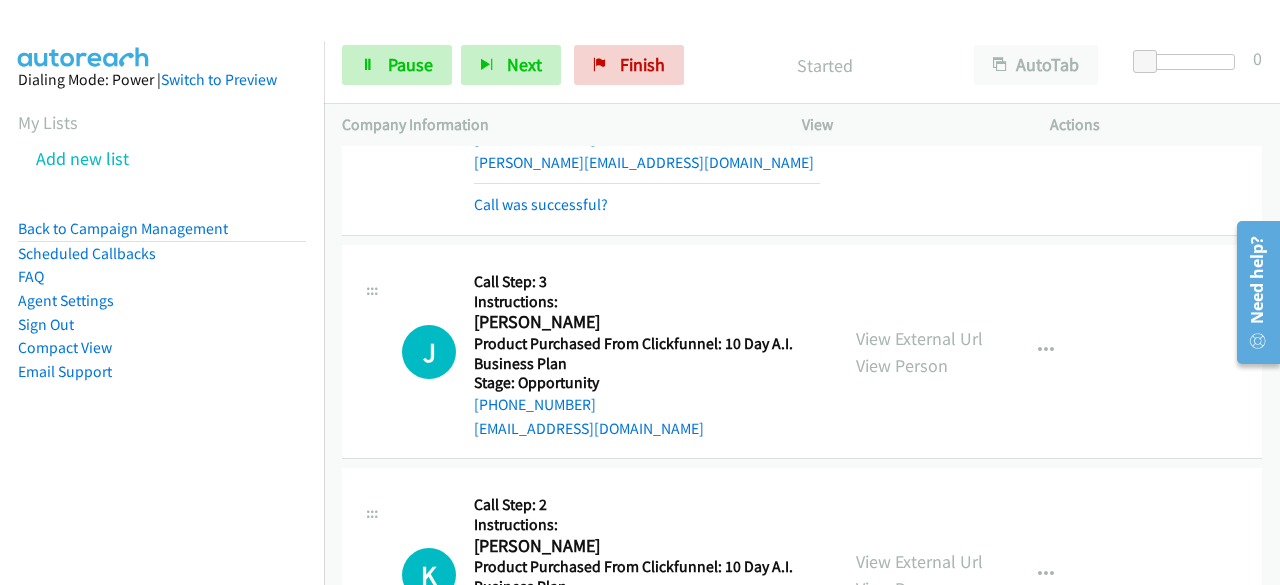 click on "Email Support" at bounding box center (162, 372) 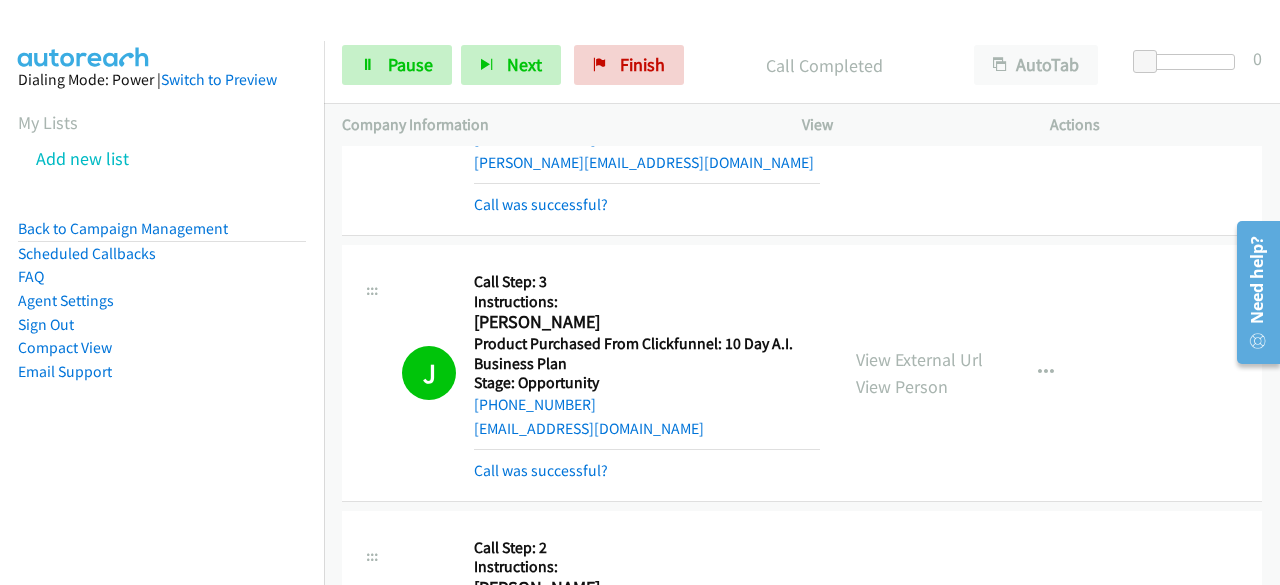 click on "Dialing Mode: Power
|
Switch to Preview
My Lists
Add new list
Back to Campaign Management
Scheduled Callbacks
FAQ
Agent Settings
Sign Out
Compact View
Email Support" at bounding box center [162, 257] 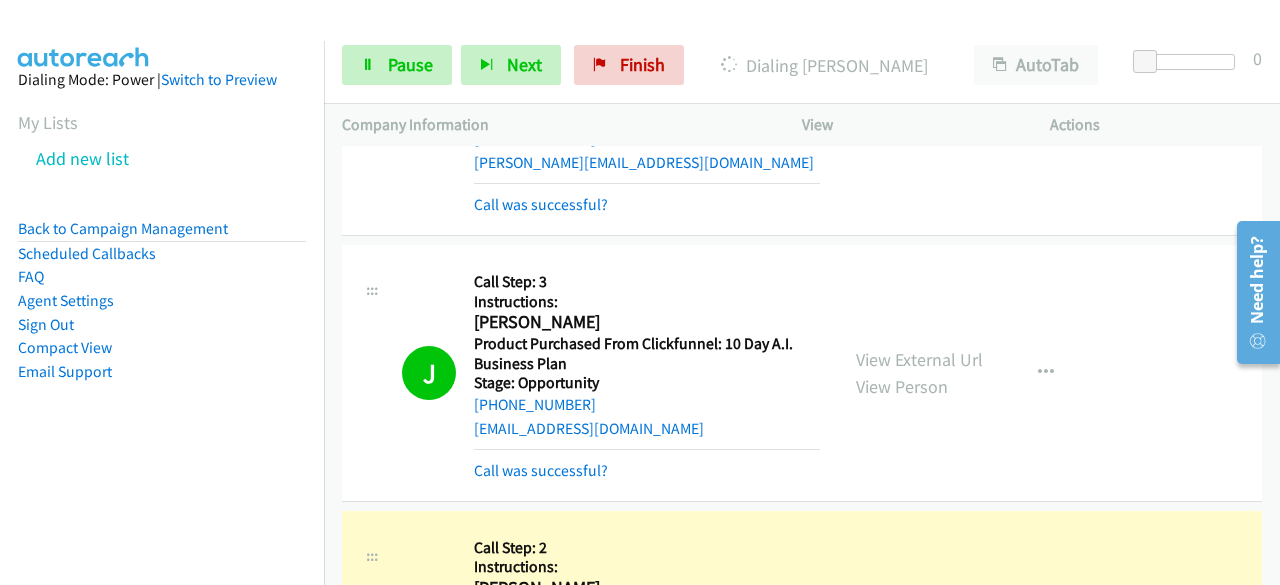 click on "Dialing Mode: Power
|
Switch to Preview
My Lists
Add new list
Back to Campaign Management
Scheduled Callbacks
FAQ
Agent Settings
Sign Out
Compact View
Email Support" at bounding box center [162, 257] 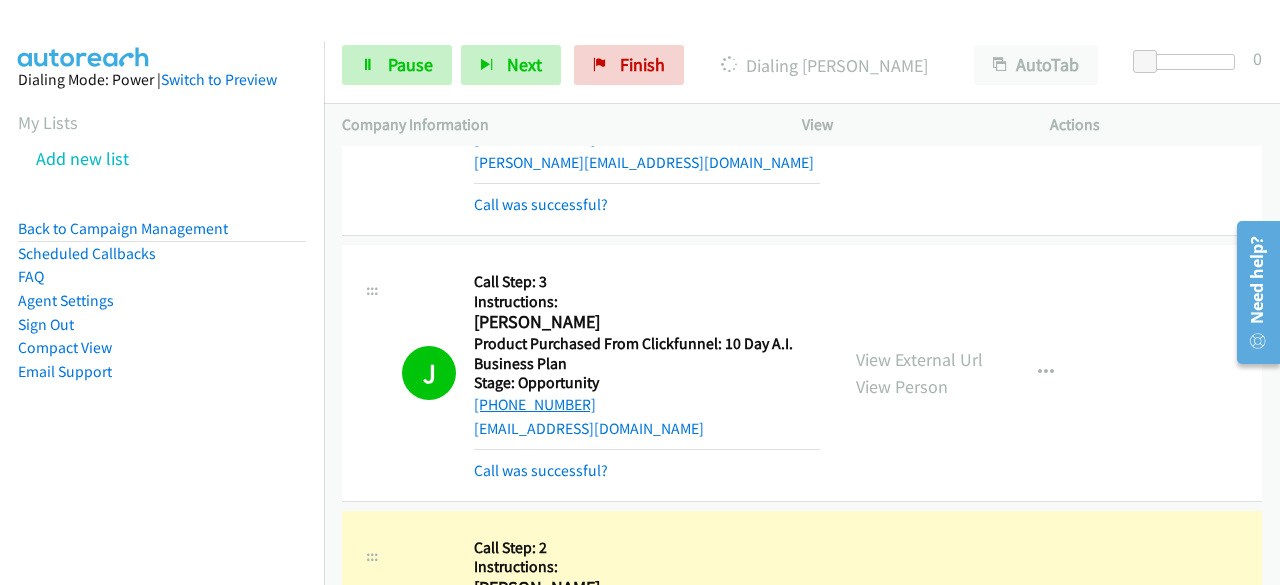 scroll, scrollTop: 10968, scrollLeft: 0, axis: vertical 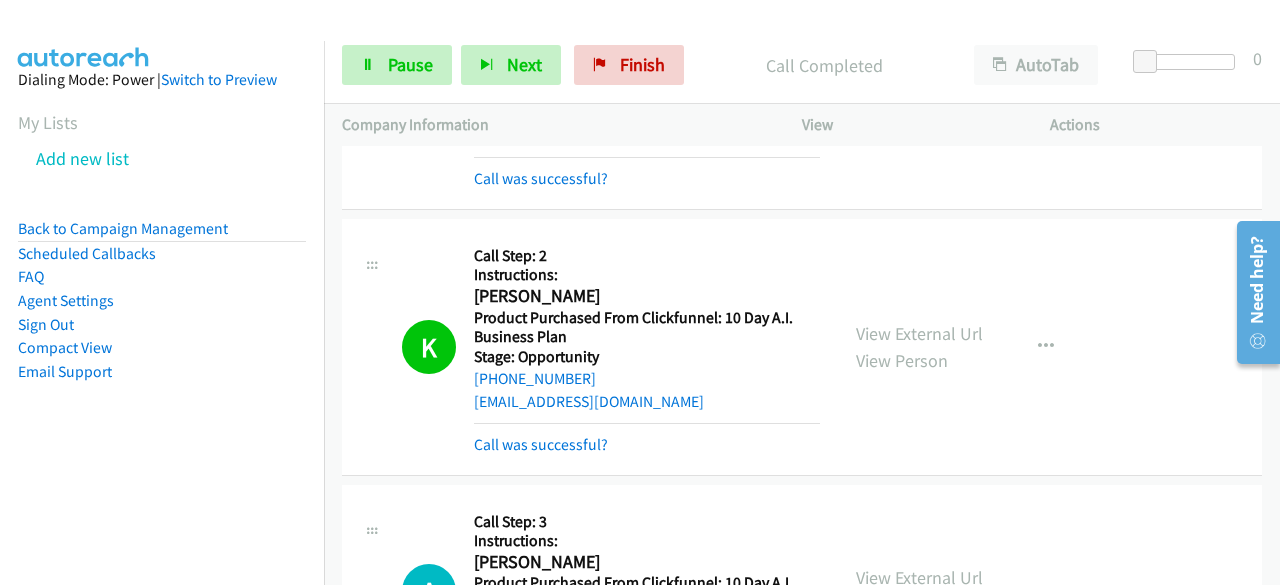 click on "Dialing Mode: Power
|
Switch to Preview
My Lists
Add new list
Back to Campaign Management
Scheduled Callbacks
FAQ
Agent Settings
Sign Out
Compact View
Email Support" at bounding box center (162, 257) 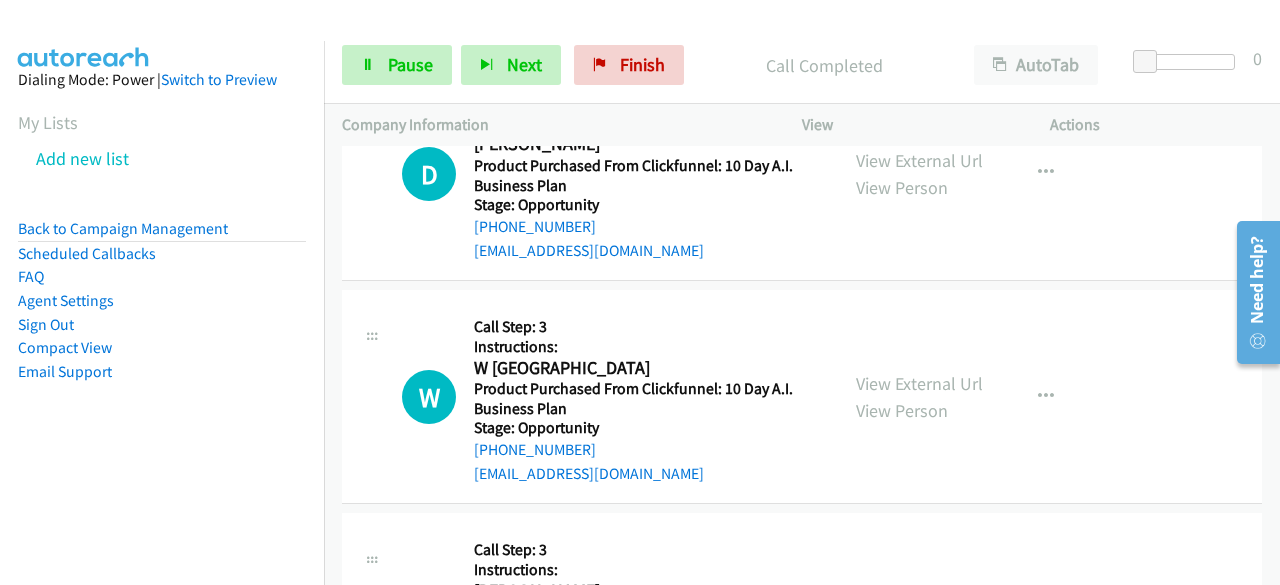 scroll, scrollTop: 12026, scrollLeft: 0, axis: vertical 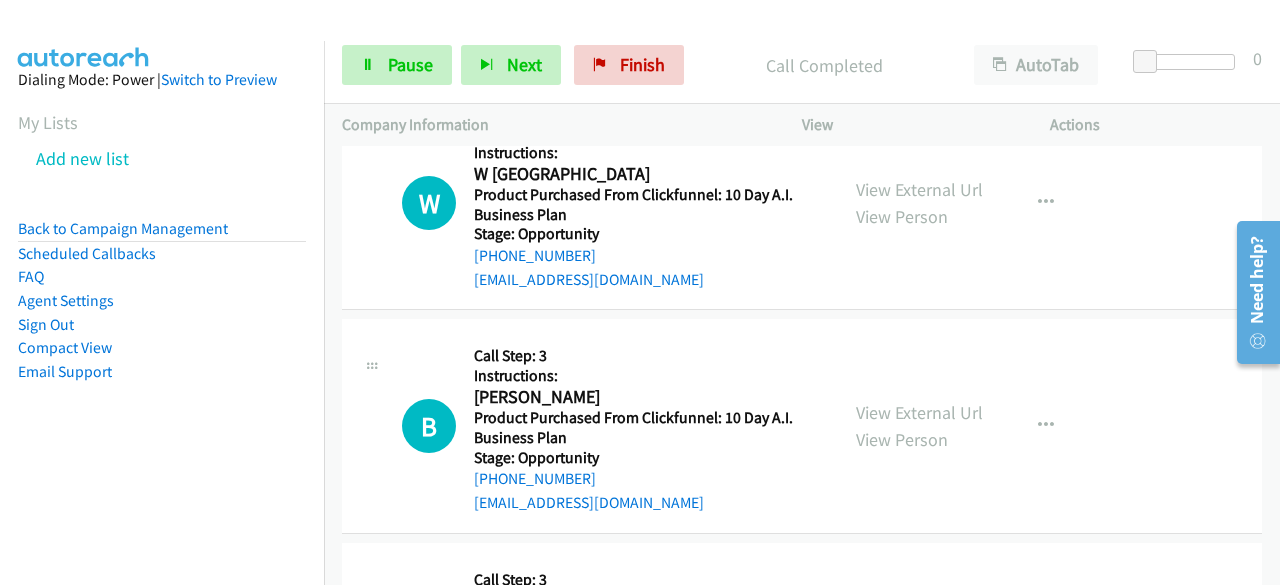 click on "Dialing Mode: Power
|
Switch to Preview
My Lists
Add new list
Back to Campaign Management
Scheduled Callbacks
FAQ
Agent Settings
Sign Out
Compact View
Email Support" at bounding box center [162, 257] 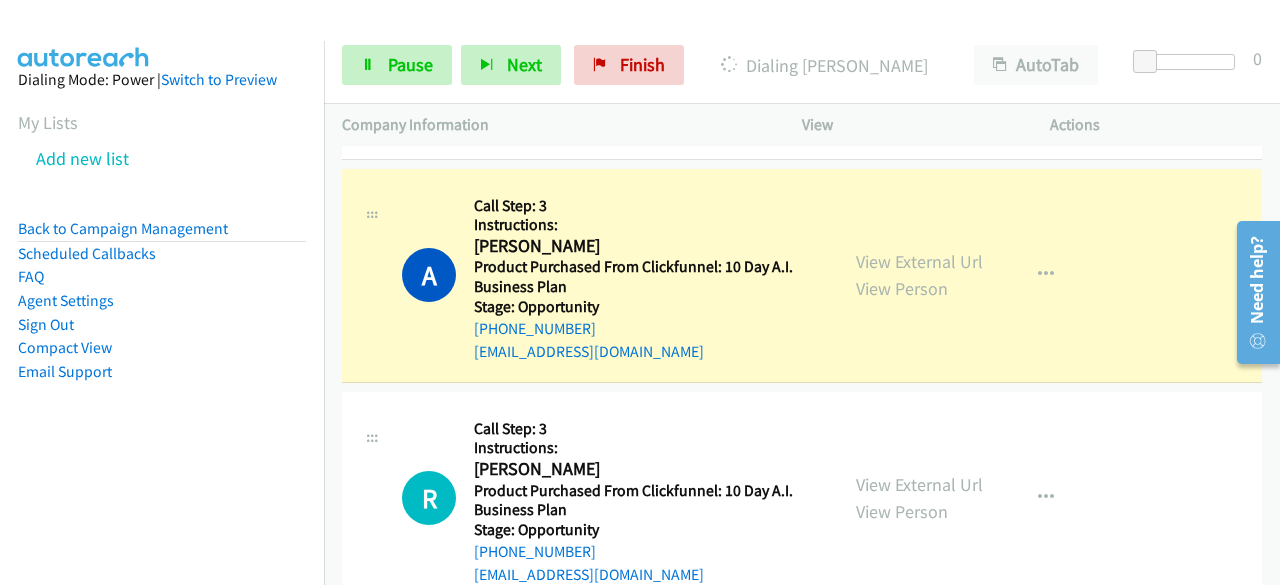 scroll, scrollTop: 11284, scrollLeft: 0, axis: vertical 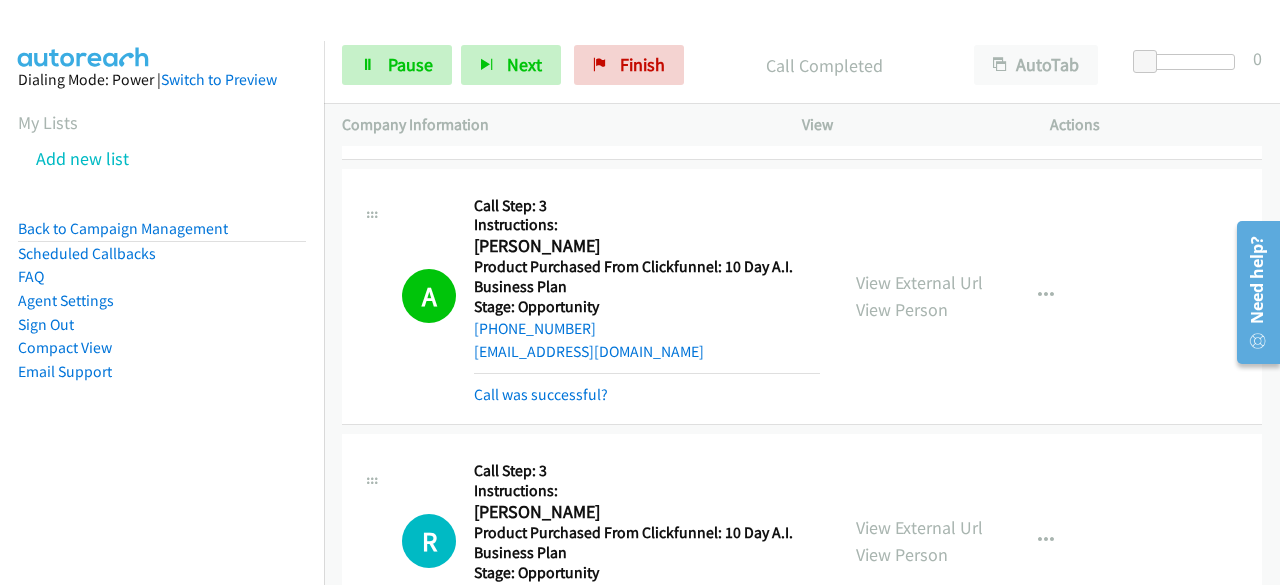 click on "Dialing Mode: Power
|
Switch to Preview
My Lists
Add new list
Back to Campaign Management
Scheduled Callbacks
FAQ
Agent Settings
Sign Out
Compact View
Email Support" at bounding box center (162, 257) 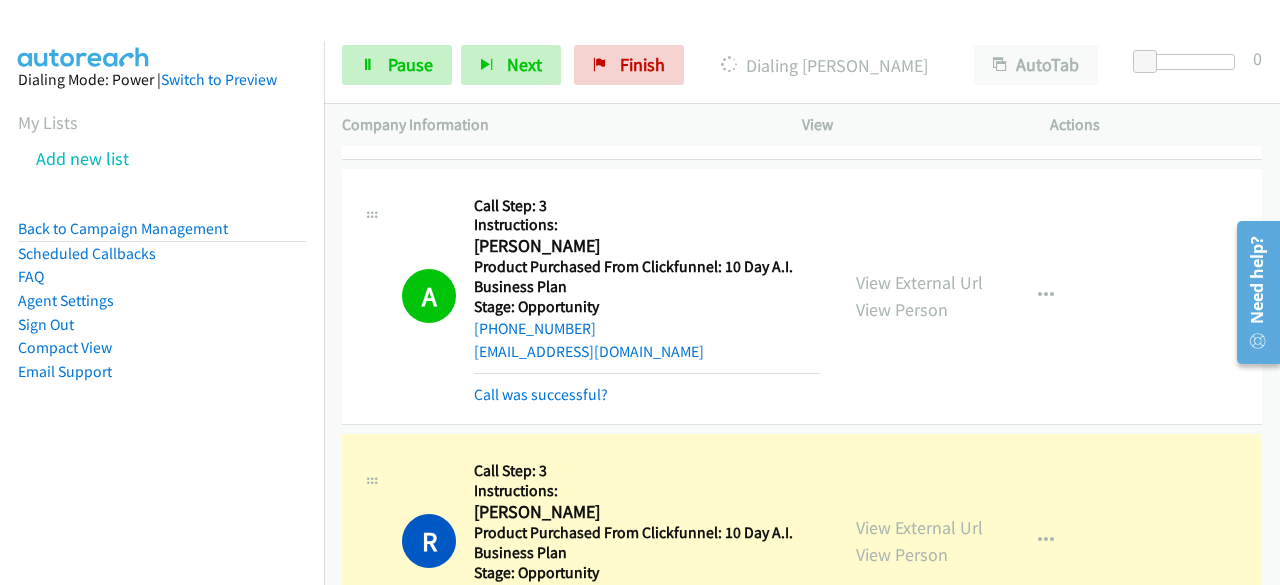 click on "Dialing Mode: Power
|
Switch to Preview
My Lists
Add new list
Back to Campaign Management
Scheduled Callbacks
FAQ
Agent Settings
Sign Out
Compact View
Email Support" at bounding box center (162, 257) 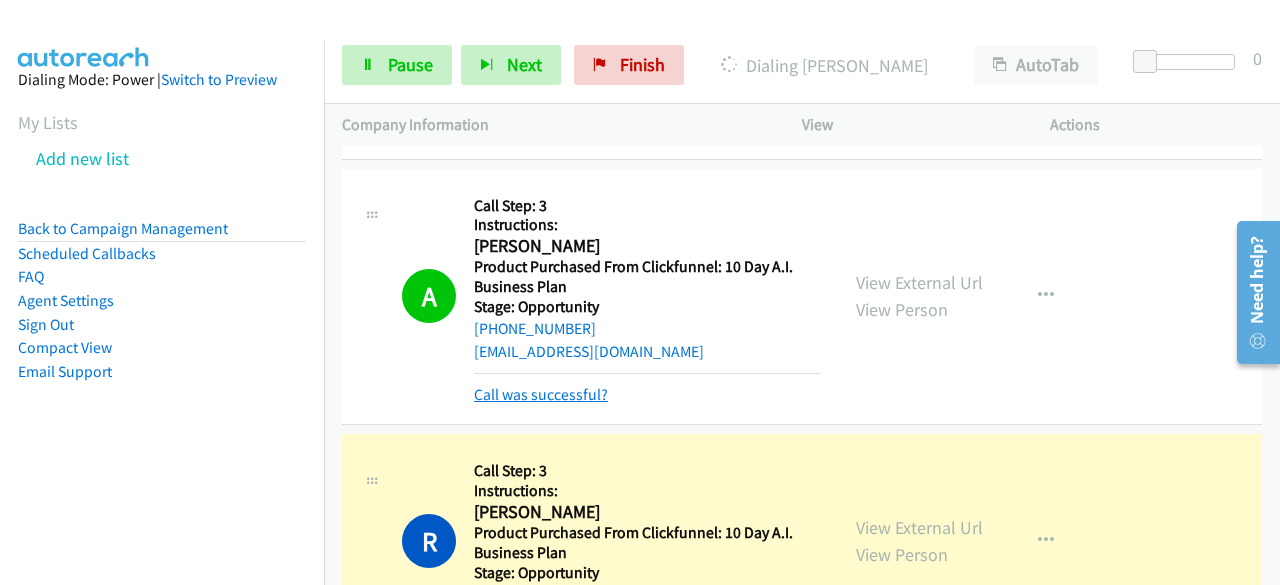 scroll, scrollTop: 11452, scrollLeft: 0, axis: vertical 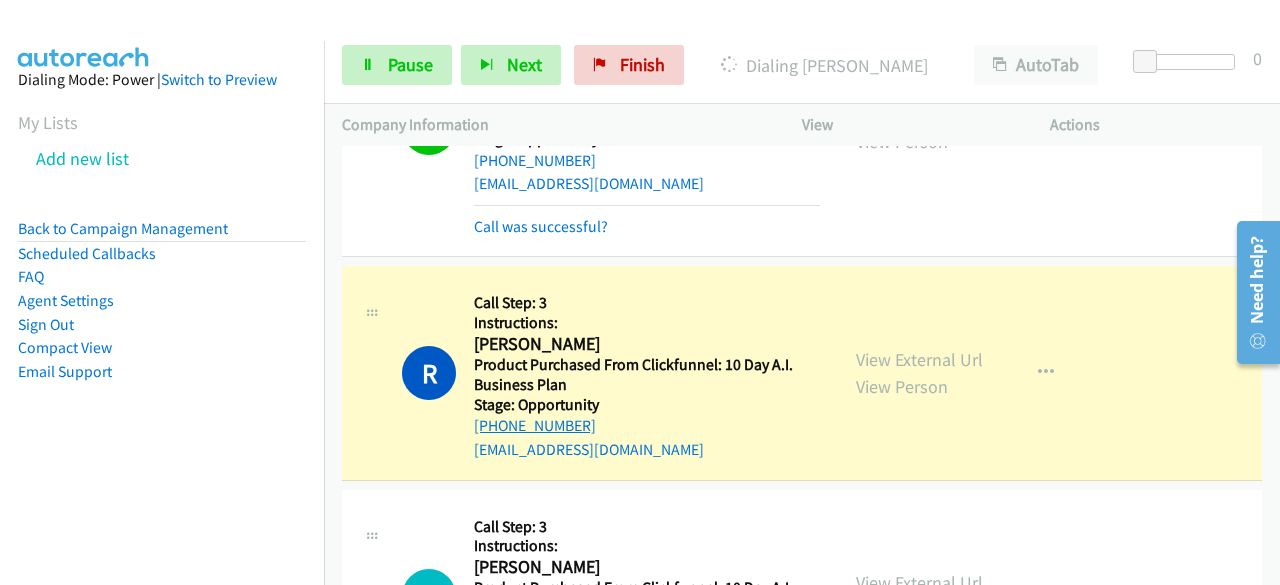 drag, startPoint x: 585, startPoint y: 401, endPoint x: 492, endPoint y: 397, distance: 93.08598 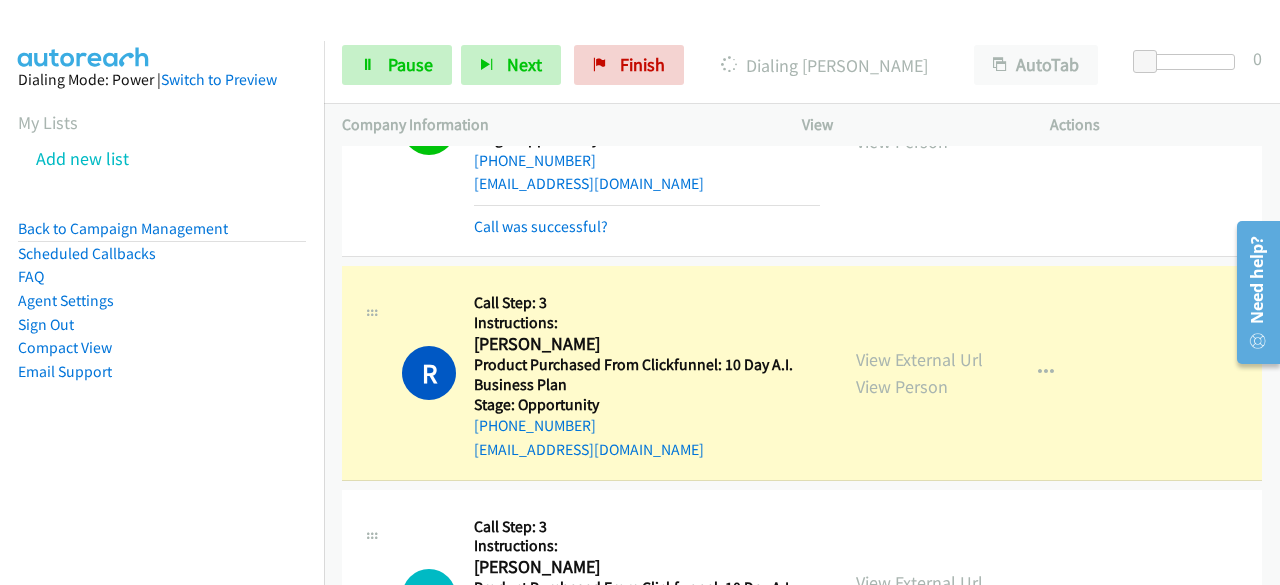 copy on "[PHONE_NUMBER]" 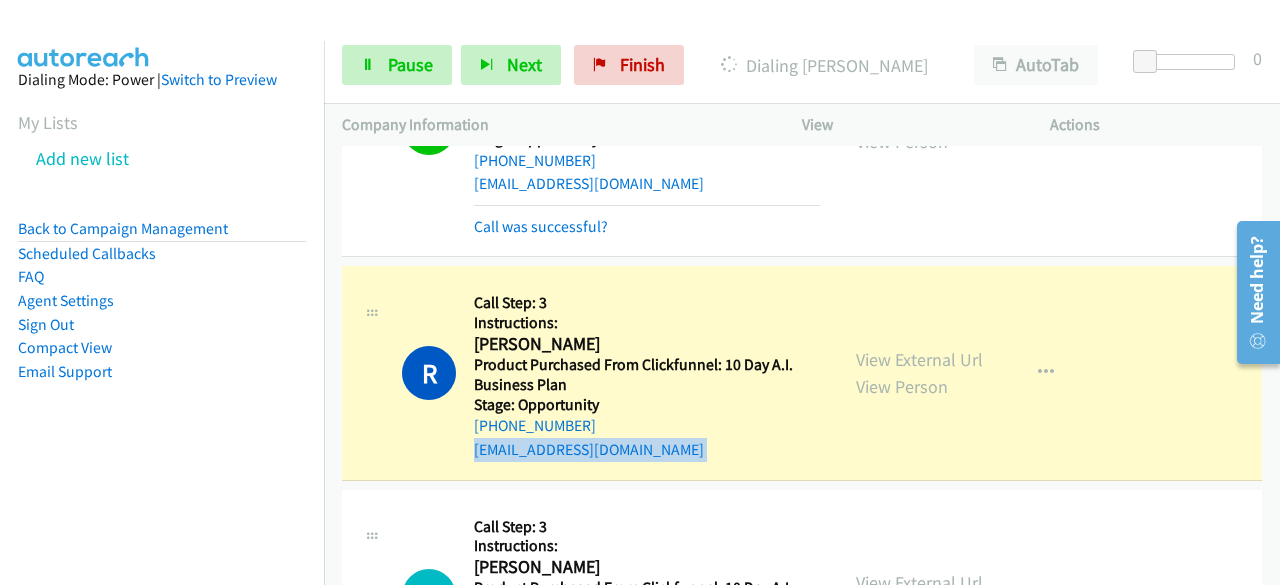 click on "[EMAIL_ADDRESS][DOMAIN_NAME]" at bounding box center [647, 450] 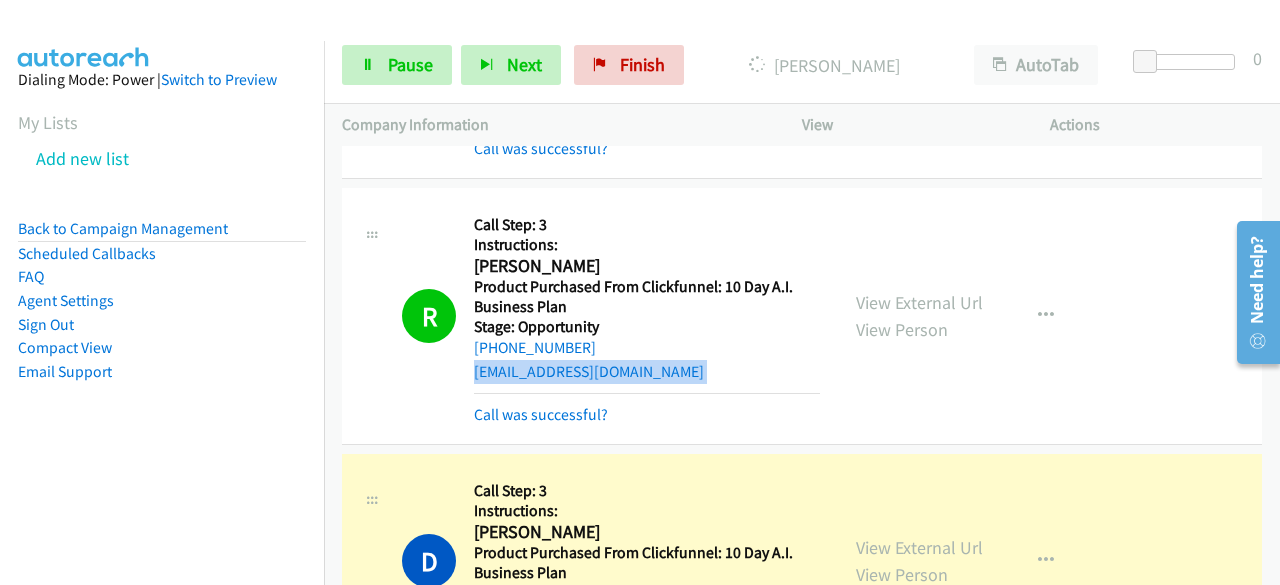 click on "Dialing Mode: Power
|
Switch to Preview
My Lists
Add new list
Back to Campaign Management
Scheduled Callbacks
FAQ
Agent Settings
Sign Out
Compact View
Email Support" at bounding box center (162, 333) 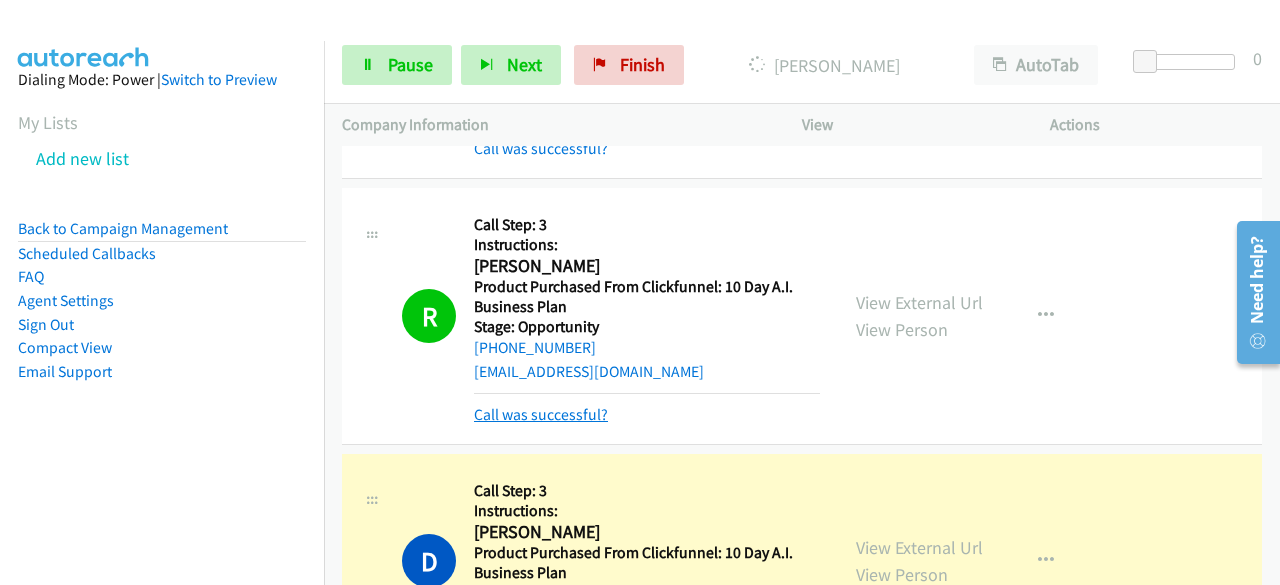 click on "Call was successful?" at bounding box center [541, 414] 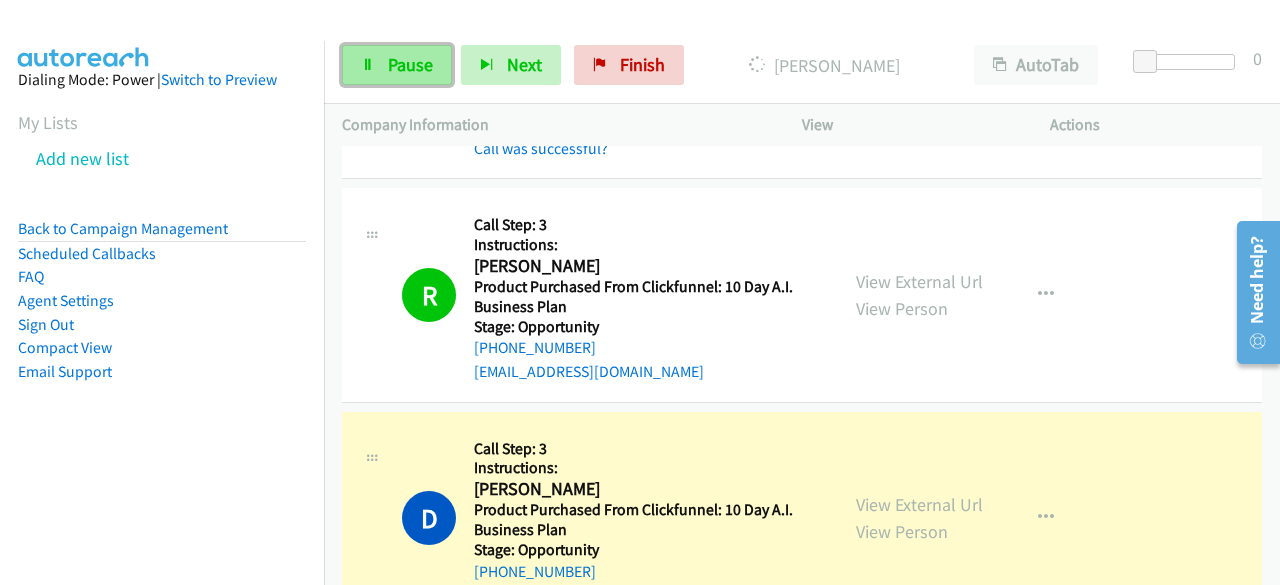 click on "Pause" at bounding box center (397, 65) 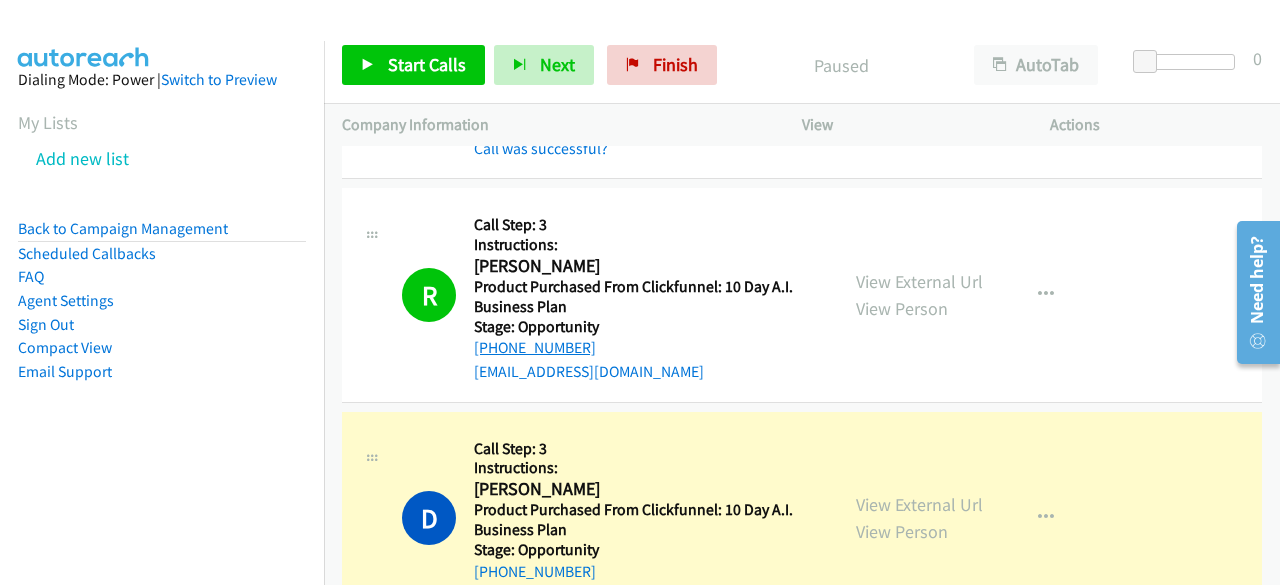 drag, startPoint x: 593, startPoint y: 322, endPoint x: 495, endPoint y: 321, distance: 98.005104 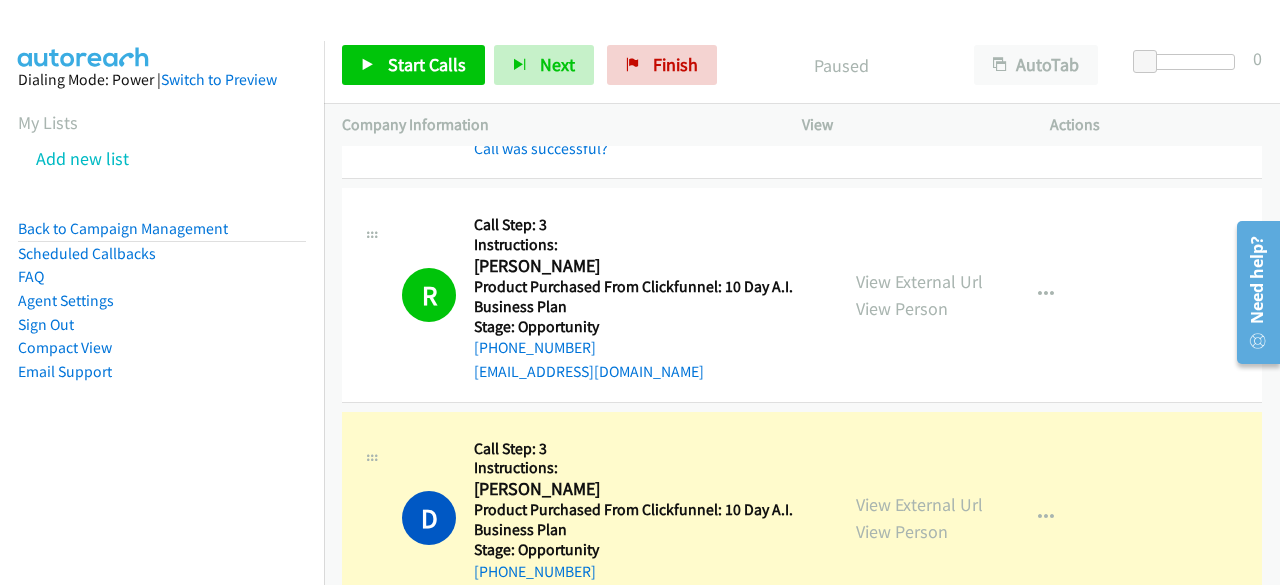 click on "[PHONE_NUMBER]" at bounding box center (647, 348) 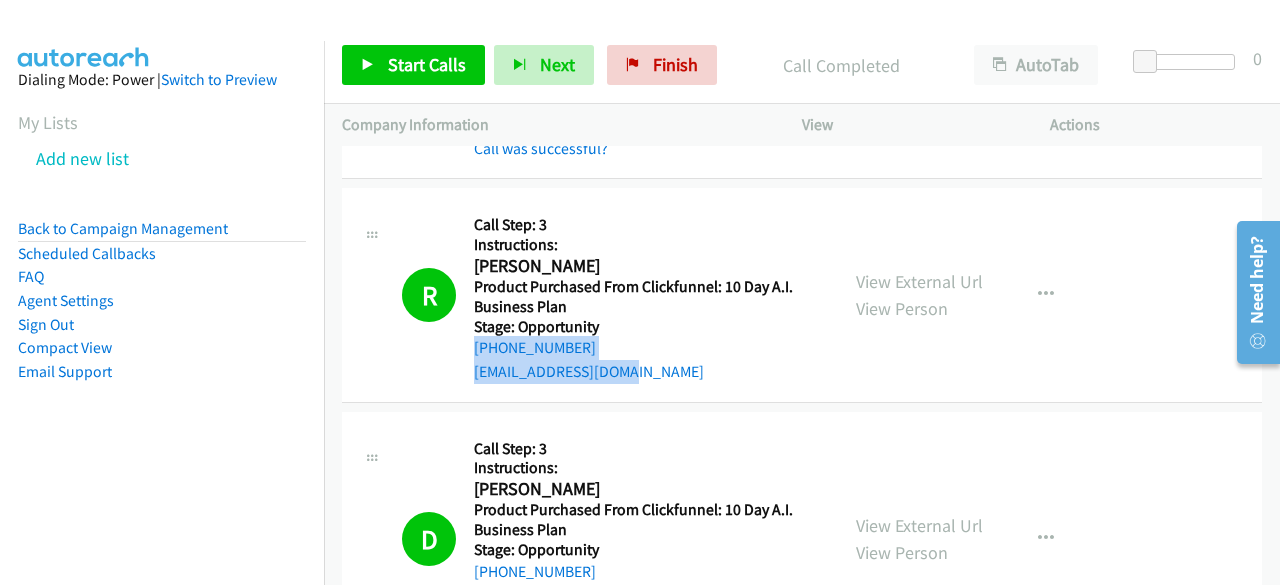 drag, startPoint x: 652, startPoint y: 343, endPoint x: 463, endPoint y: 317, distance: 190.77998 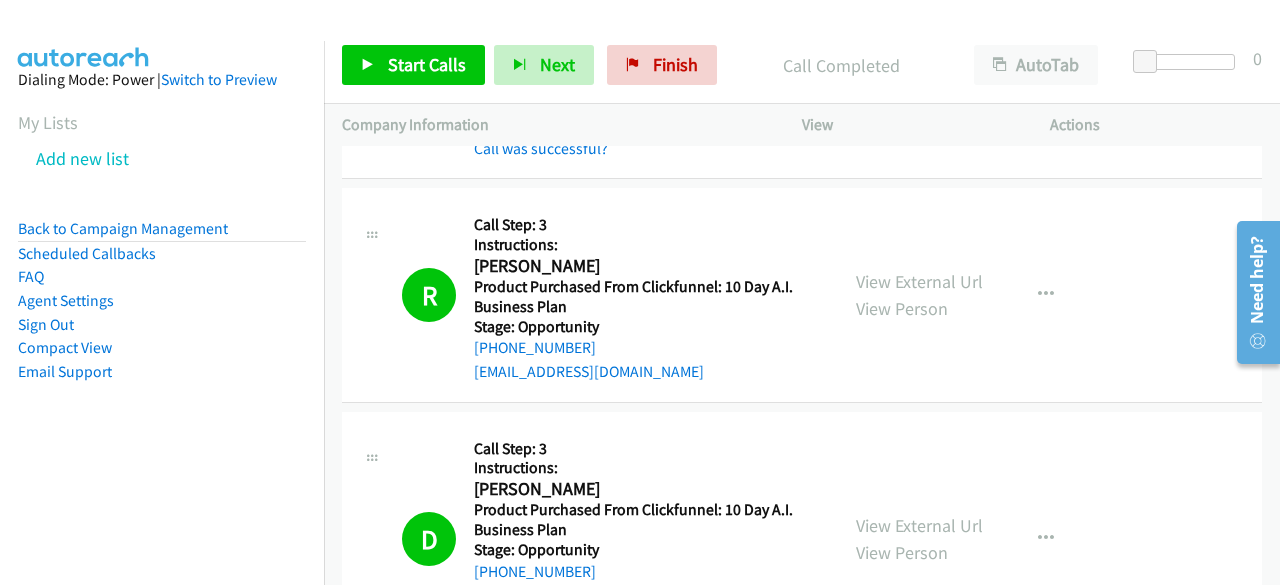 drag, startPoint x: 611, startPoint y: 317, endPoint x: 662, endPoint y: 291, distance: 57.245087 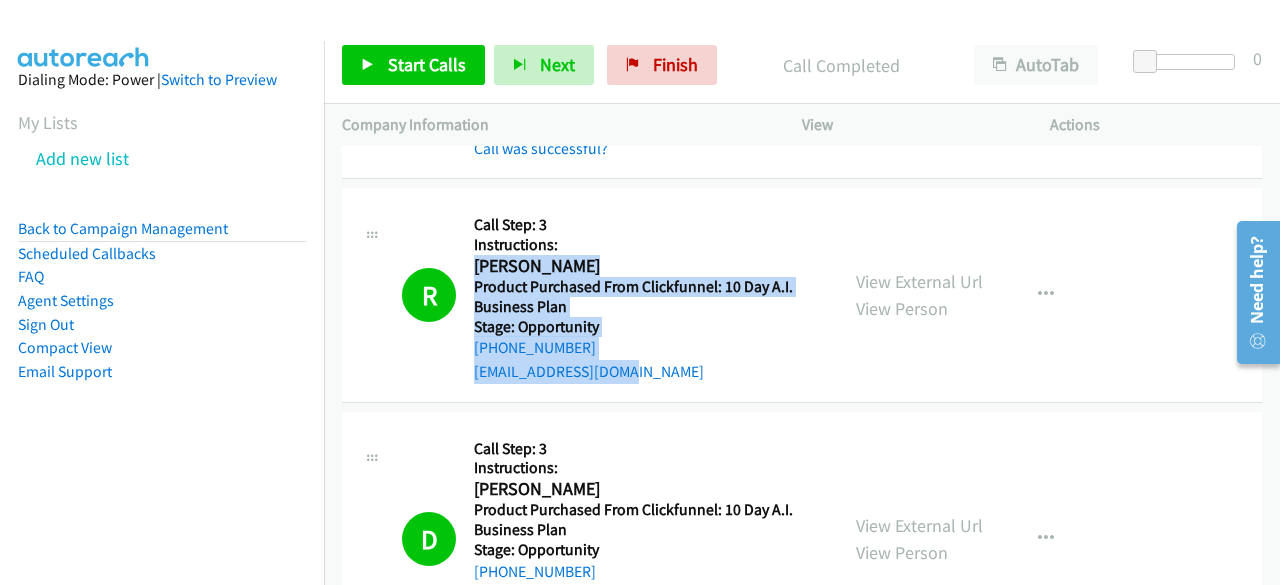 drag, startPoint x: 653, startPoint y: 341, endPoint x: 472, endPoint y: 238, distance: 208.25465 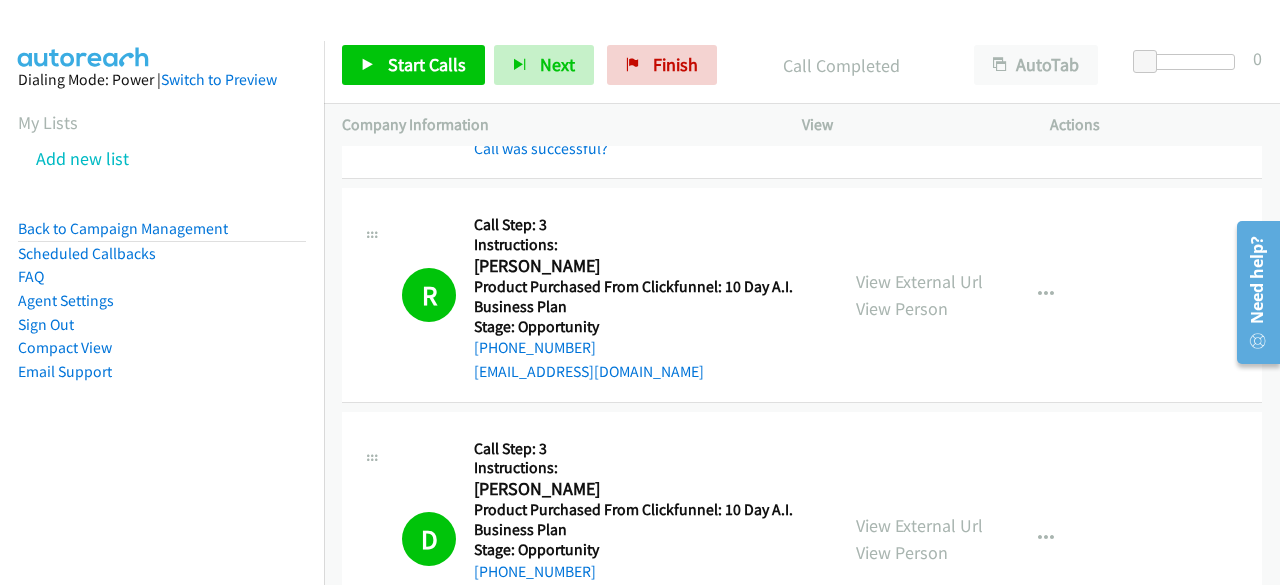 click on "Dialing Mode: Power
|
Switch to Preview
My Lists
Add new list
Back to Campaign Management
Scheduled Callbacks
FAQ
Agent Settings
Sign Out
Compact View
Email Support" at bounding box center [162, 257] 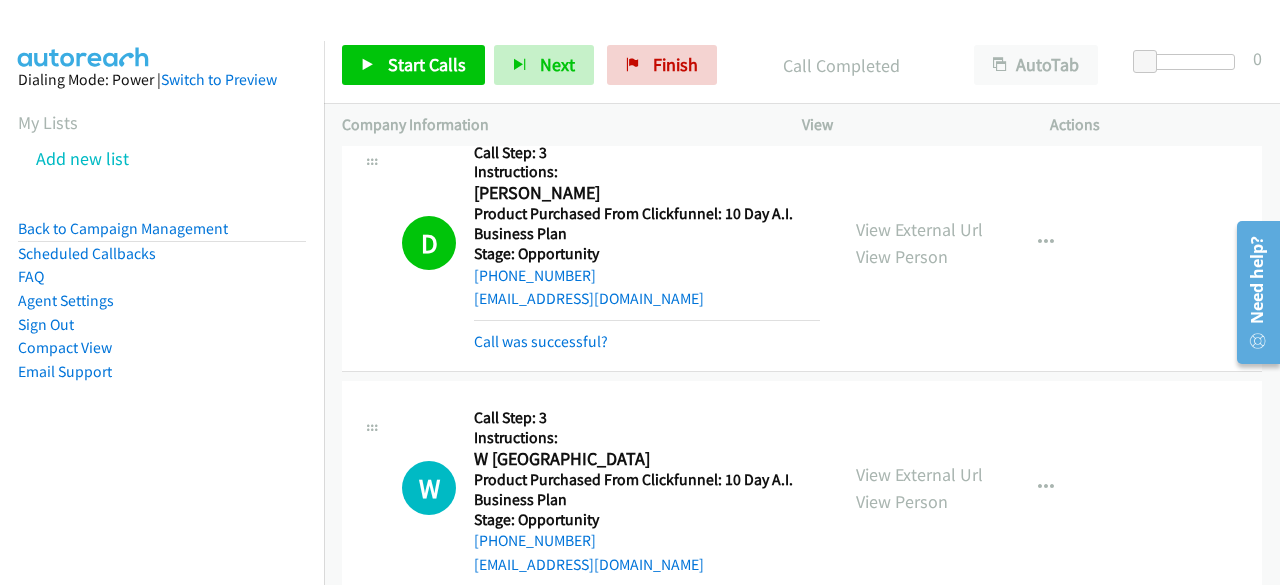 scroll, scrollTop: 11982, scrollLeft: 0, axis: vertical 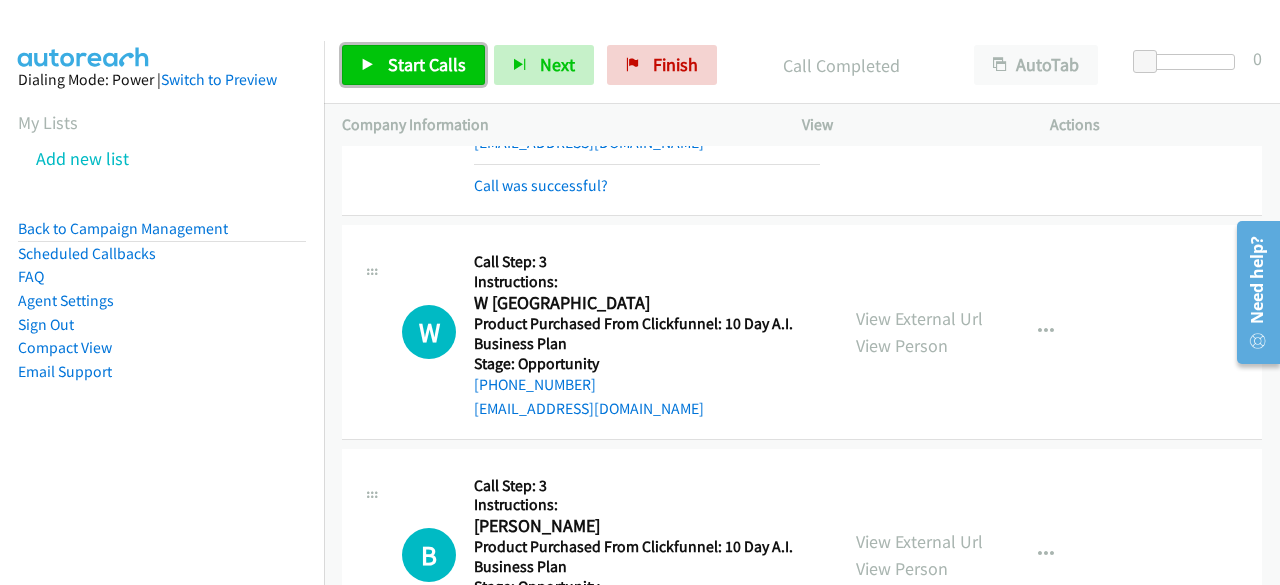 click on "Start Calls" at bounding box center [427, 64] 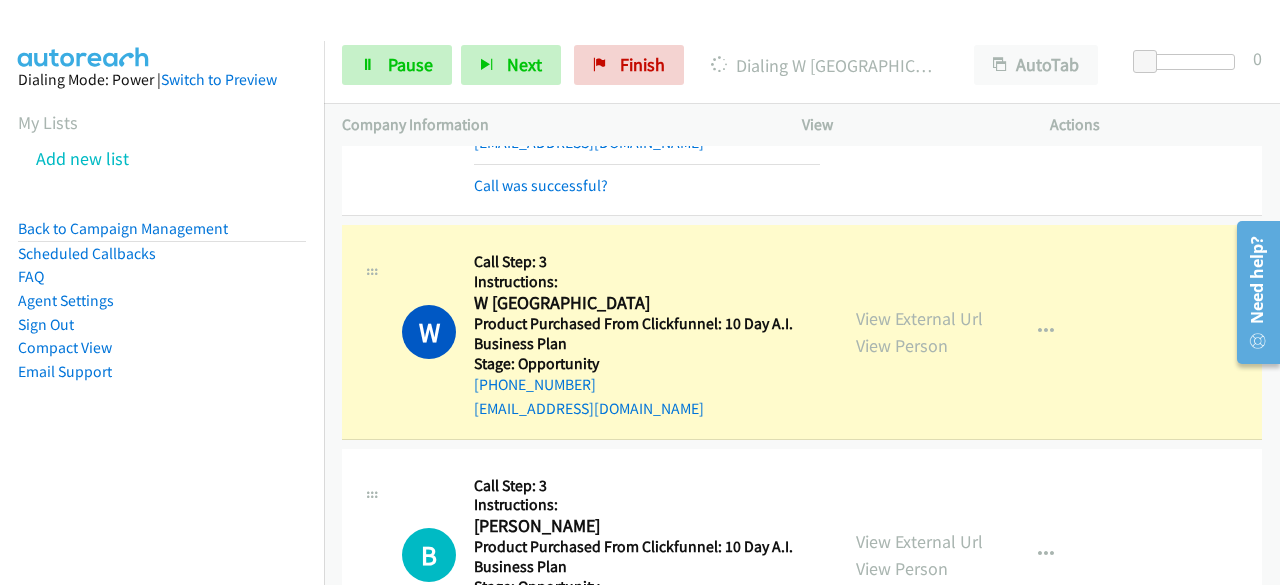 click on "Dialing Mode: Power
|
Switch to Preview
My Lists
Add new list
Back to Campaign Management
Scheduled Callbacks
FAQ
Agent Settings
Sign Out
Compact View
Email Support" at bounding box center (162, 257) 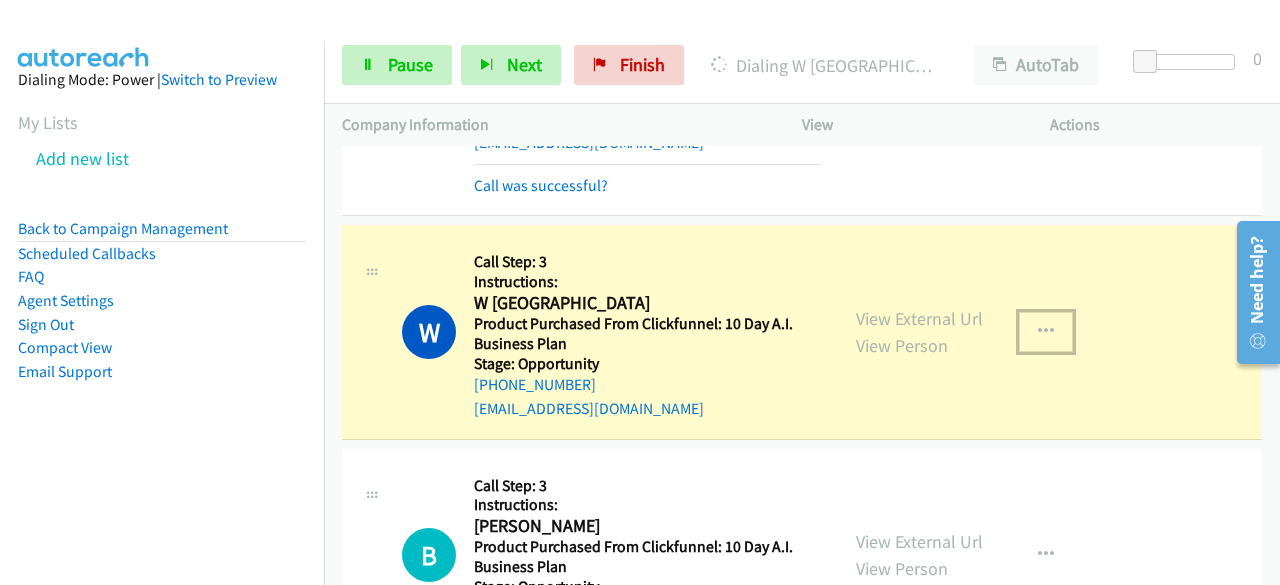 click at bounding box center (1046, 332) 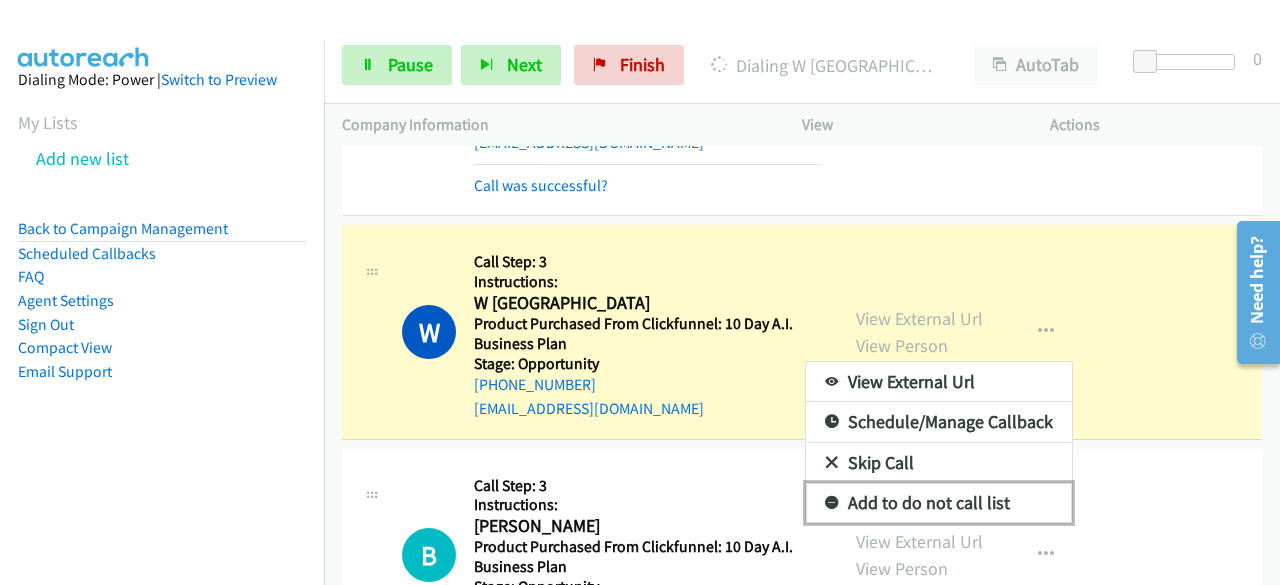 click on "Add to do not call list" at bounding box center (939, 503) 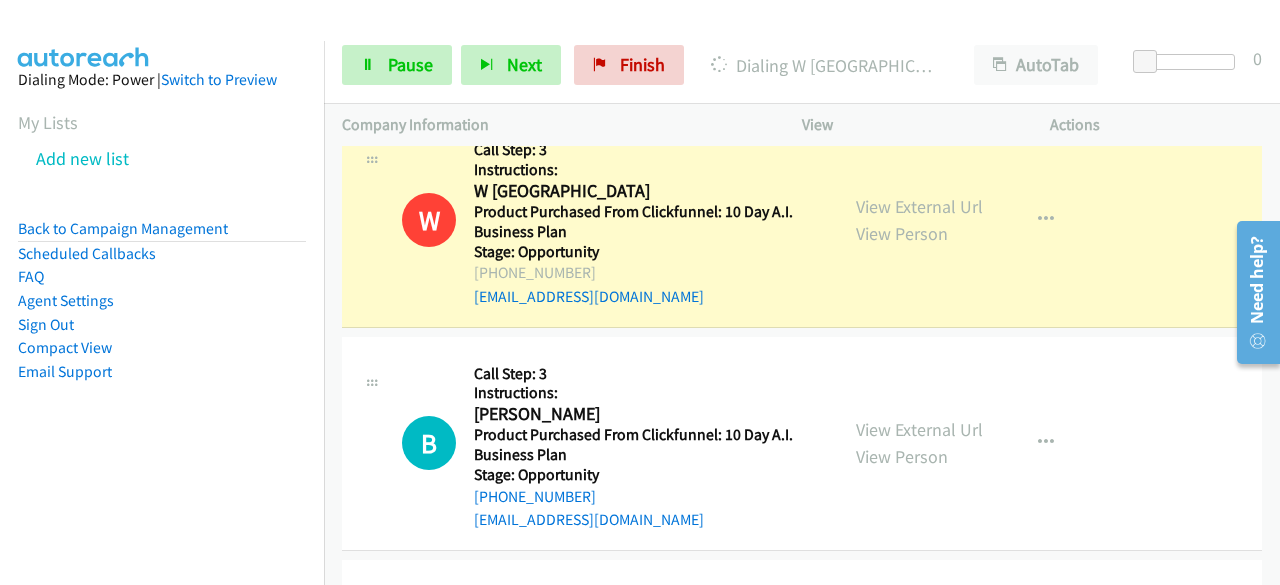 scroll, scrollTop: 12094, scrollLeft: 0, axis: vertical 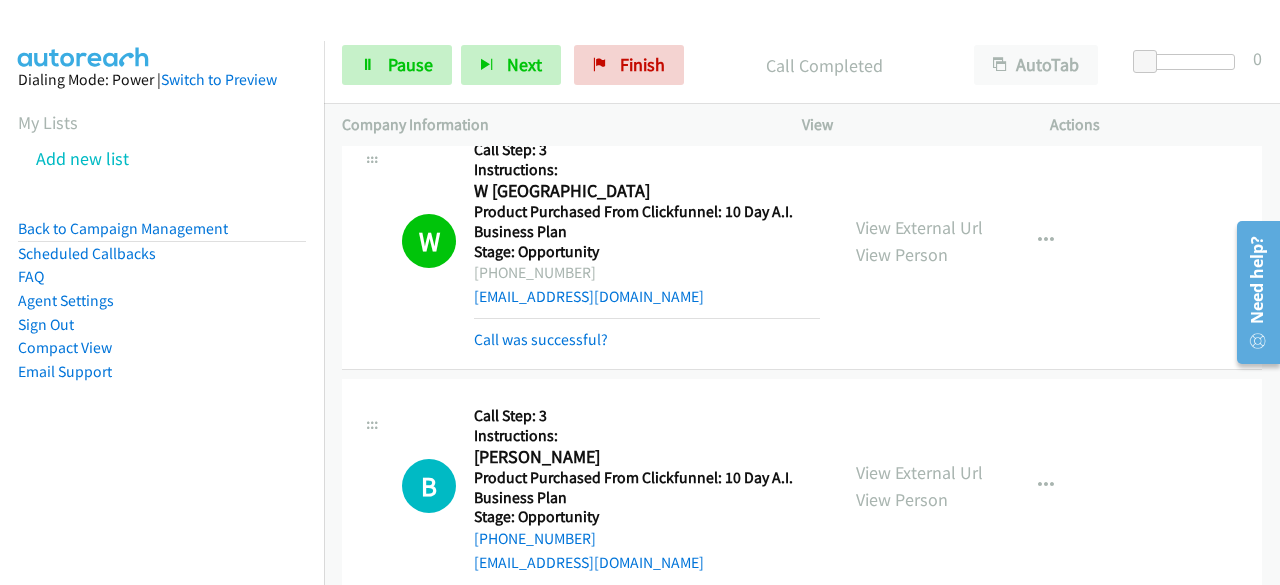 click on "Dialing Mode: Power
|
Switch to Preview
My Lists
Add new list
Back to Campaign Management
Scheduled Callbacks
FAQ
Agent Settings
Sign Out
Compact View
Email Support" at bounding box center [162, 257] 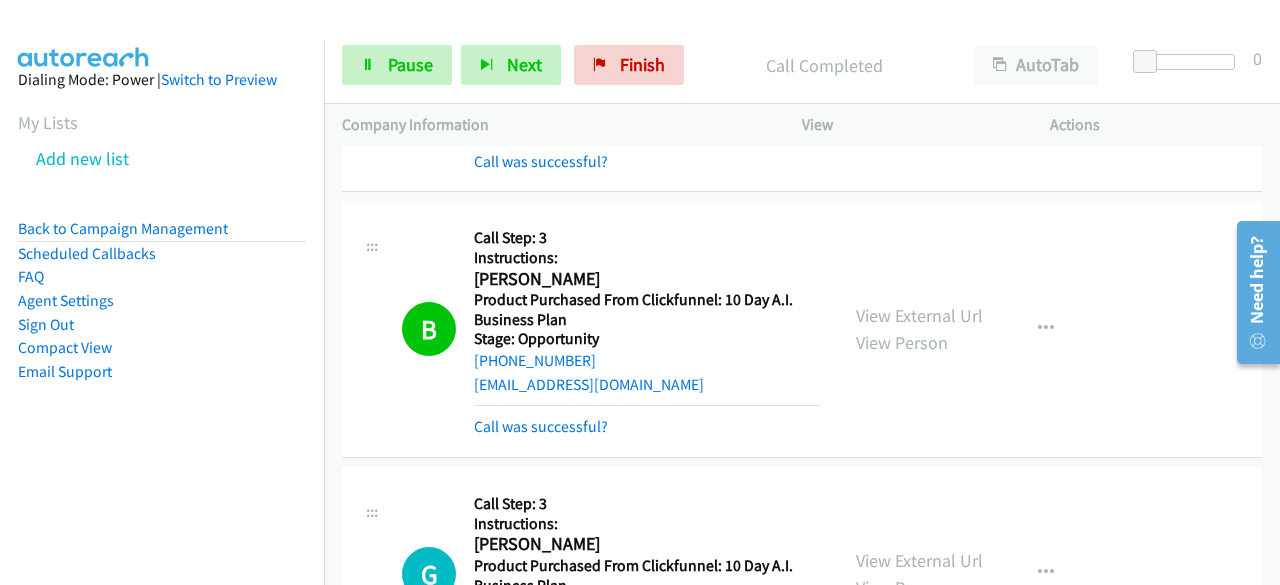 click on "Dialing Mode: Power
|
Switch to Preview
My Lists
Add new list
Back to Campaign Management
Scheduled Callbacks
FAQ
Agent Settings
Sign Out
Compact View
Email Support" at bounding box center (162, 257) 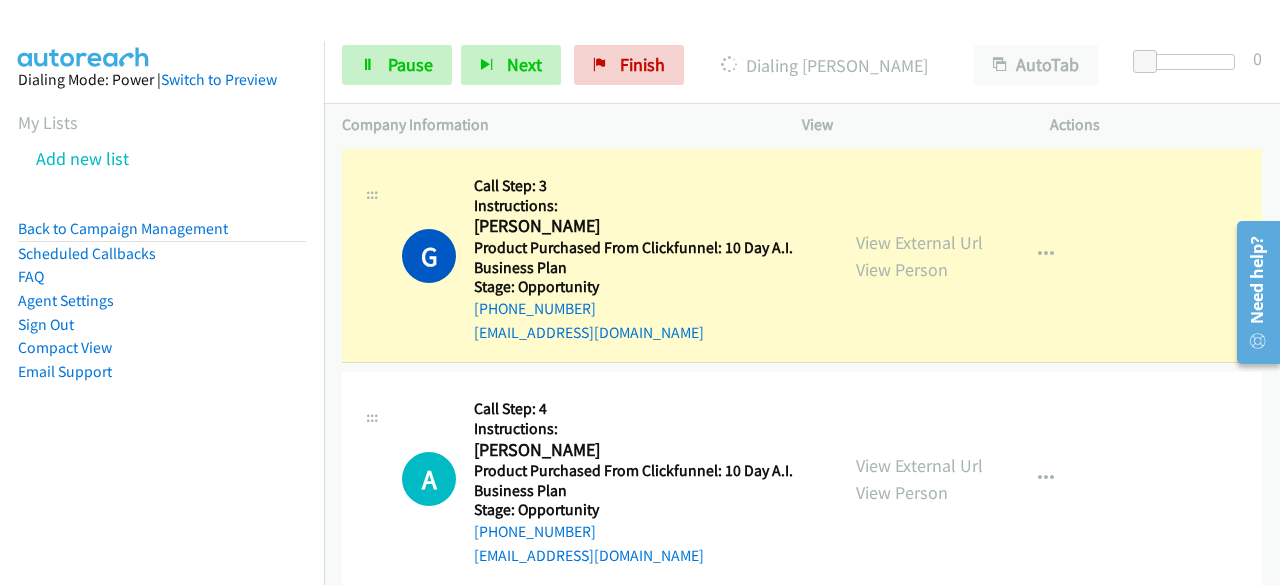 scroll, scrollTop: 12578, scrollLeft: 0, axis: vertical 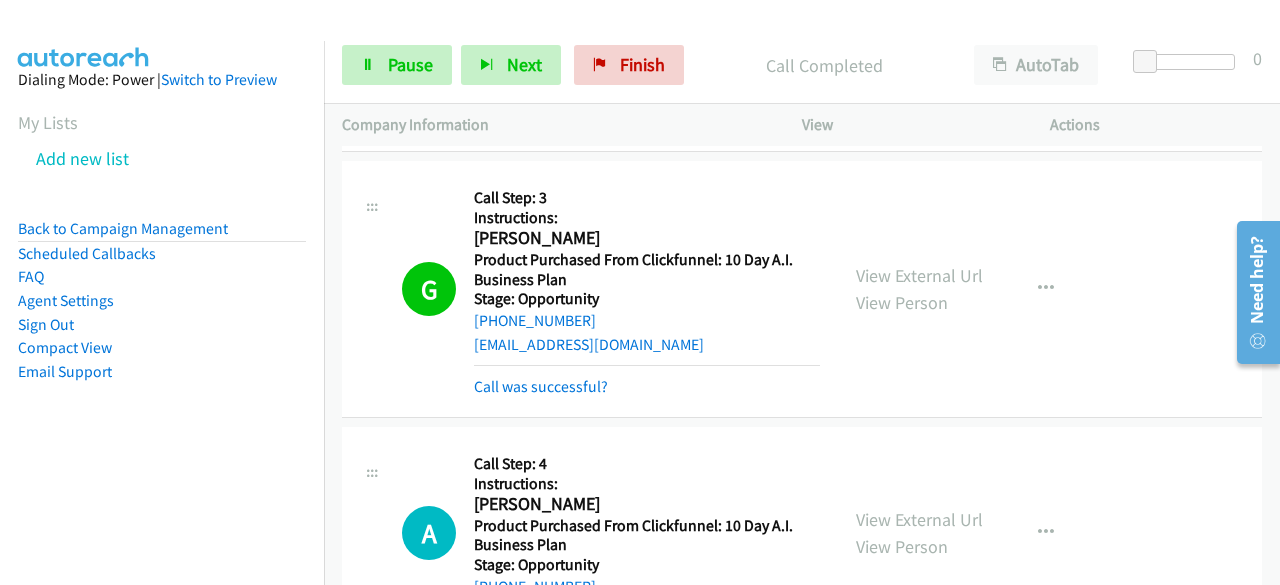 click on "Dialing Mode: Power
|
Switch to Preview
My Lists
Add new list
Back to Campaign Management
Scheduled Callbacks
FAQ
Agent Settings
Sign Out
Compact View
Email Support" at bounding box center (162, 257) 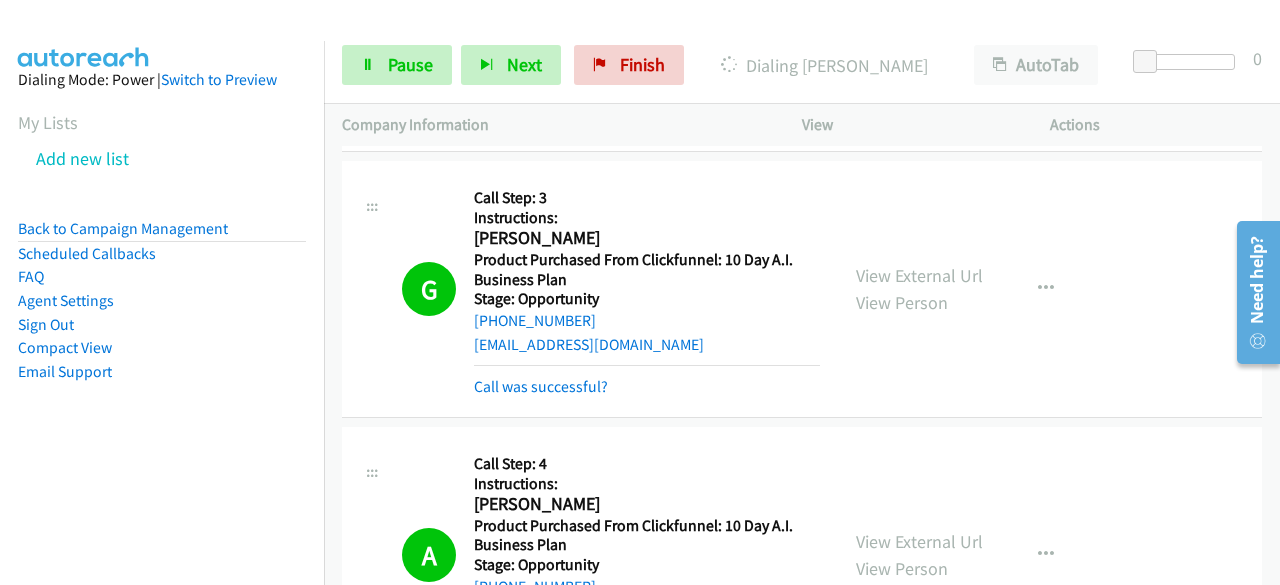click on "Dialing Mode: Power
|
Switch to Preview
My Lists
Add new list
Back to Campaign Management
Scheduled Callbacks
FAQ
Agent Settings
Sign Out
Compact View
Email Support" at bounding box center [162, 257] 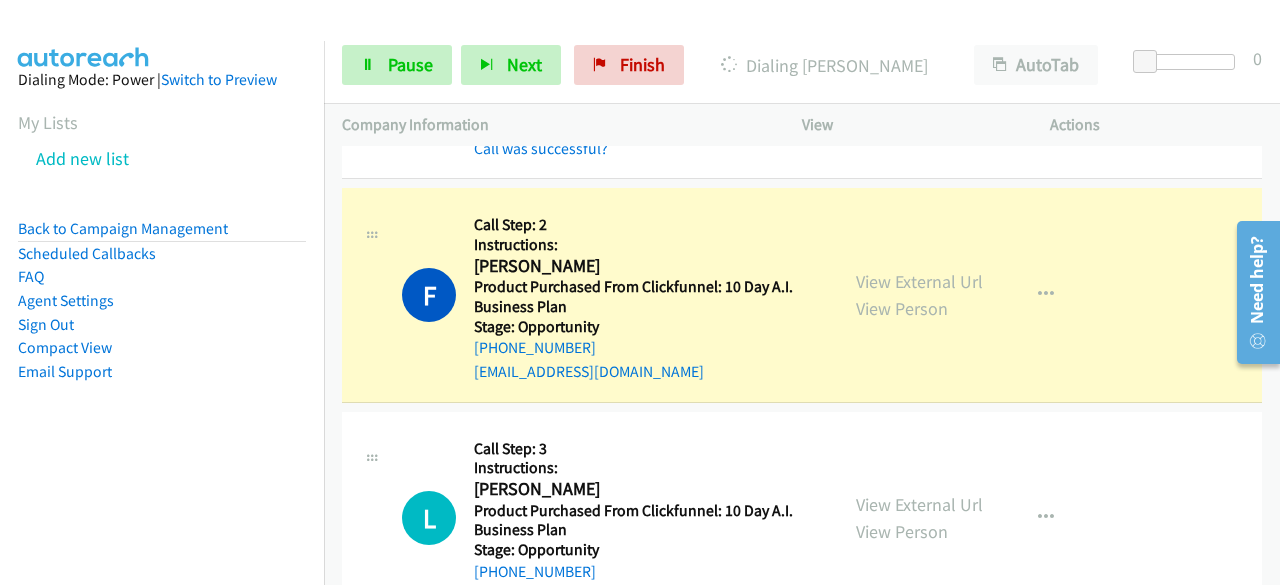 scroll, scrollTop: 13350, scrollLeft: 0, axis: vertical 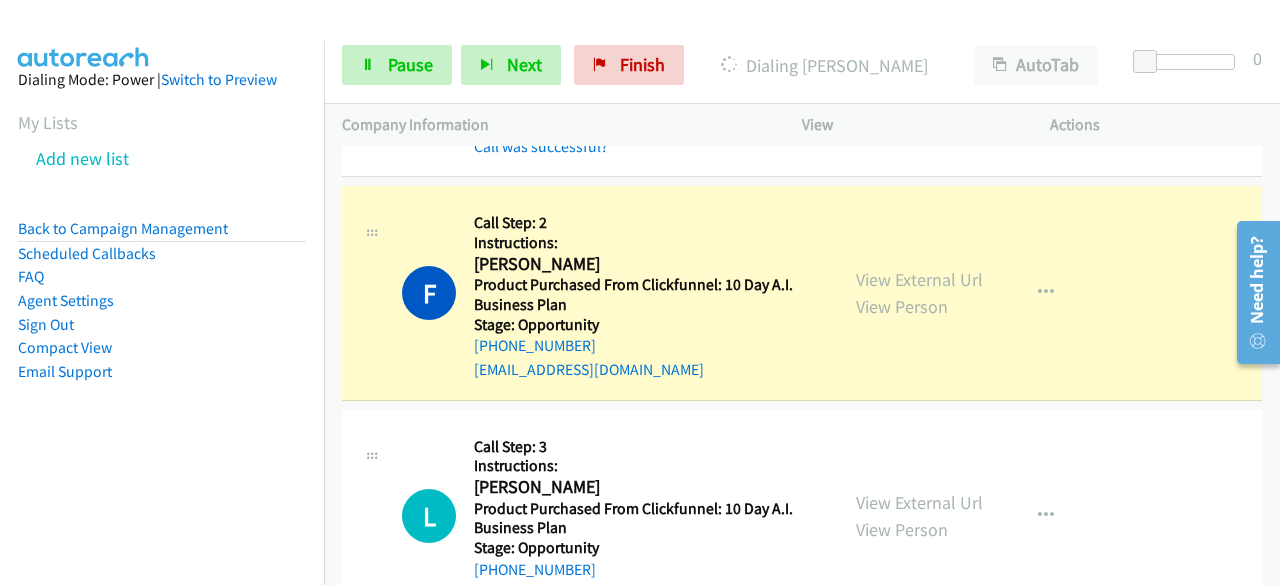 click on "L
Callback Scheduled
Call Step: 3
Instructions:
[PERSON_NAME]
America/[GEOGRAPHIC_DATA]
Product Purchased From Clickfunnel: 10 Day A.I. Business Plan
Stage: Opportunity
[PHONE_NUMBER]
[EMAIL_ADDRESS][DOMAIN_NAME]
Call was successful?
View External Url
View Person
View External Url
Email
Schedule/Manage Callback
Skip Call
Add to do not call list" at bounding box center (802, 517) 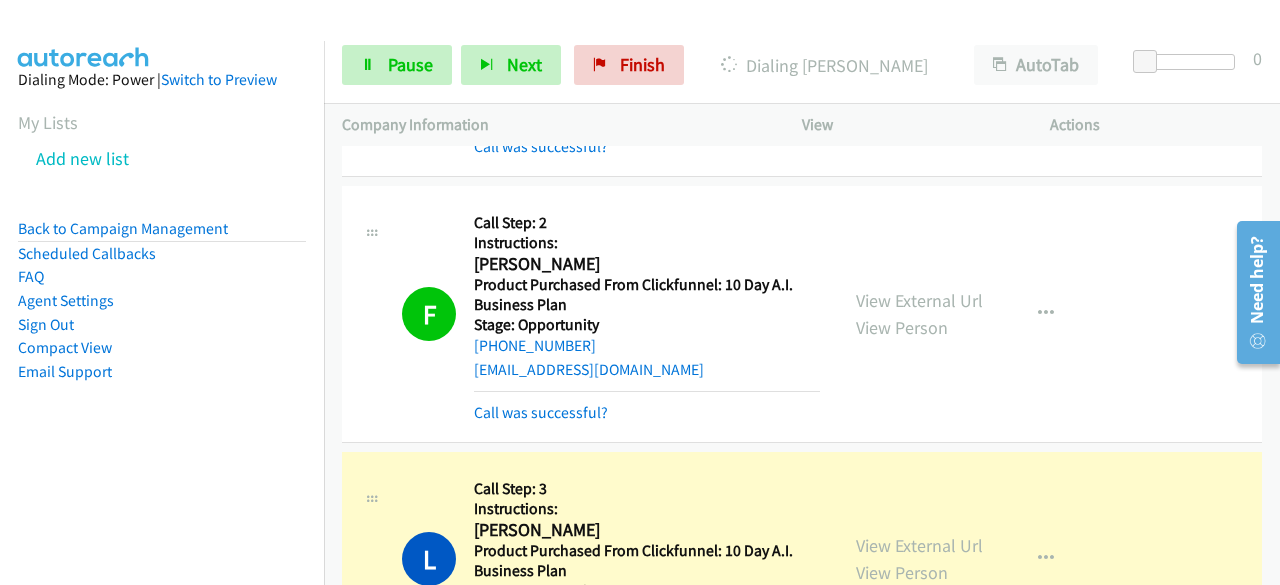click on "Dialing Mode: Power
|
Switch to Preview
My Lists
Add new list
Back to Campaign Management
Scheduled Callbacks
FAQ
Agent Settings
Sign Out
Compact View
Email Support" at bounding box center (162, 257) 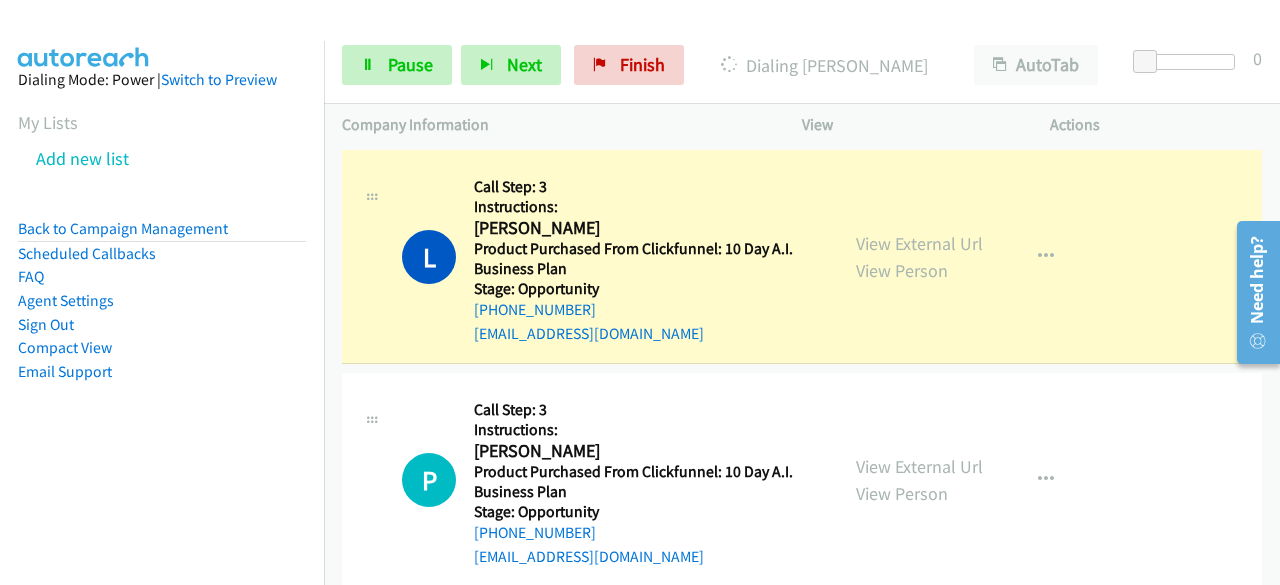 scroll, scrollTop: 13650, scrollLeft: 0, axis: vertical 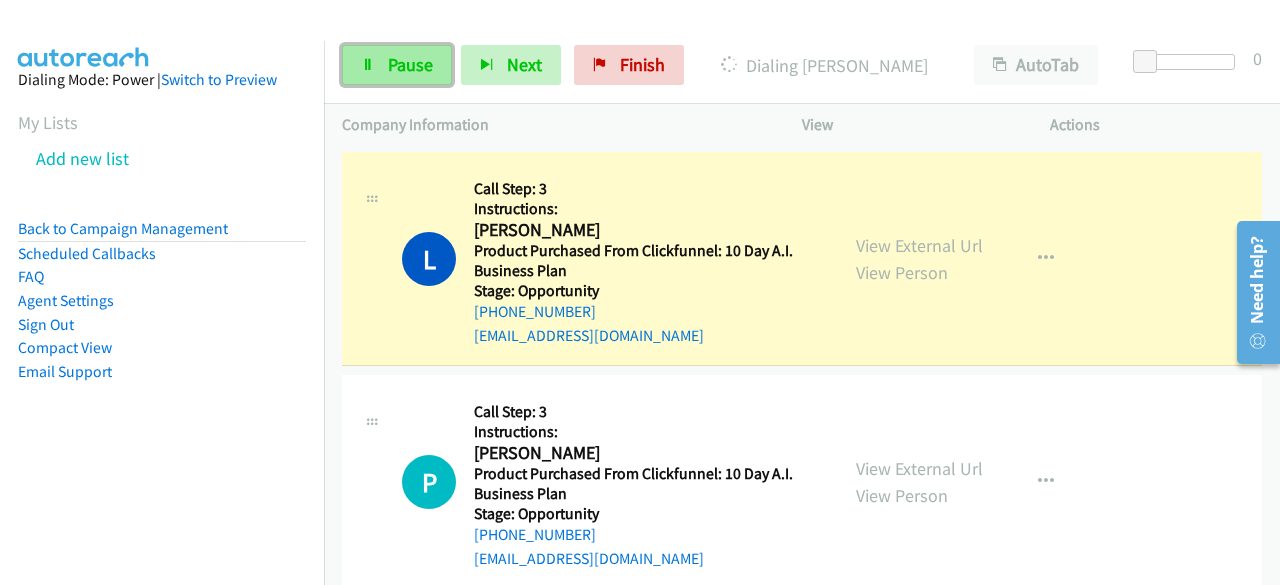 click on "Pause" at bounding box center (410, 64) 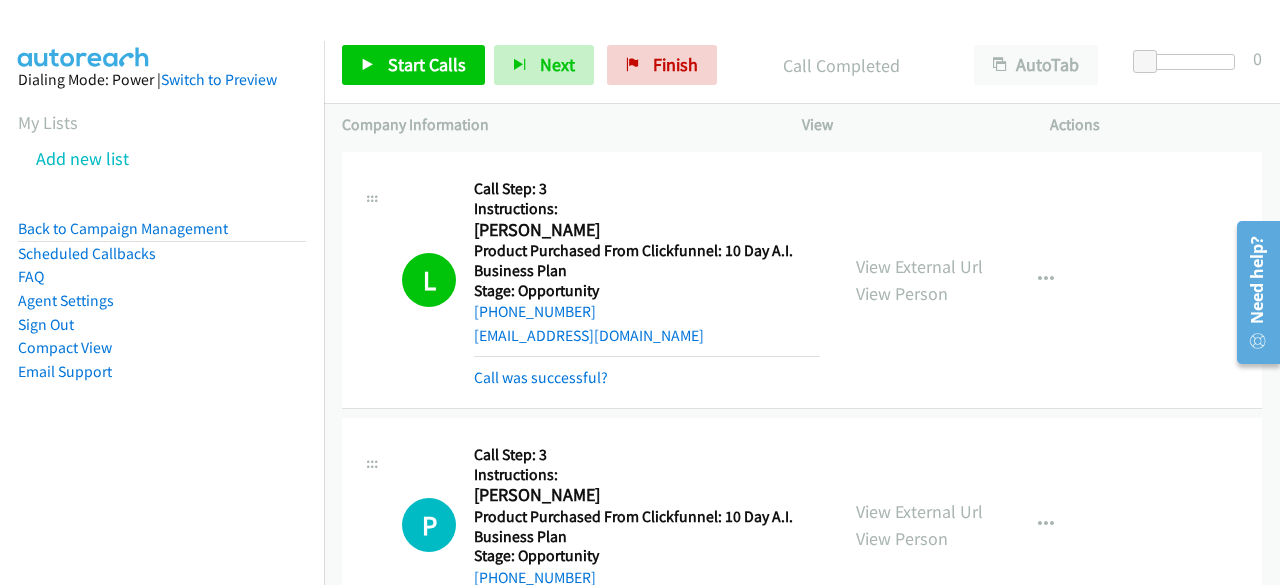 click on "Dialing Mode: Power
|
Switch to Preview
My Lists
Add new list
Back to Campaign Management
Scheduled Callbacks
FAQ
Agent Settings
Sign Out
Compact View
Email Support" at bounding box center [162, 257] 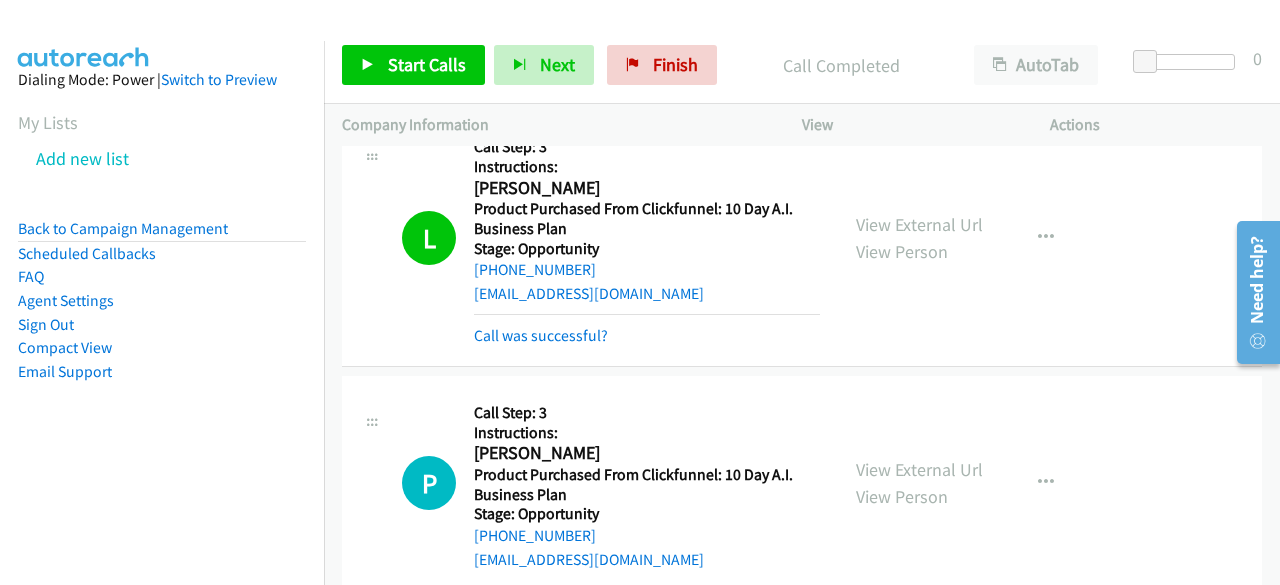 scroll, scrollTop: 13608, scrollLeft: 0, axis: vertical 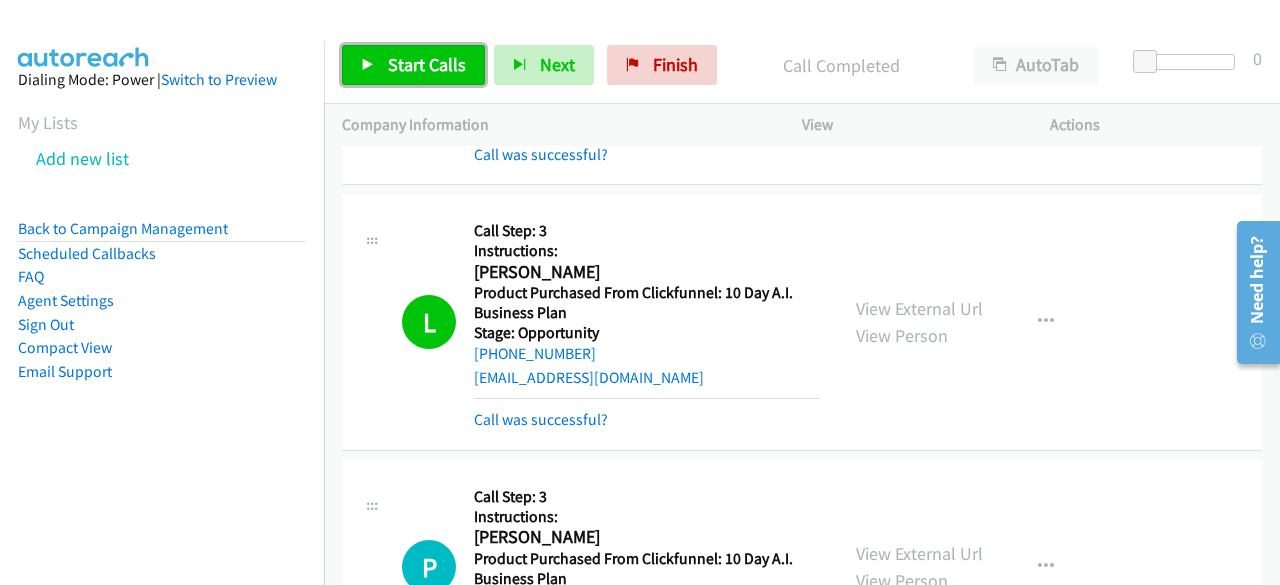 click on "Start Calls" at bounding box center [427, 64] 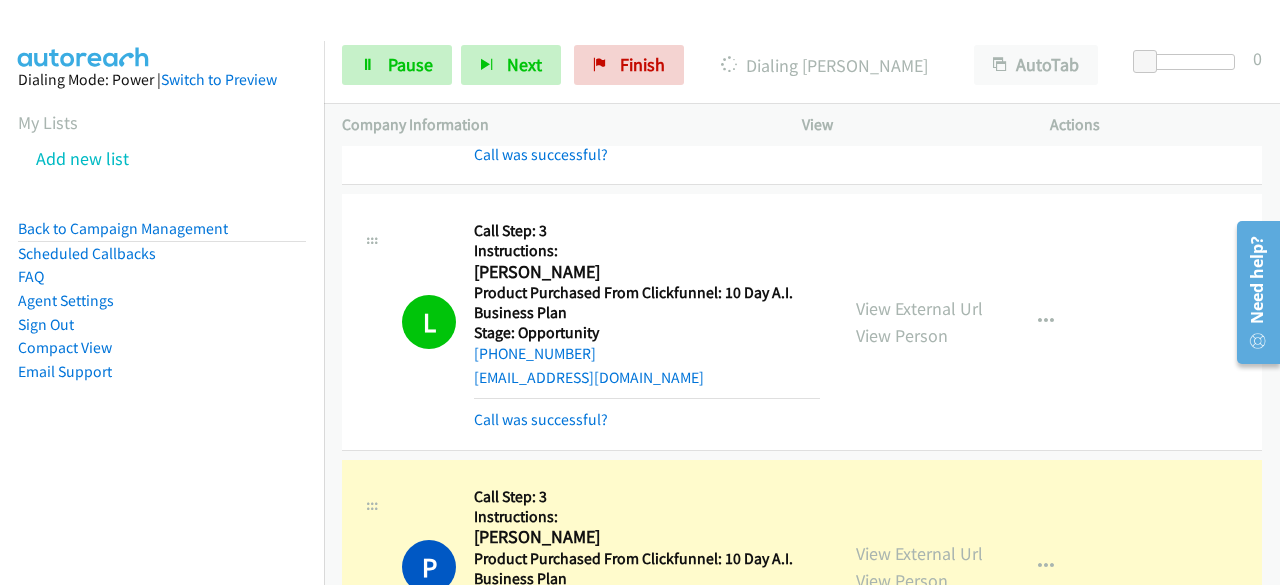 click on "Dialing Mode: Power
|
Switch to Preview
My Lists
Add new list
Back to Campaign Management
Scheduled Callbacks
FAQ
Agent Settings
Sign Out
Compact View
Email Support" at bounding box center (162, 257) 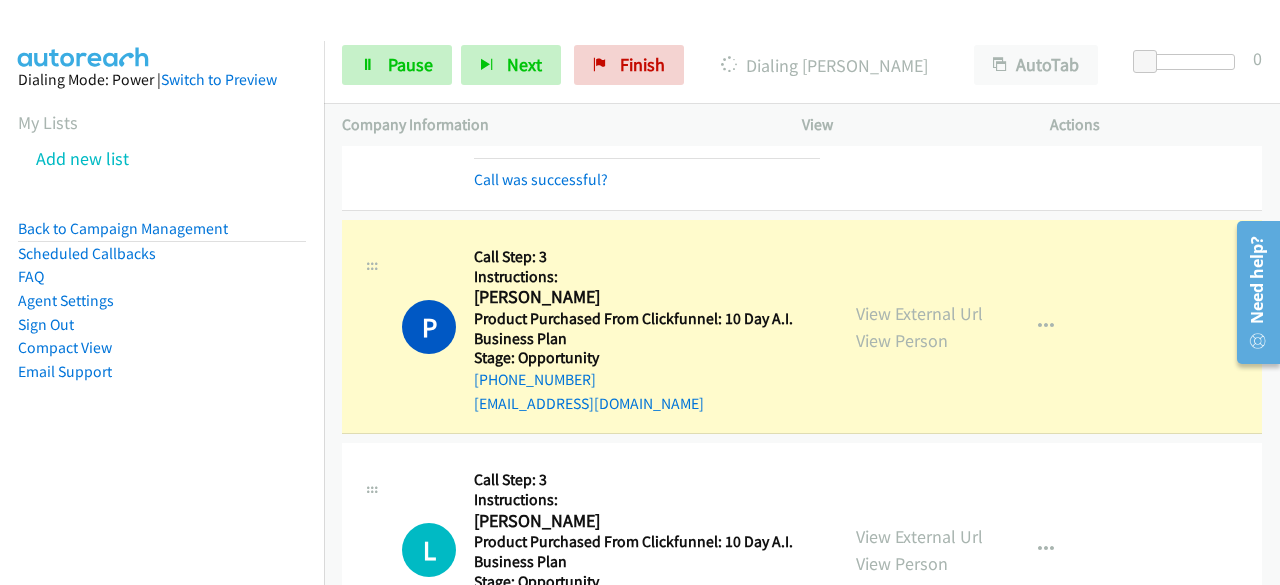 scroll, scrollTop: 14038, scrollLeft: 0, axis: vertical 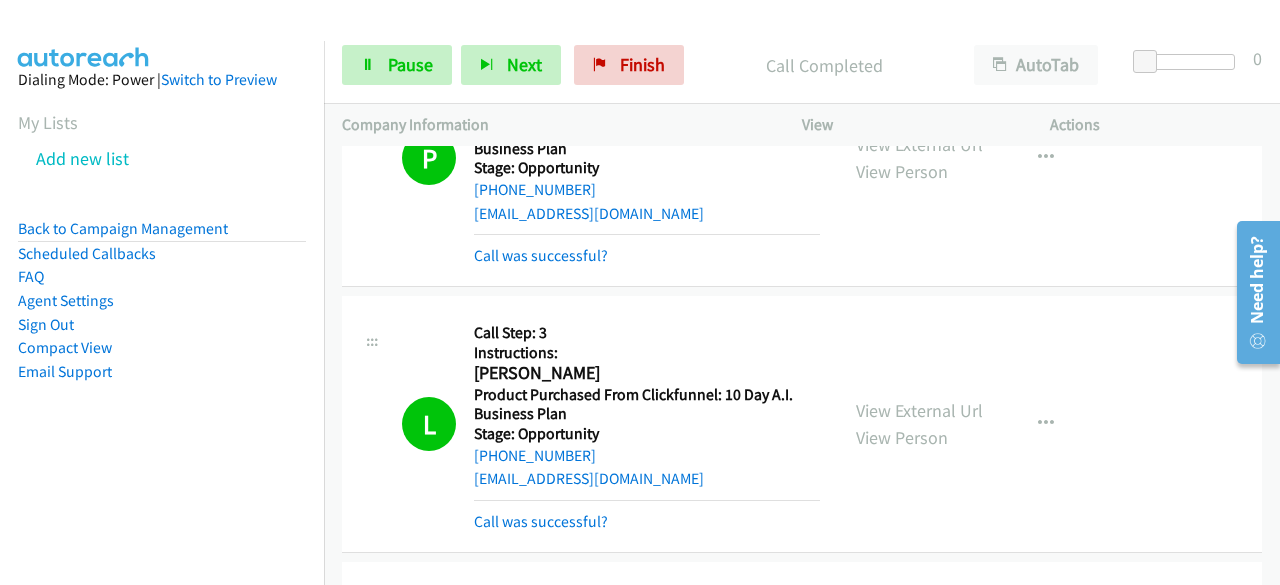 click on "Dialing Mode: Power
|
Switch to Preview
My Lists
Add new list
Back to Campaign Management
Scheduled Callbacks
FAQ
Agent Settings
Sign Out
Compact View
Email Support" at bounding box center (162, 333) 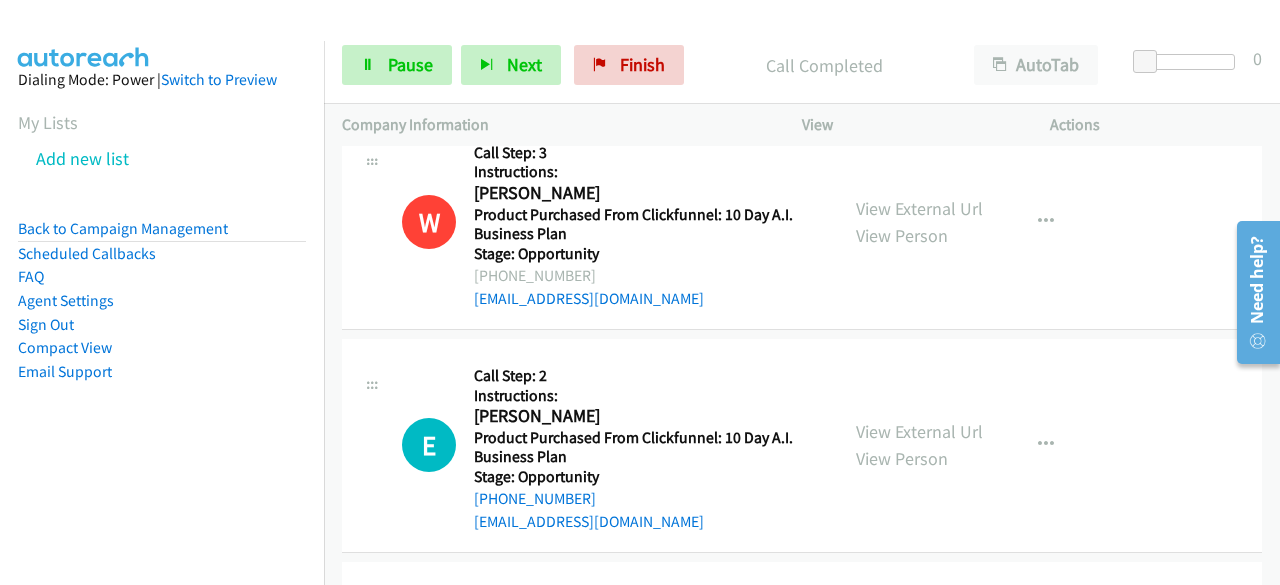 scroll, scrollTop: 14482, scrollLeft: 0, axis: vertical 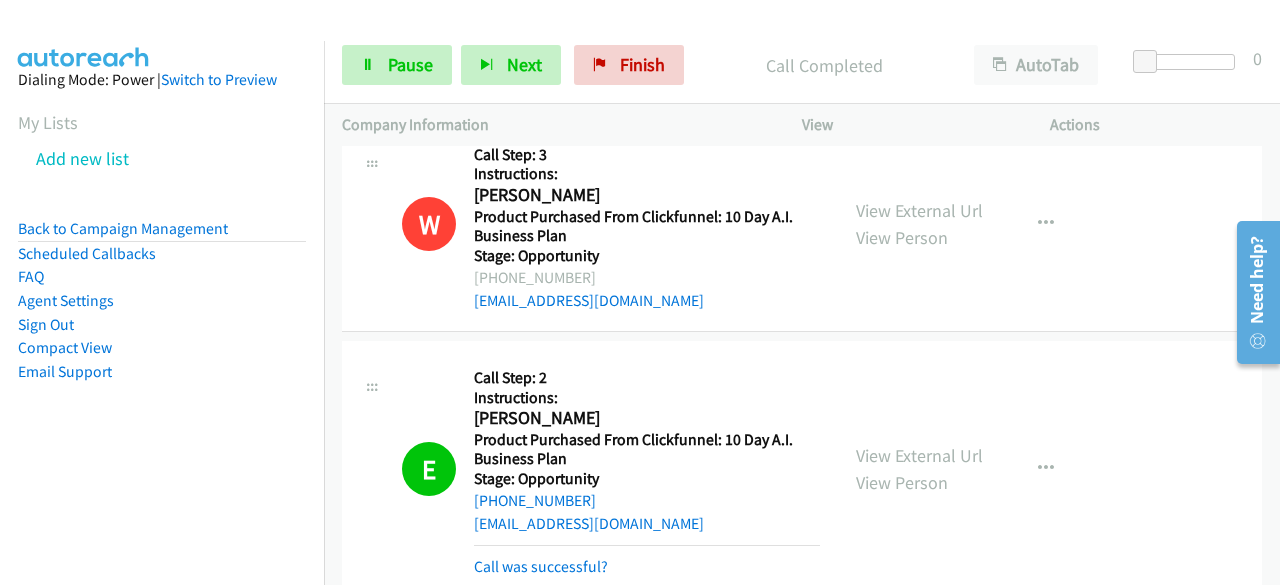 click on "Dialing Mode: Power
|
Switch to Preview
My Lists
Add new list
Back to Campaign Management
Scheduled Callbacks
FAQ
Agent Settings
Sign Out
Compact View
Email Support" at bounding box center [162, 257] 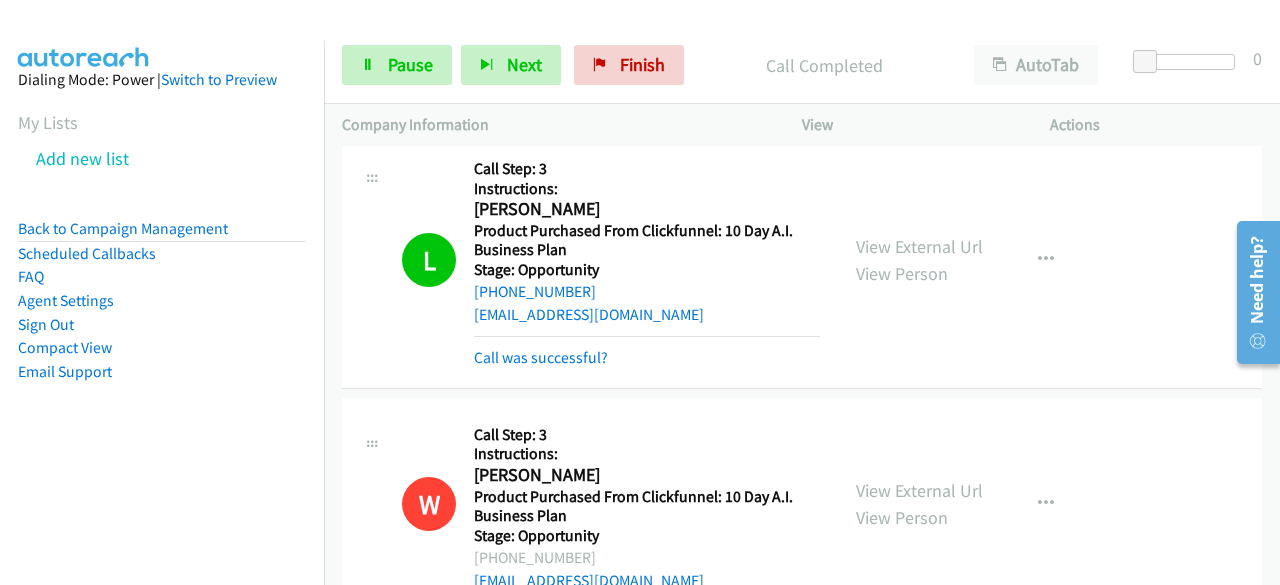 scroll, scrollTop: 14202, scrollLeft: 0, axis: vertical 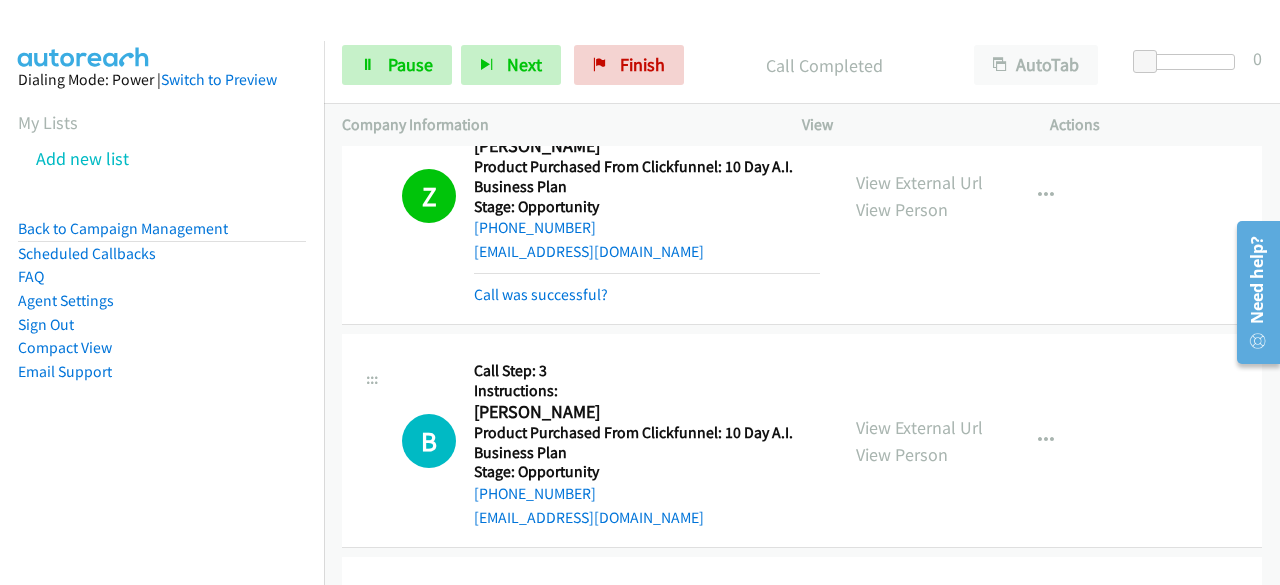 click on "Dialing Mode: Power
|
Switch to Preview
My Lists
Add new list
Back to Campaign Management
Scheduled Callbacks
FAQ
Agent Settings
Sign Out
Compact View
Email Support" at bounding box center (162, 257) 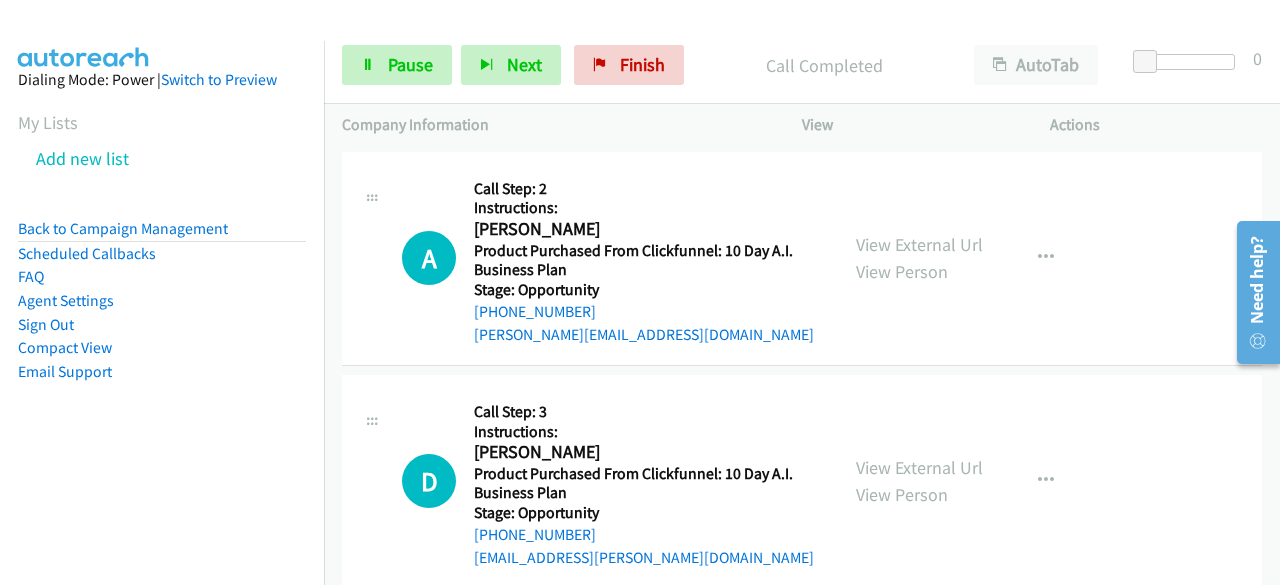 scroll, scrollTop: 16406, scrollLeft: 0, axis: vertical 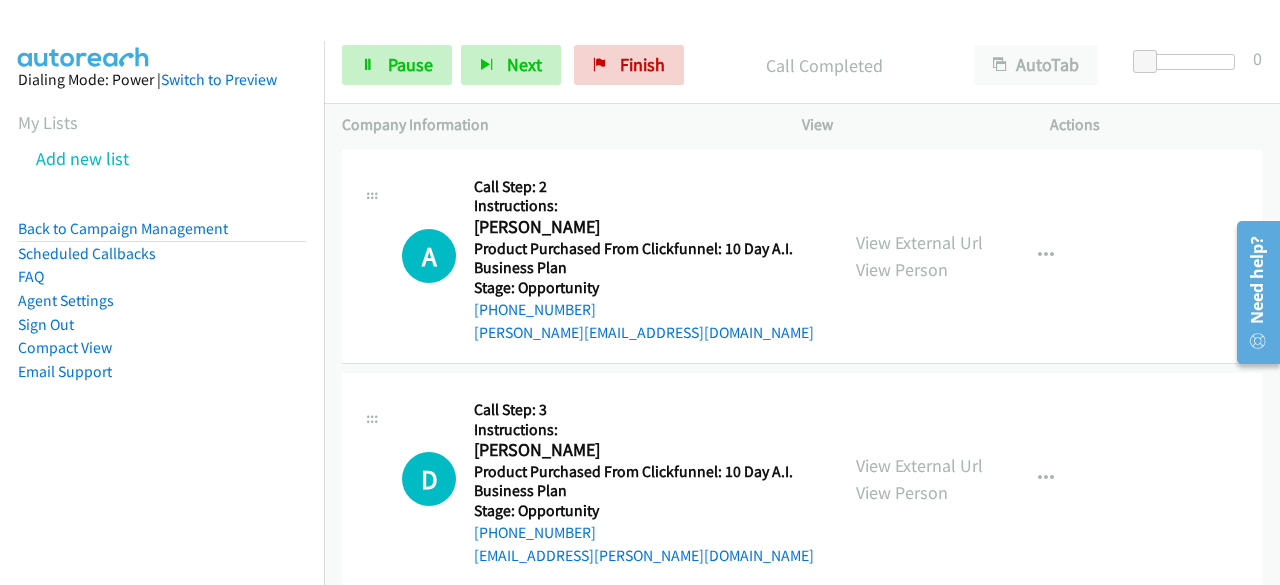 click on "Dialing Mode: Power
|
Switch to Preview
My Lists
Add new list
Back to Campaign Management
Scheduled Callbacks
FAQ
Agent Settings
Sign Out
Compact View
Email Support" at bounding box center [162, 257] 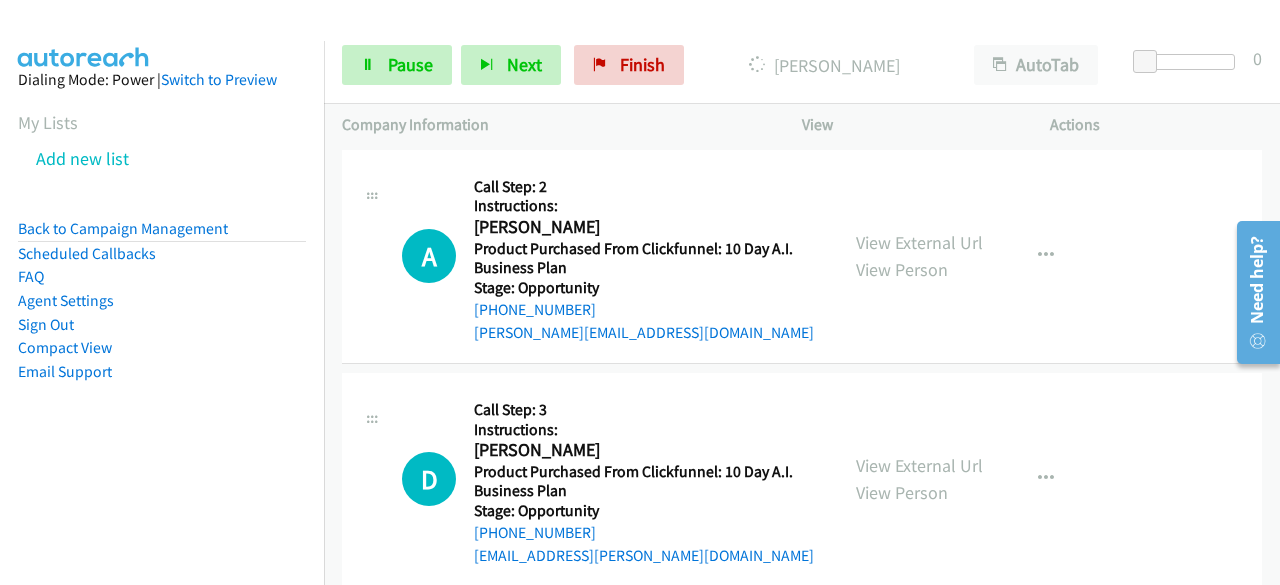 click on "Dialing Mode: Power
|
Switch to Preview
My Lists
Add new list
Back to Campaign Management
Scheduled Callbacks
FAQ
Agent Settings
Sign Out
Compact View
Email Support" at bounding box center [162, 257] 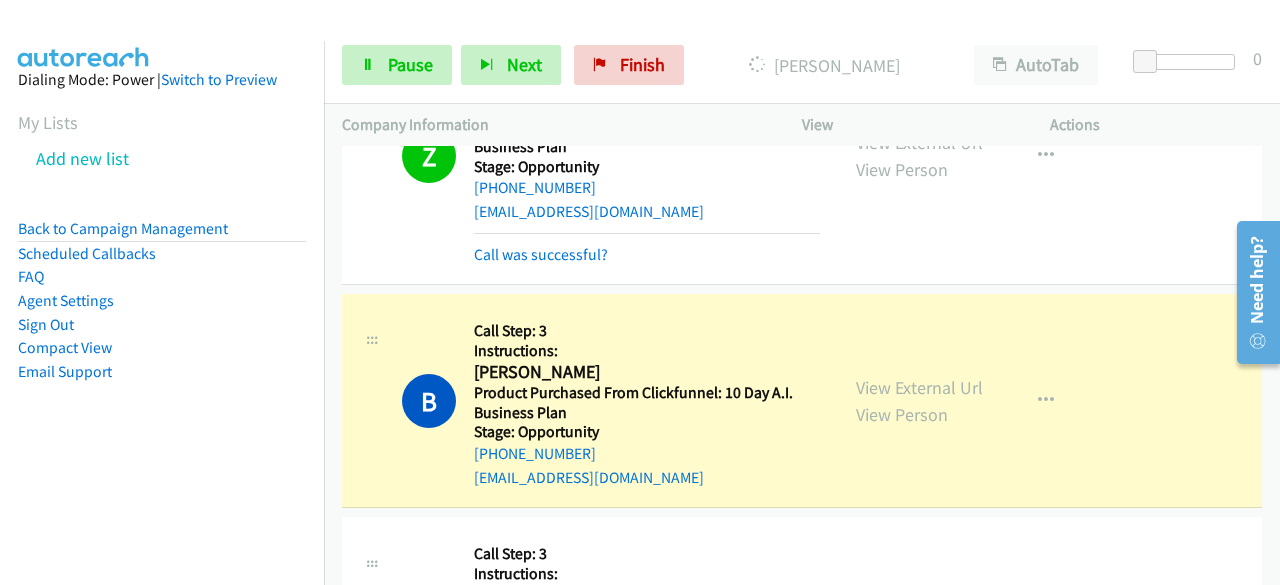 scroll, scrollTop: 15574, scrollLeft: 0, axis: vertical 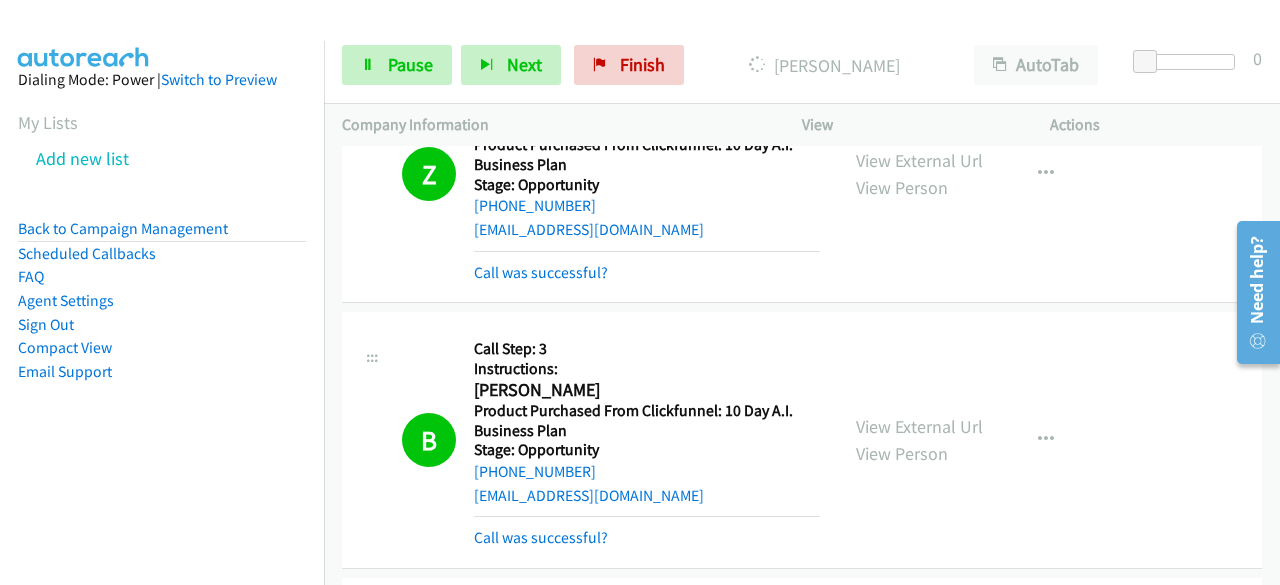 click on "Dialing Mode: Power
|
Switch to Preview
My Lists
Add new list
Back to Campaign Management
Scheduled Callbacks
FAQ
Agent Settings
Sign Out
Compact View
Email Support" at bounding box center (162, 333) 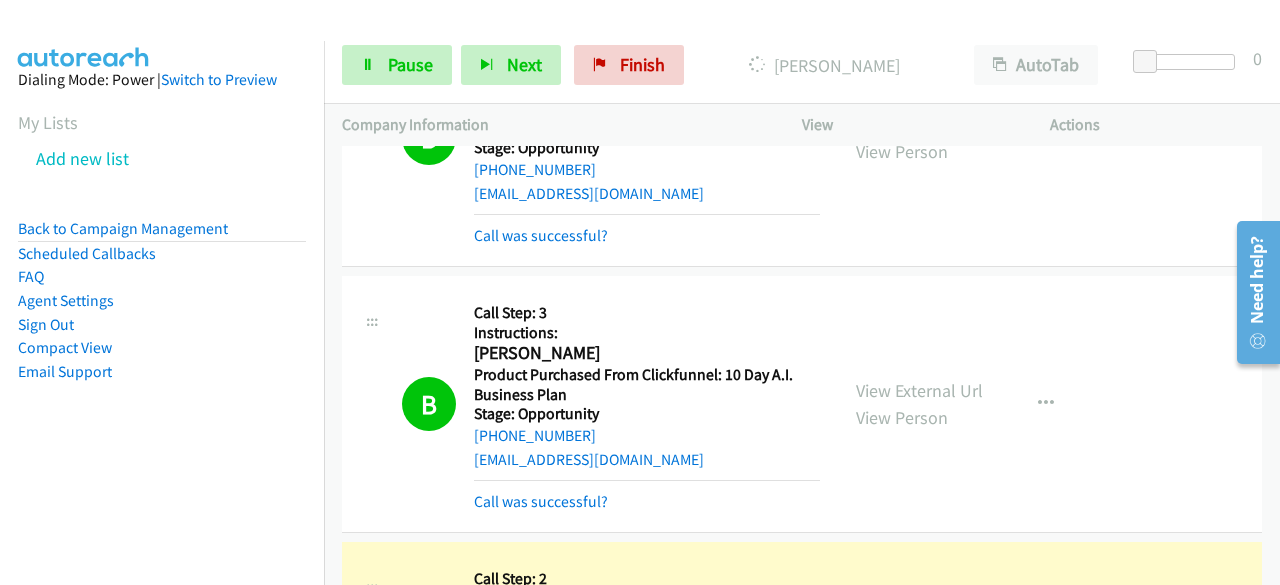 scroll, scrollTop: 16172, scrollLeft: 0, axis: vertical 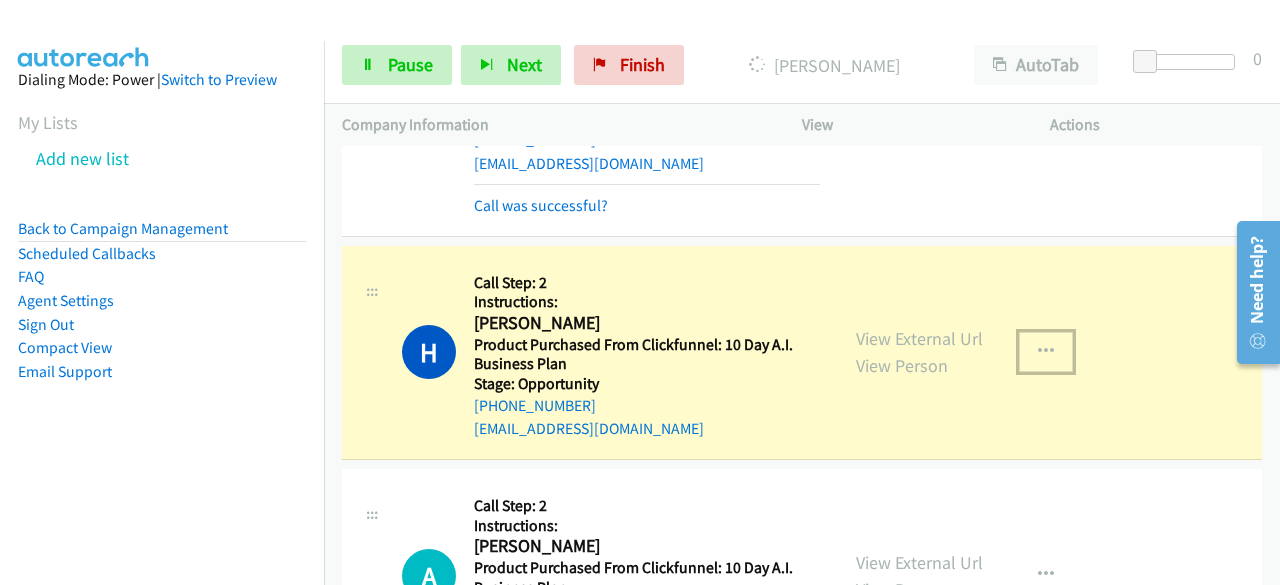 click at bounding box center [1046, 352] 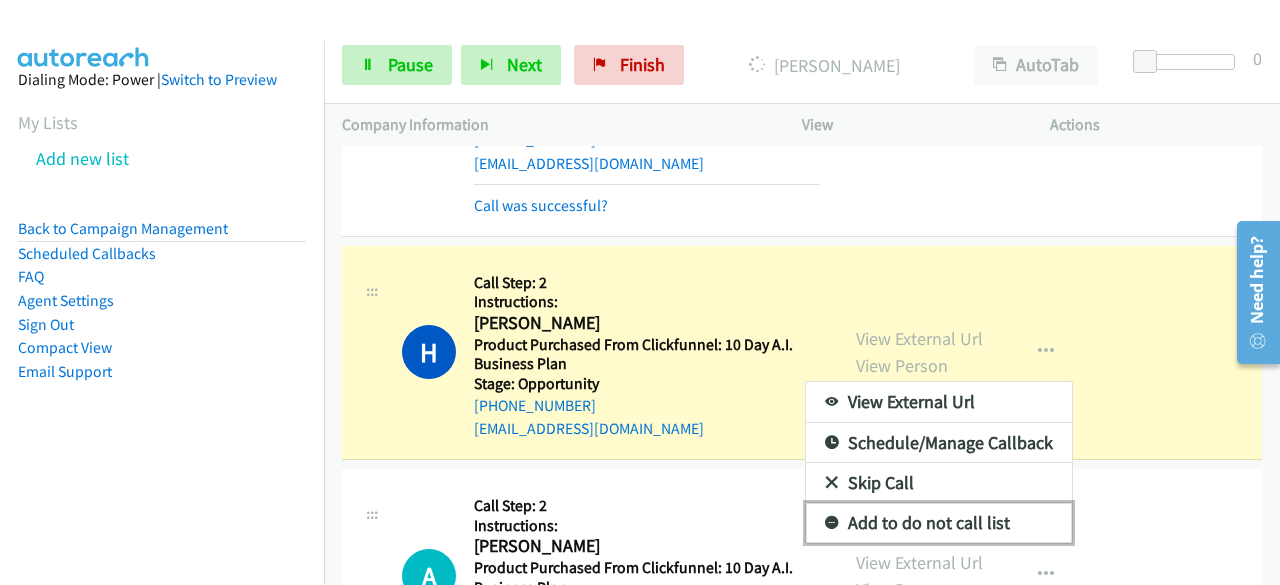 click on "Add to do not call list" at bounding box center (939, 523) 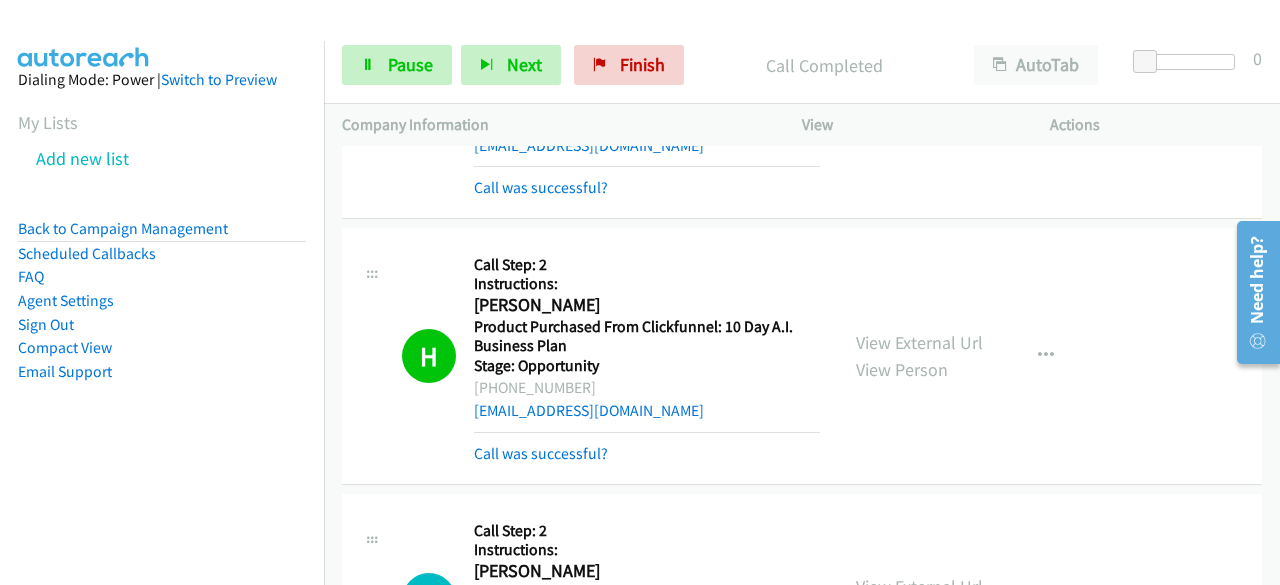 scroll, scrollTop: 16186, scrollLeft: 0, axis: vertical 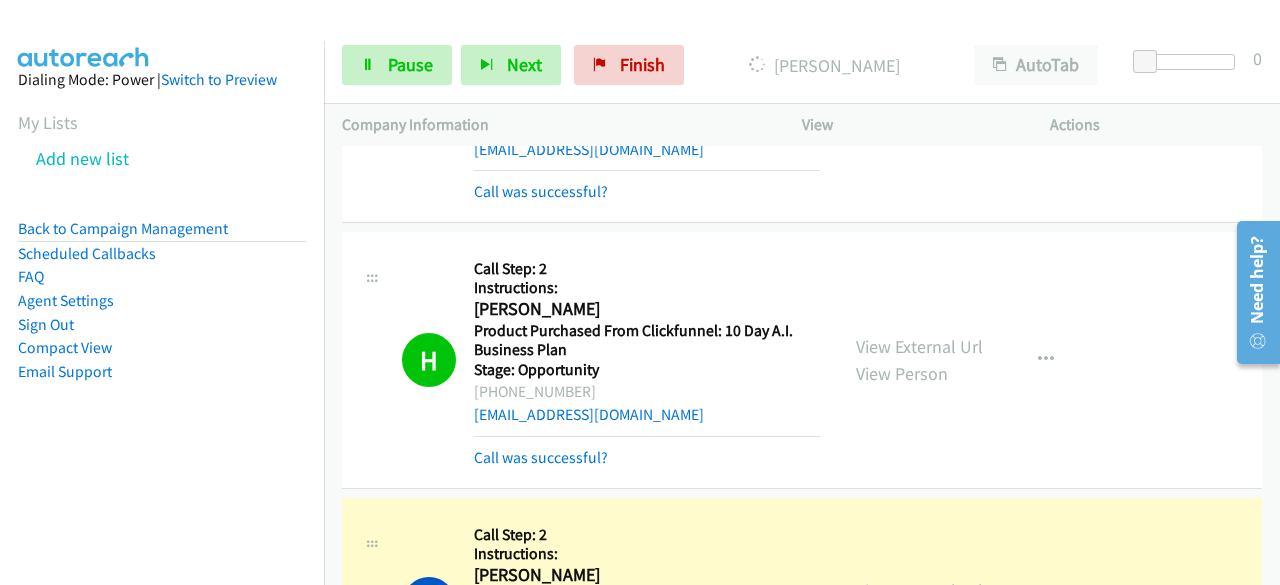 click on "Dialing Mode: Power
|
Switch to Preview
My Lists
Add new list
Back to Campaign Management
Scheduled Callbacks
FAQ
Agent Settings
Sign Out
Compact View
Email Support" at bounding box center [162, 257] 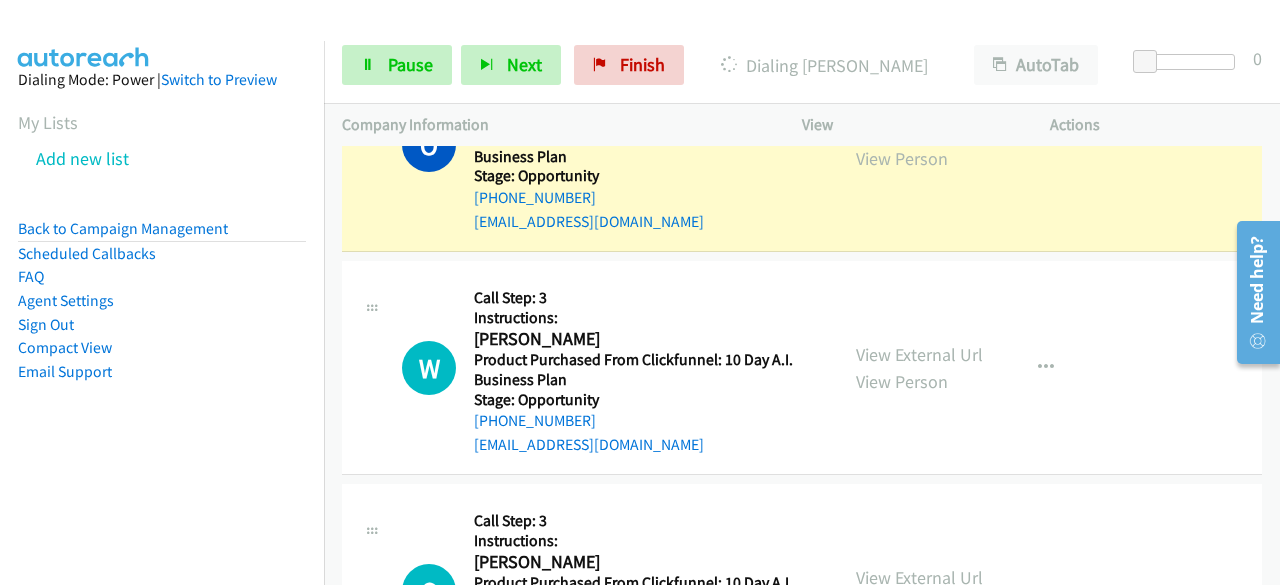 scroll, scrollTop: 18088, scrollLeft: 0, axis: vertical 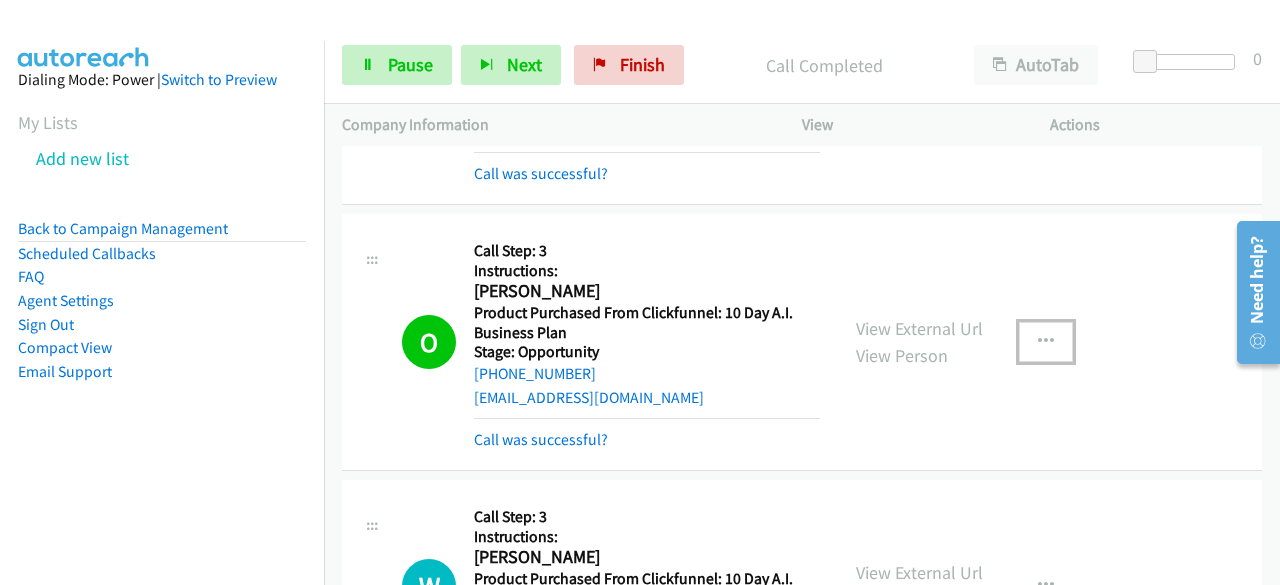 click at bounding box center (1046, 342) 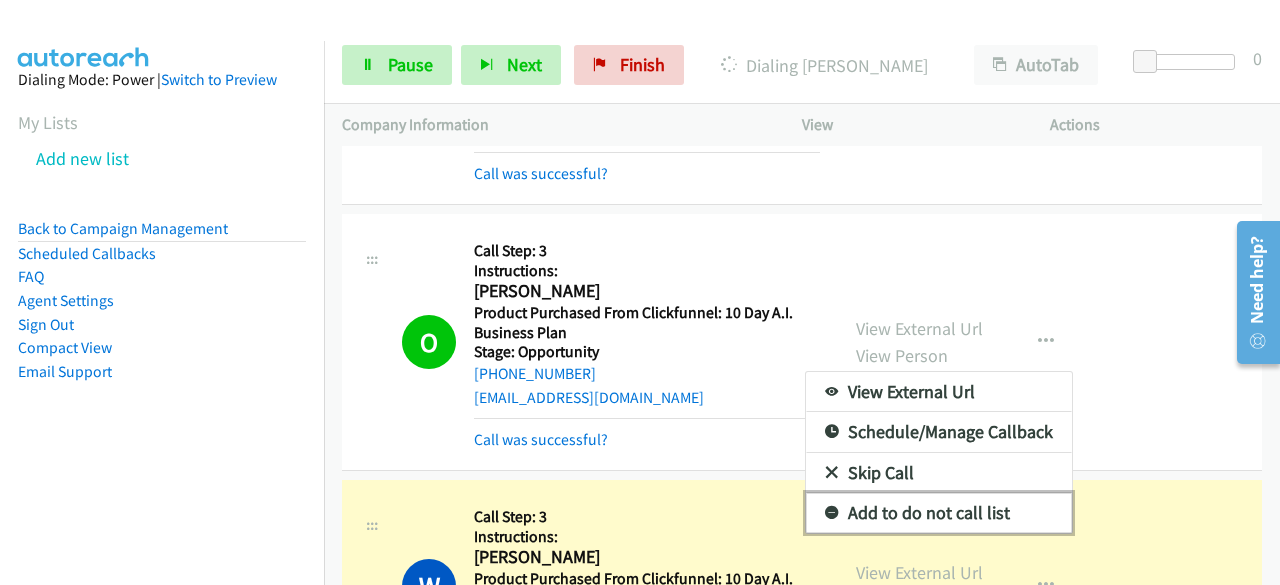 click on "Add to do not call list" at bounding box center (939, 513) 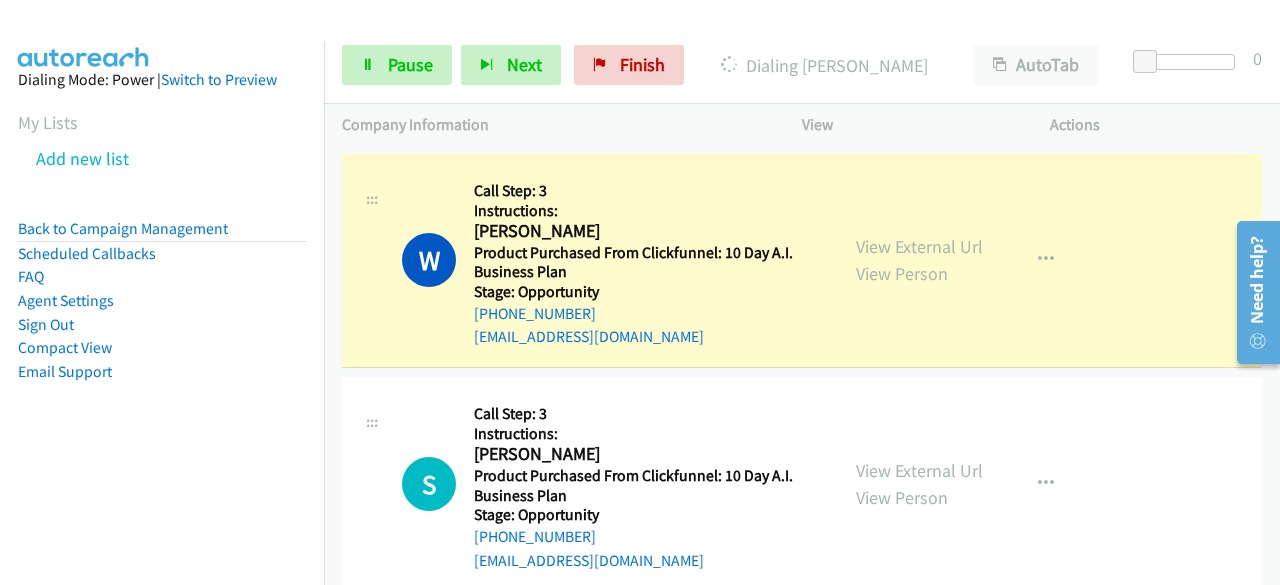 scroll, scrollTop: 18414, scrollLeft: 0, axis: vertical 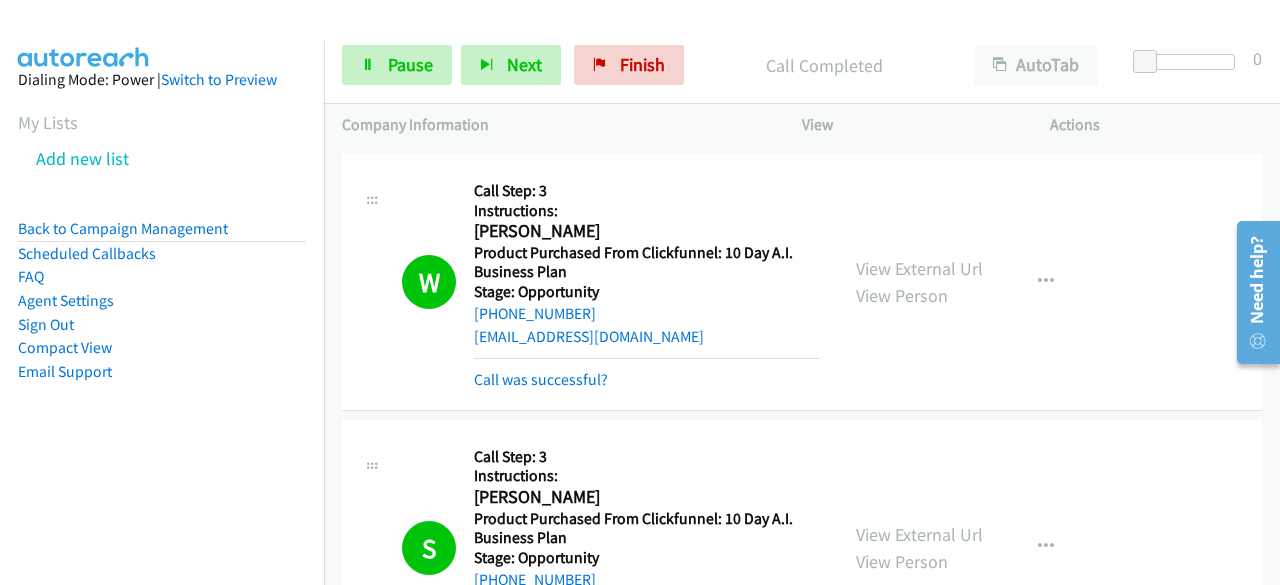 click on "Dialing Mode: Power
|
Switch to Preview
My Lists
Add new list
Back to Campaign Management
Scheduled Callbacks
FAQ
Agent Settings
Sign Out
Compact View
Email Support" at bounding box center [162, 257] 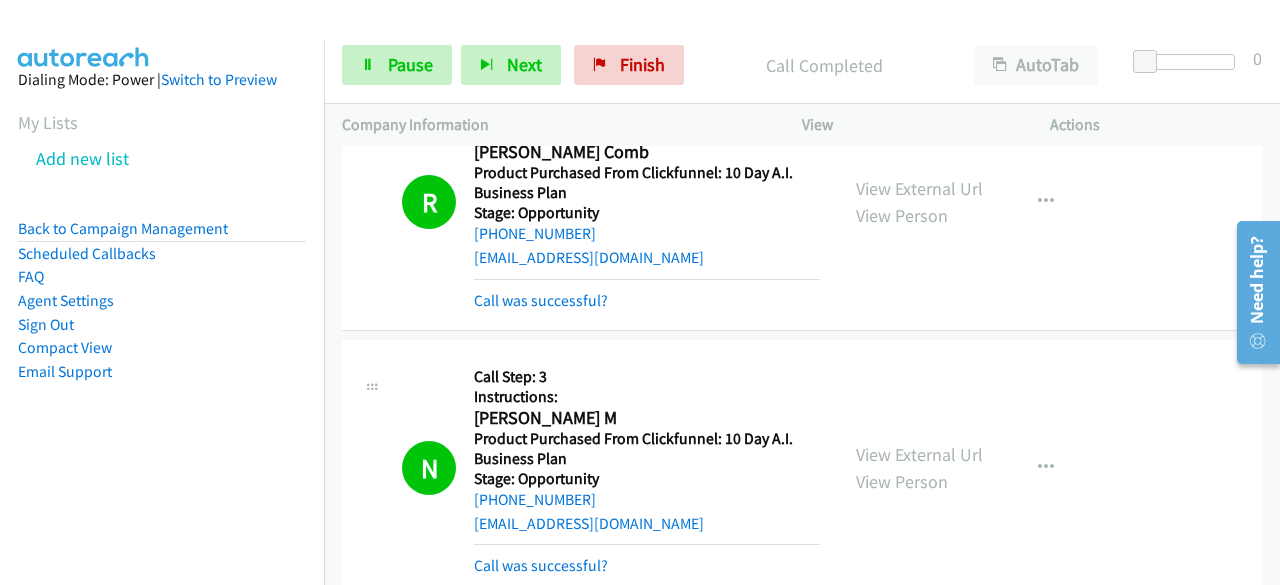 scroll, scrollTop: 17402, scrollLeft: 0, axis: vertical 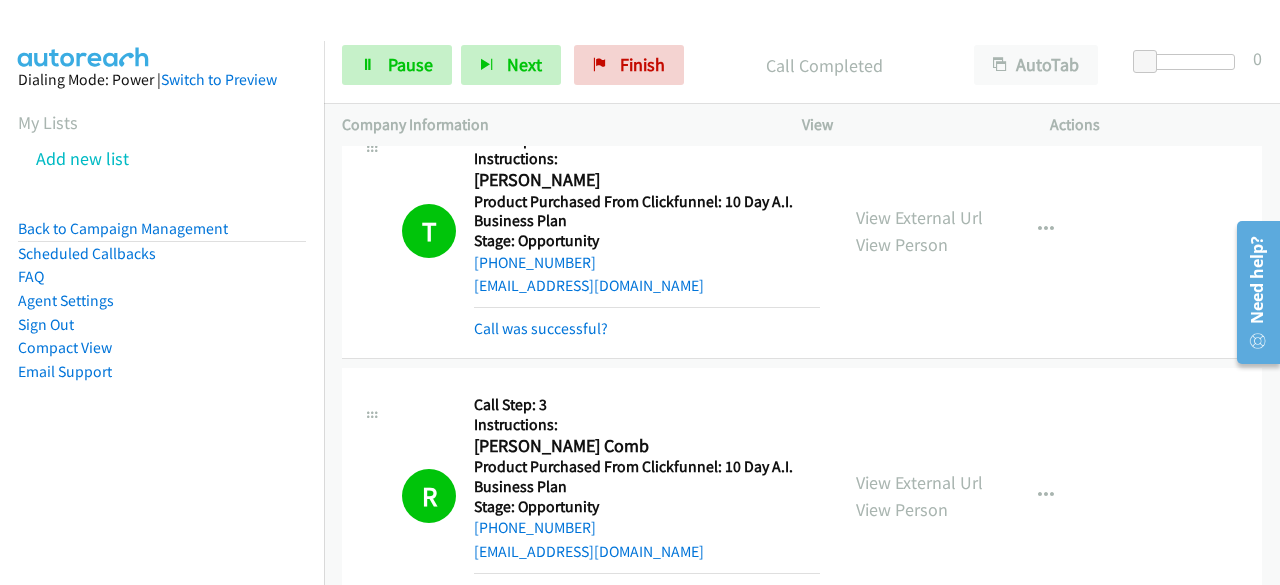 click on "Dialing Mode: Power
|
Switch to Preview
My Lists
Add new list
Back to Campaign Management
Scheduled Callbacks
FAQ
Agent Settings
Sign Out
Compact View
Email Support" at bounding box center [162, 257] 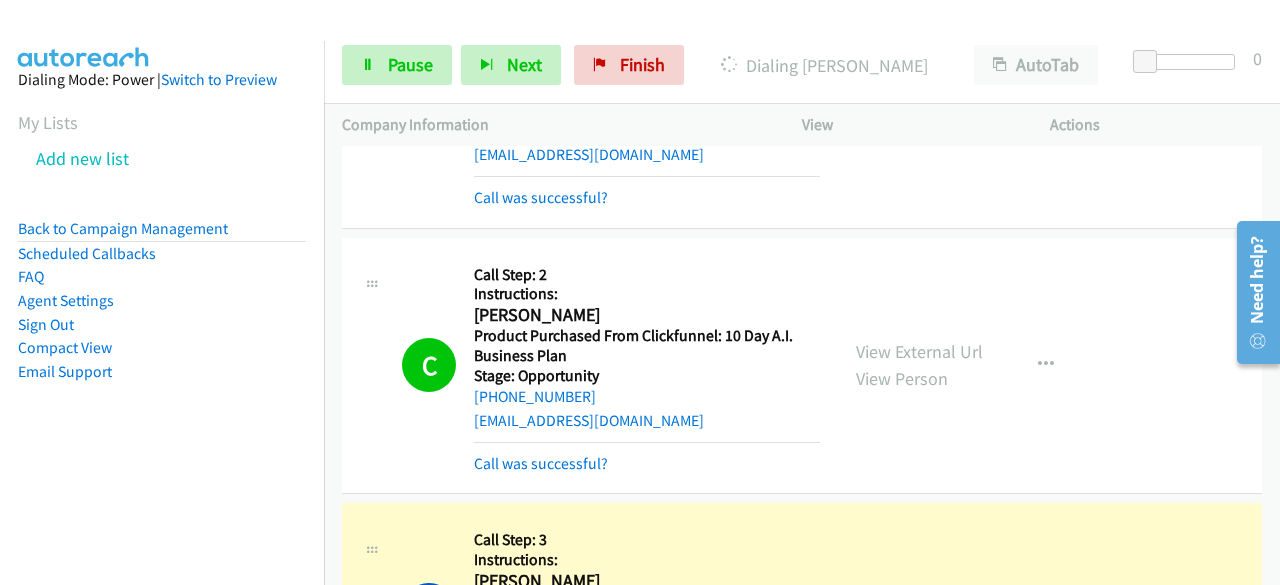 scroll, scrollTop: 18862, scrollLeft: 0, axis: vertical 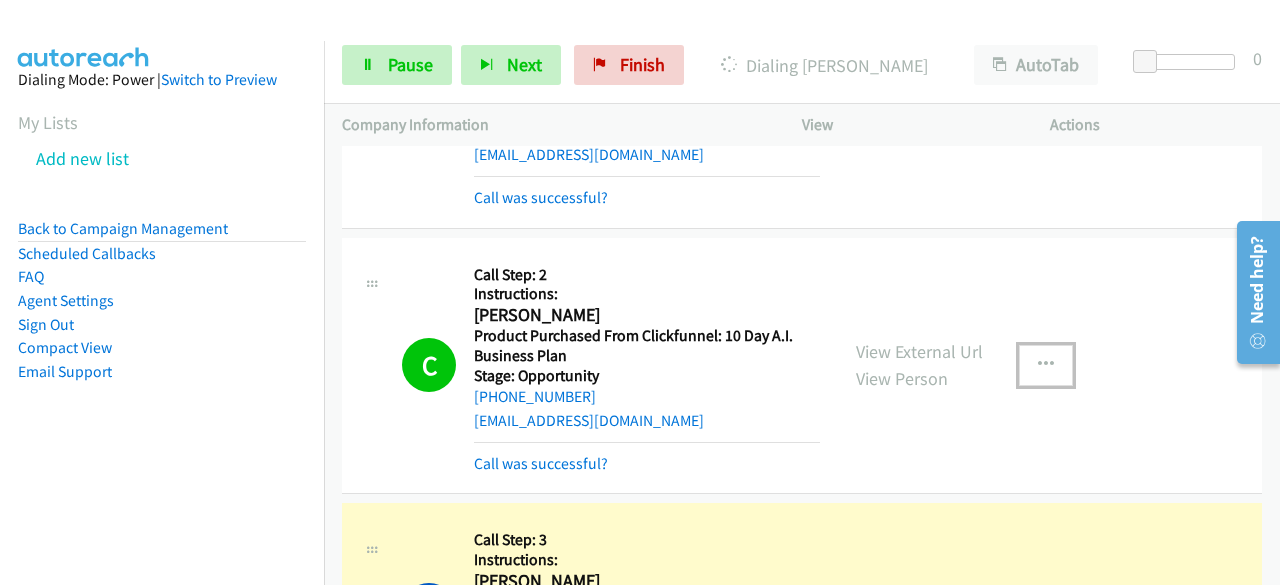 click at bounding box center (1046, 365) 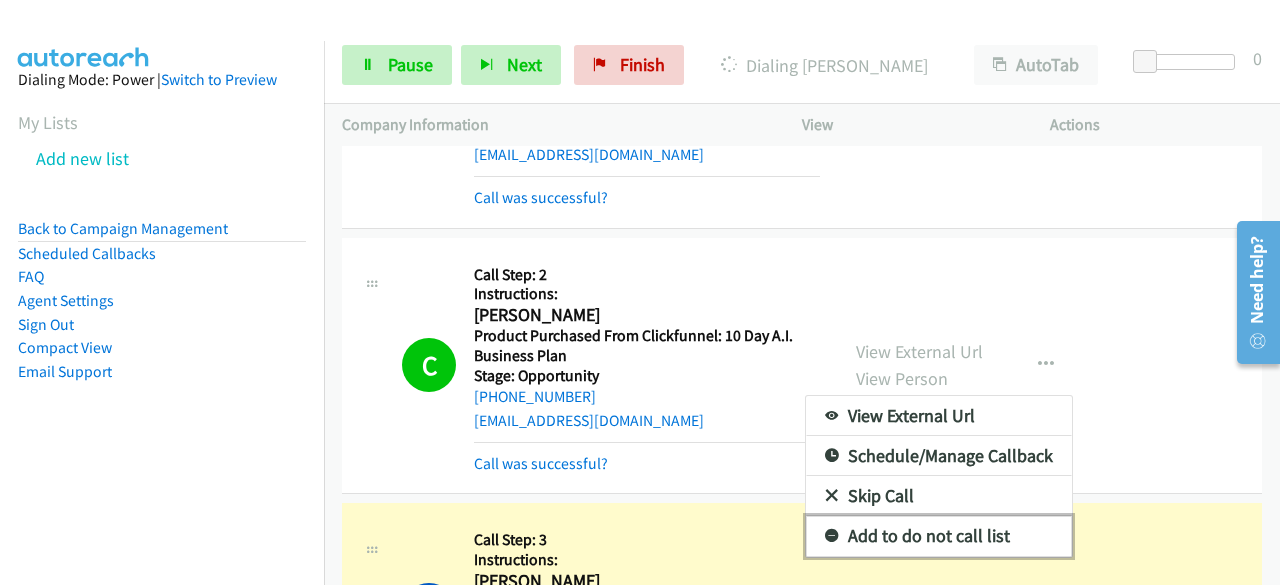 click on "Add to do not call list" at bounding box center (939, 536) 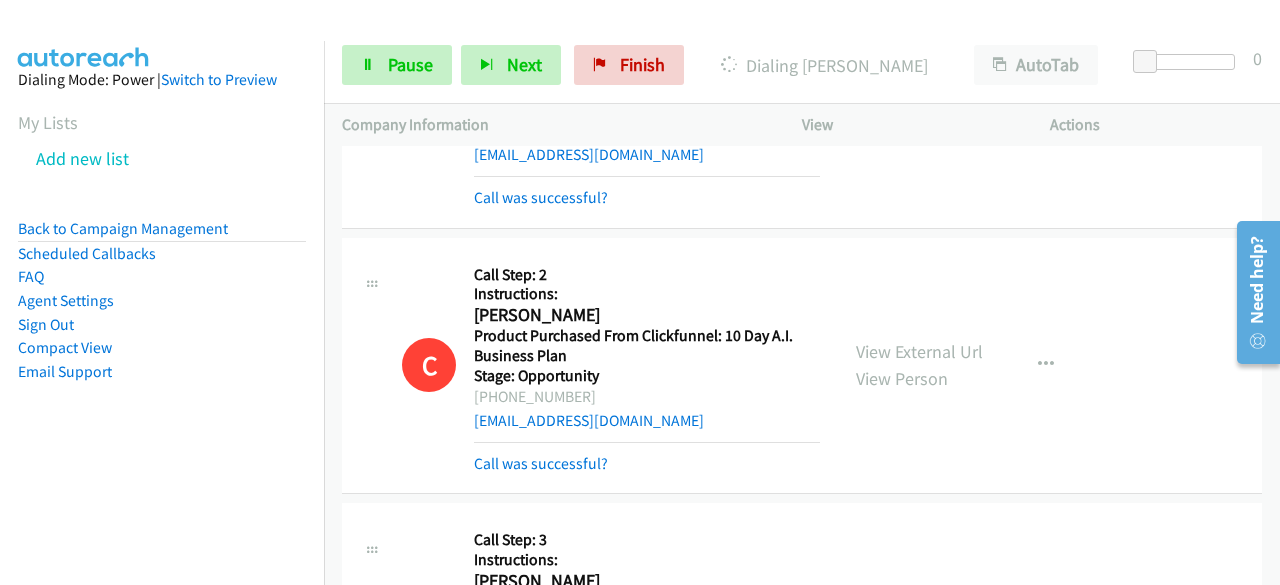 click on "Dialing Mode: Power
|
Switch to Preview
My Lists
Add new list
Back to Campaign Management
Scheduled Callbacks
FAQ
Agent Settings
Sign Out
Compact View
Email Support" at bounding box center (162, 257) 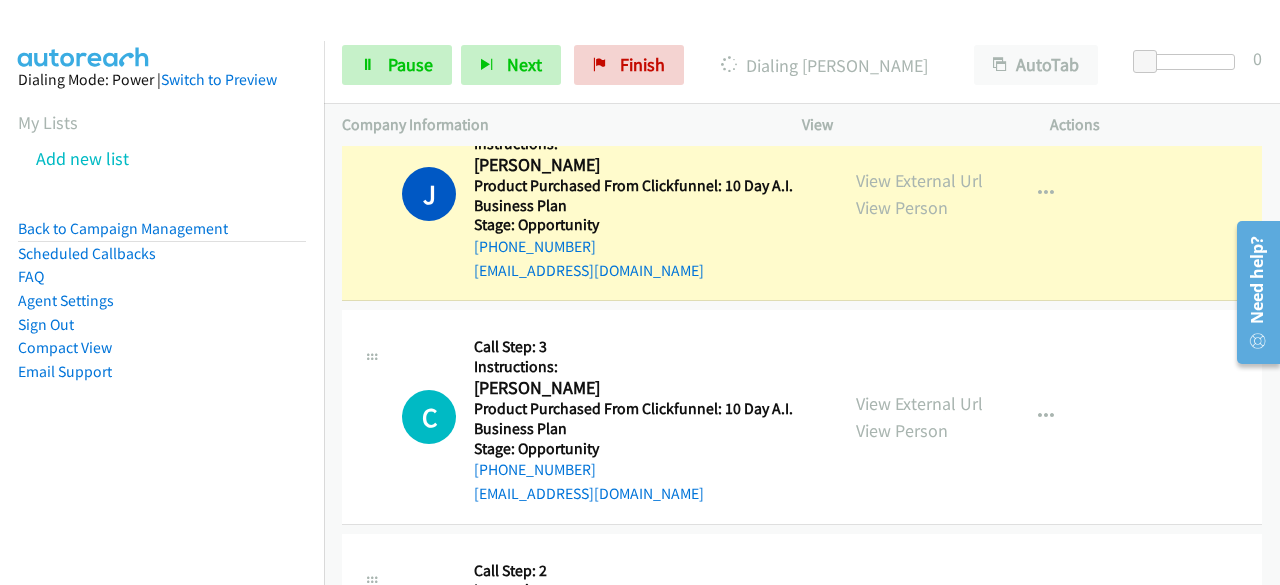 scroll, scrollTop: 19565, scrollLeft: 0, axis: vertical 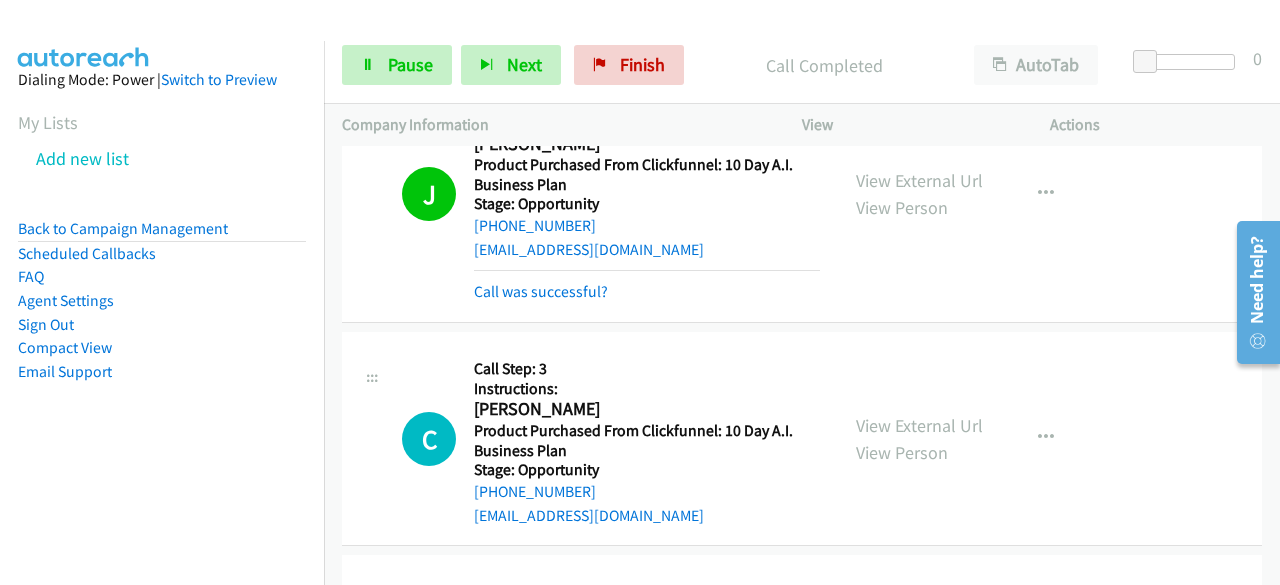 click on "Dialing Mode: Power
|
Switch to Preview
My Lists
Add new list
Back to Campaign Management
Scheduled Callbacks
FAQ
Agent Settings
Sign Out
Compact View
Email Support" at bounding box center (162, 333) 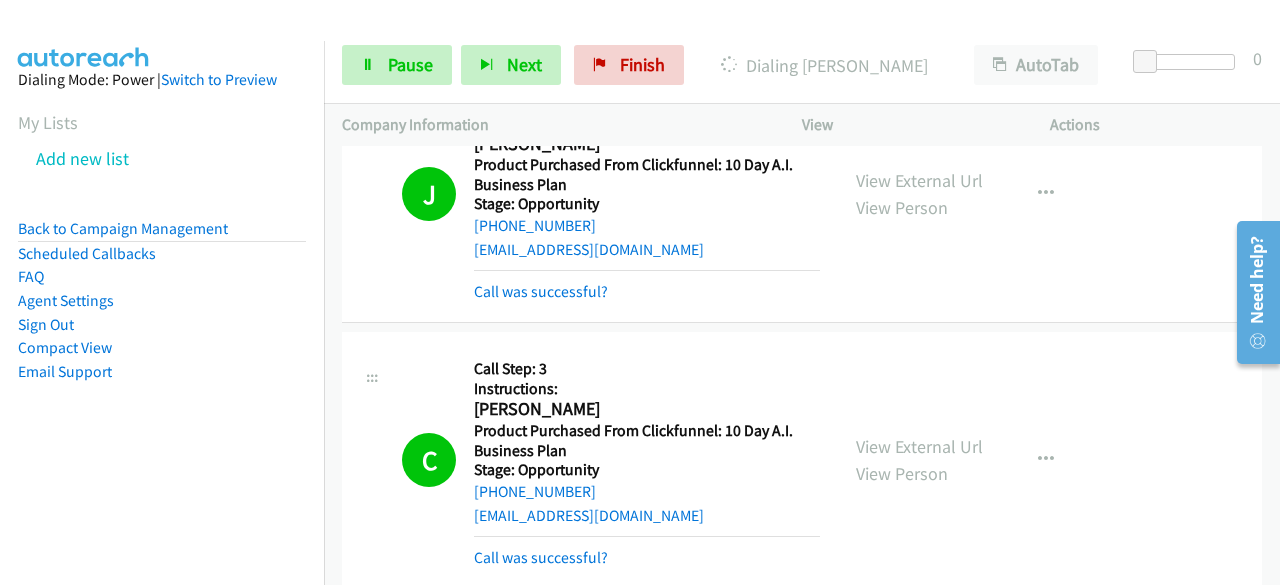 click on "Dialing Mode: Power
|
Switch to Preview
My Lists
Add new list
Back to Campaign Management
Scheduled Callbacks
FAQ
Agent Settings
Sign Out
Compact View
Email Support" at bounding box center (162, 333) 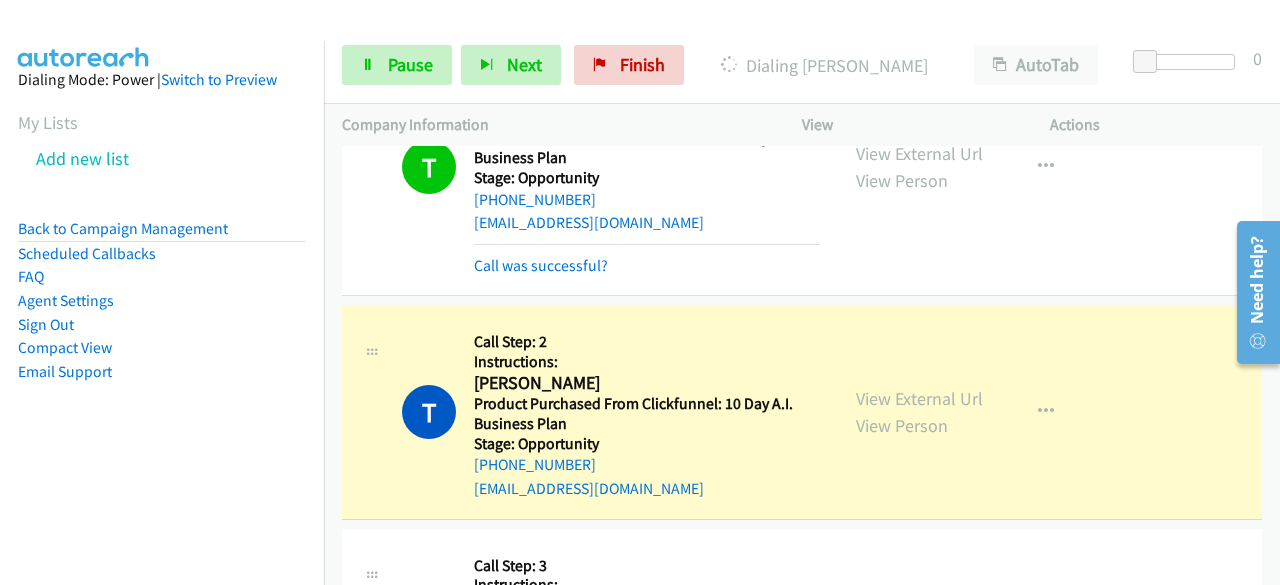 scroll, scrollTop: 20434, scrollLeft: 0, axis: vertical 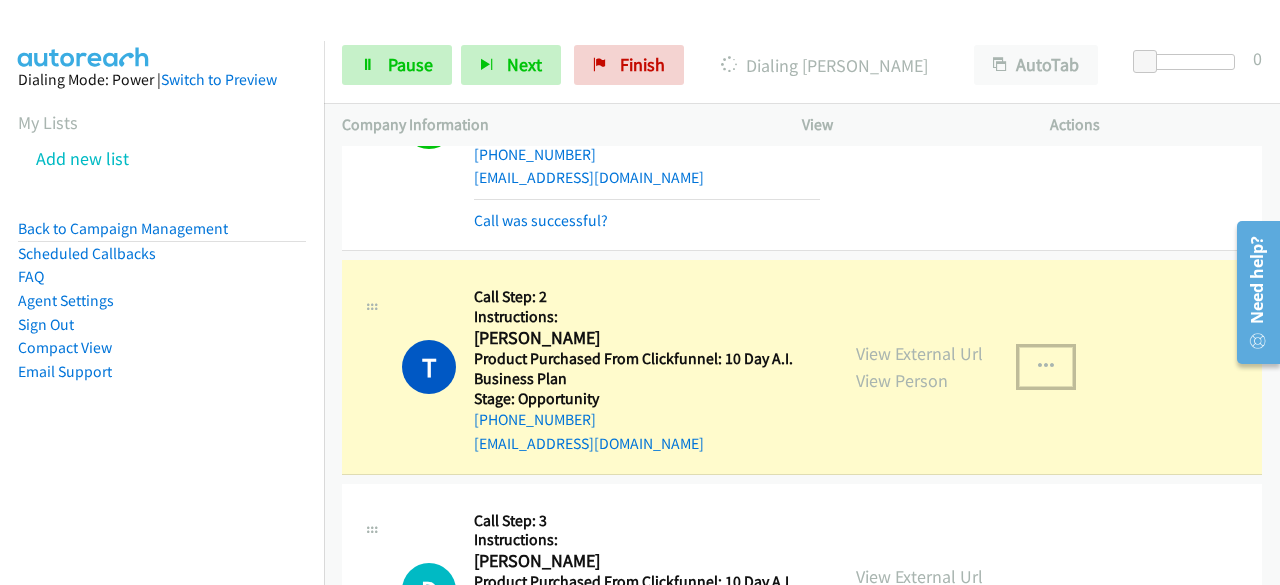 click at bounding box center [1046, 367] 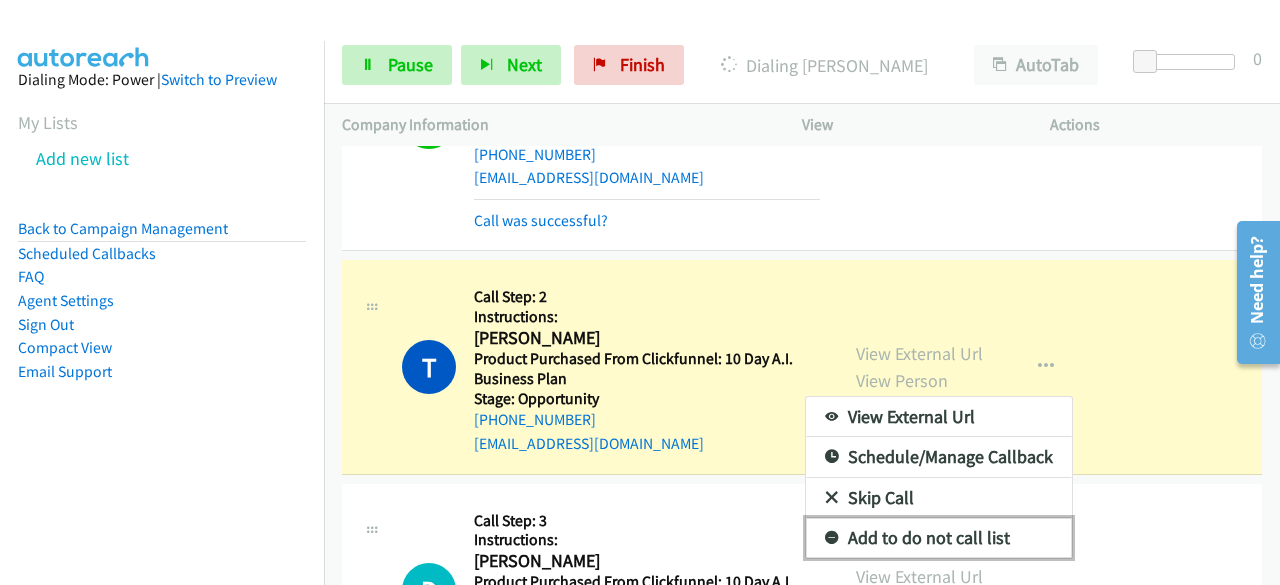click on "Add to do not call list" at bounding box center (939, 538) 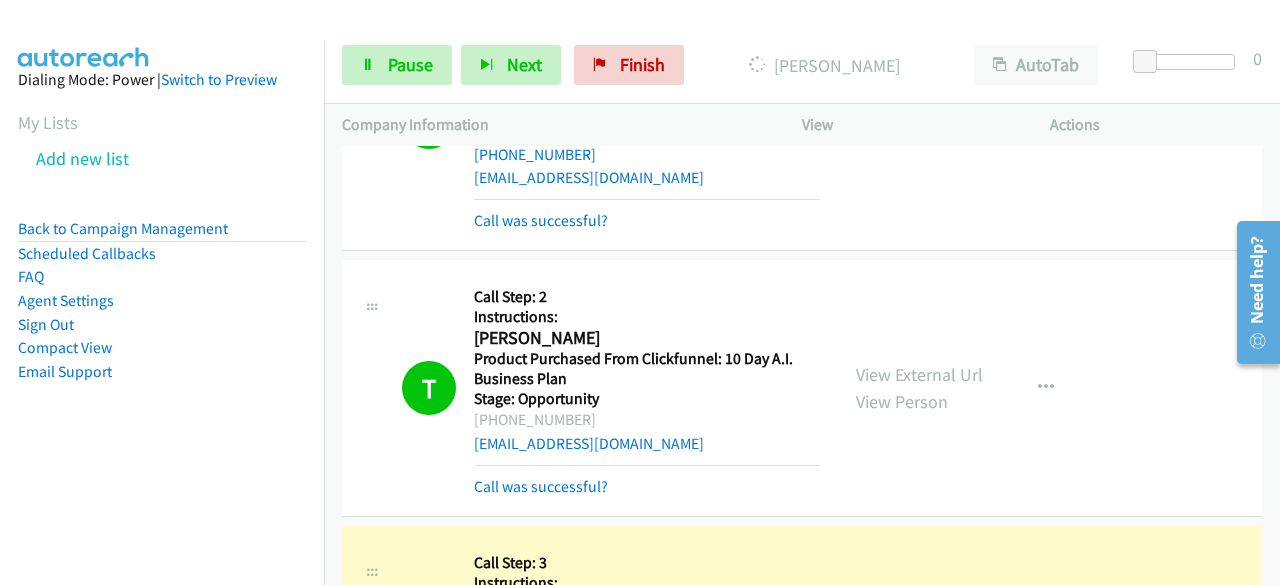 click on "Dialing Mode: Power
|
Switch to Preview
My Lists
Add new list
Back to Campaign Management
Scheduled Callbacks
FAQ
Agent Settings
Sign Out
Compact View
Email Support" at bounding box center (162, 257) 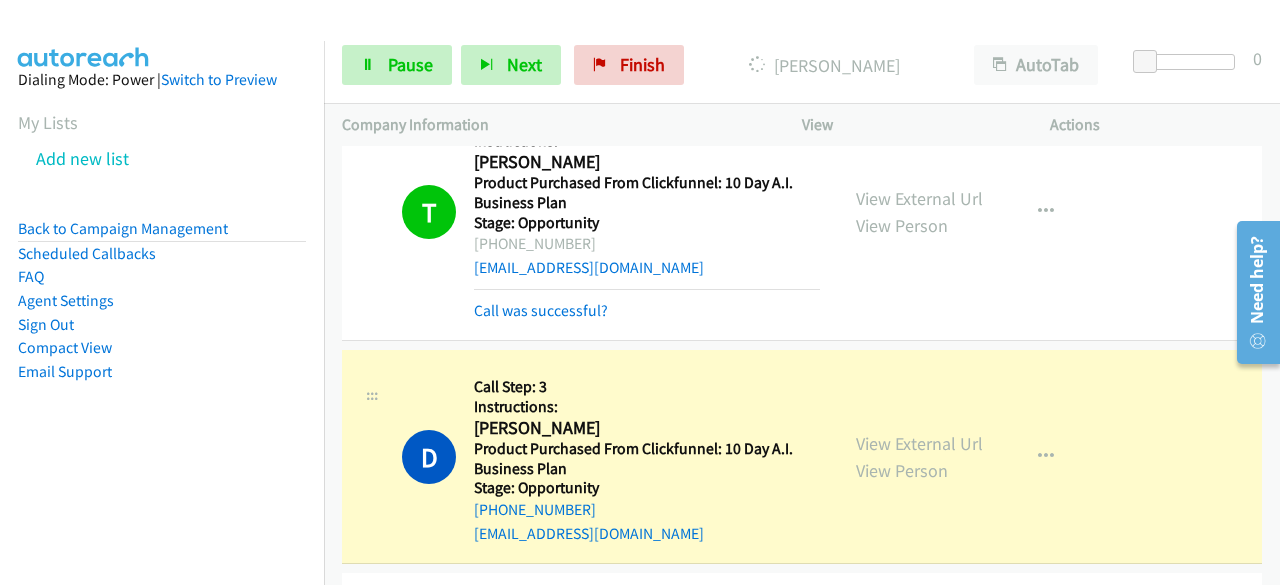 click on "Dialing Mode: Power
|
Switch to Preview
My Lists
Add new list
Back to Campaign Management
Scheduled Callbacks
FAQ
Agent Settings
Sign Out
Compact View
Email Support" at bounding box center (162, 257) 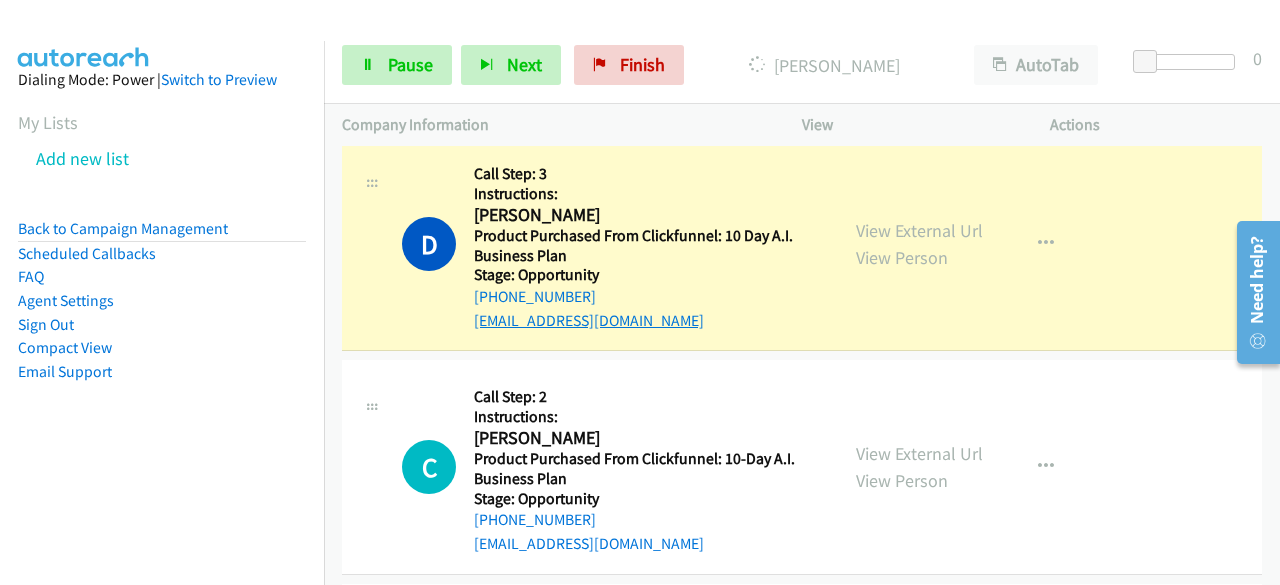 scroll, scrollTop: 20929, scrollLeft: 0, axis: vertical 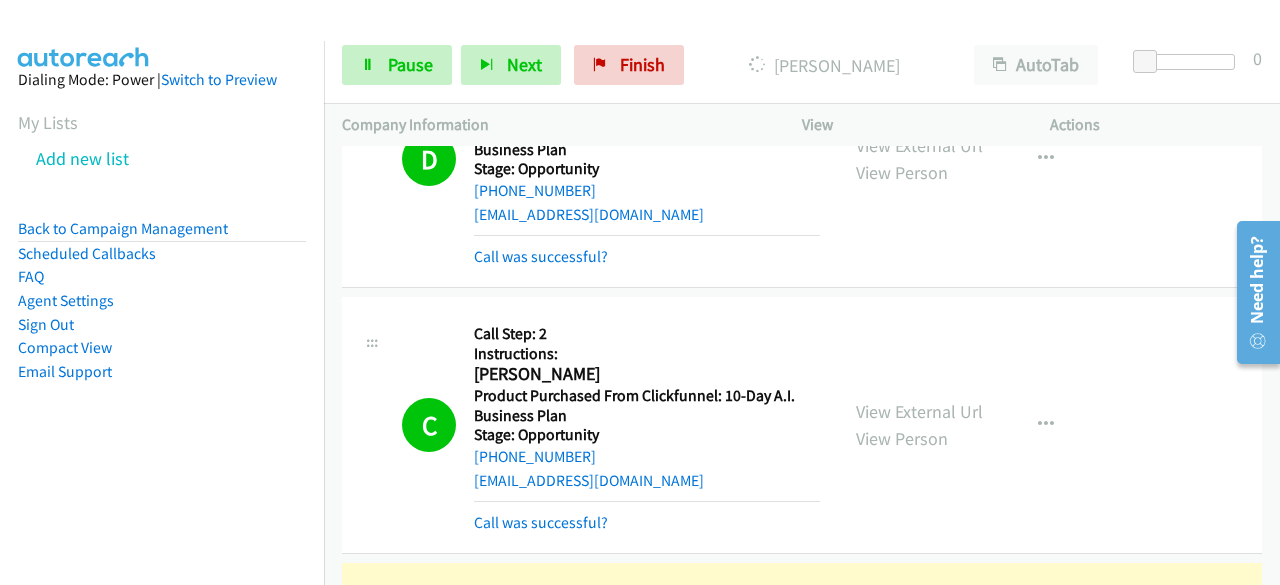 click on "Dialing Mode: Power
|
Switch to Preview
My Lists
Add new list
Back to Campaign Management
Scheduled Callbacks
FAQ
Agent Settings
Sign Out
Compact View
Email Support" at bounding box center [162, 333] 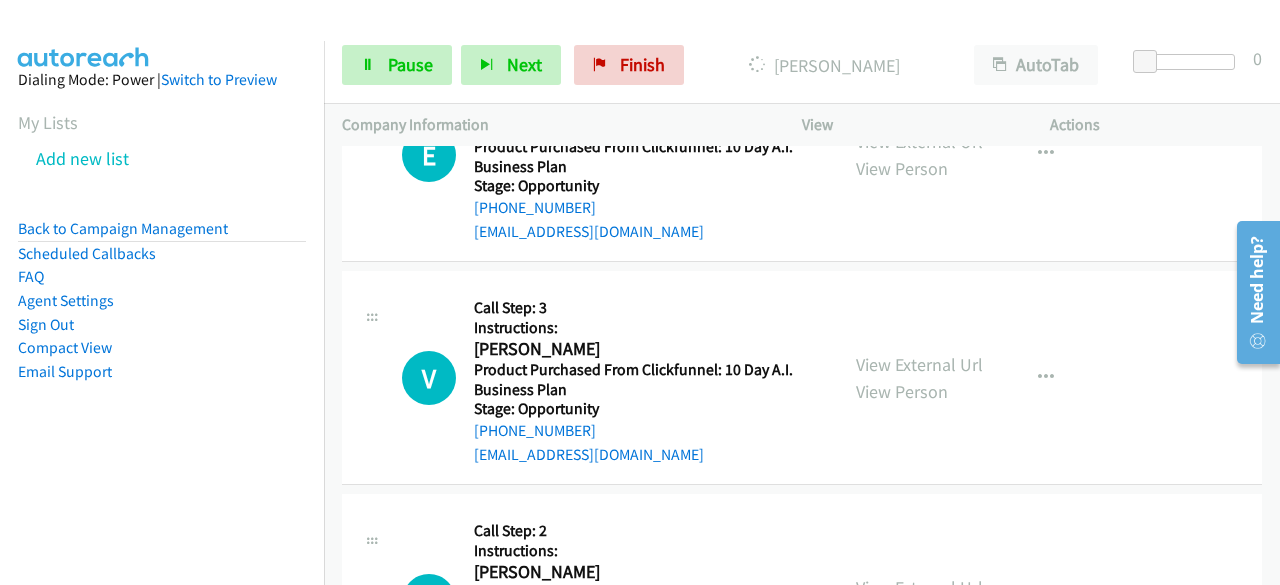 scroll, scrollTop: 21710, scrollLeft: 0, axis: vertical 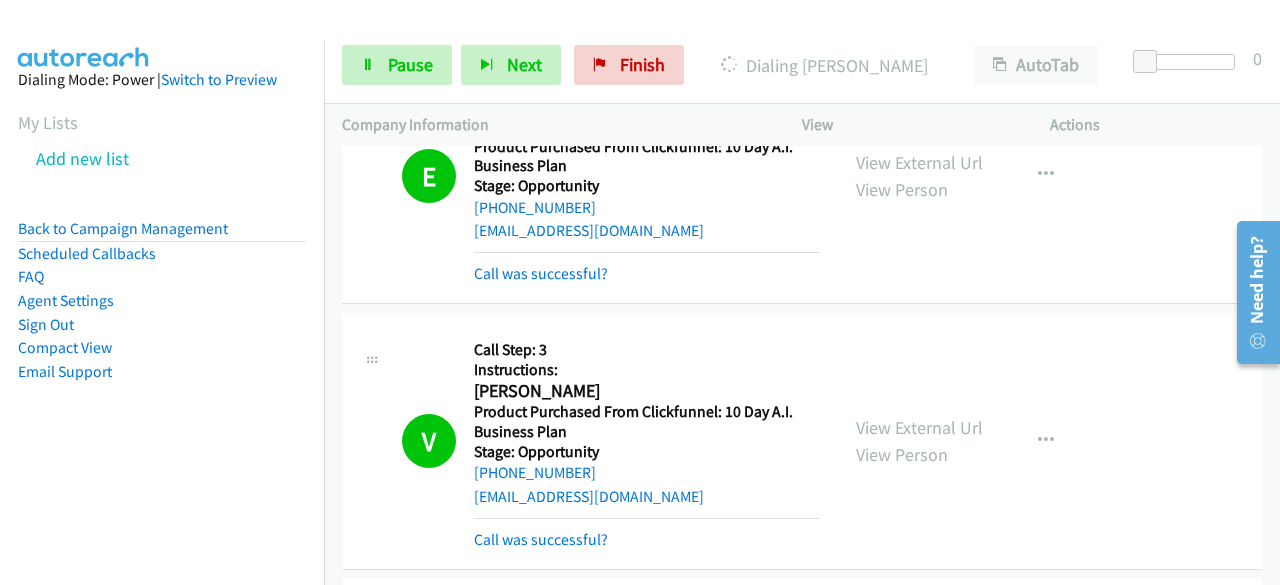 click on "Dialing Mode: Power
|
Switch to Preview
My Lists
Add new list
Back to Campaign Management
Scheduled Callbacks
FAQ
Agent Settings
Sign Out
Compact View
Email Support" at bounding box center (162, 333) 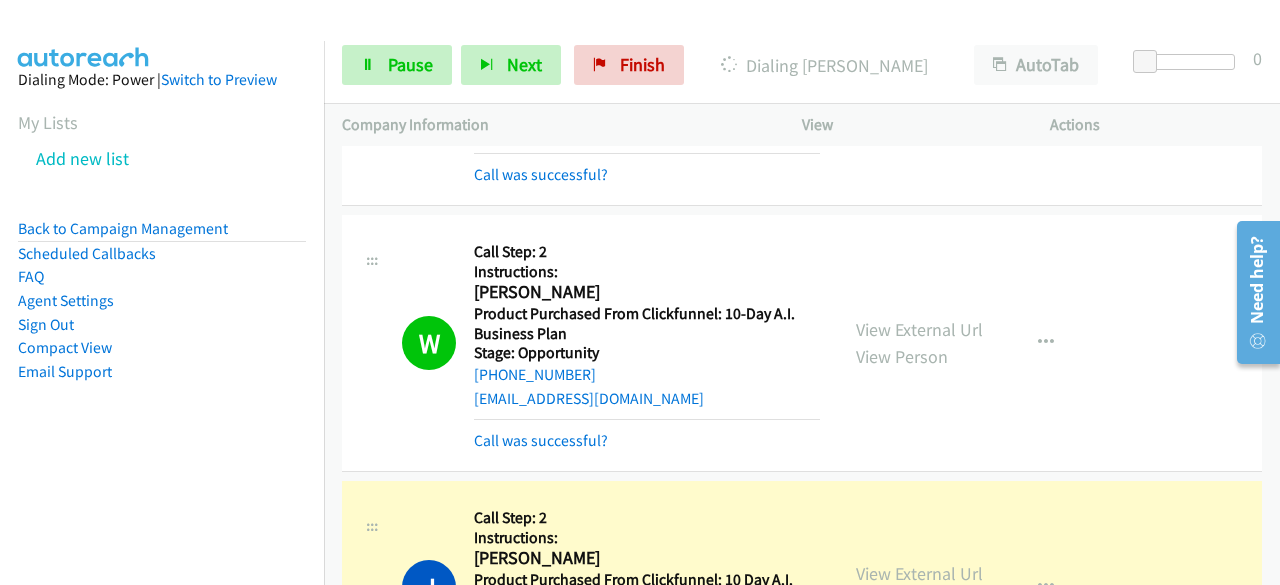 scroll, scrollTop: 22438, scrollLeft: 0, axis: vertical 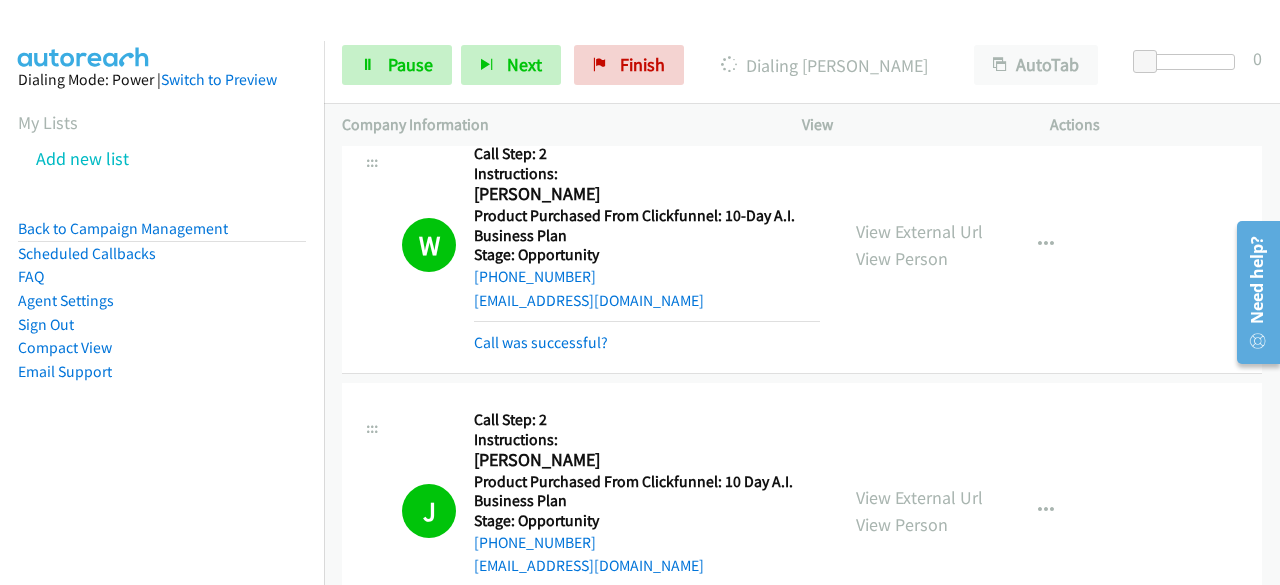 click on "Dialing Mode: Power
|
Switch to Preview
My Lists
Add new list
Back to Campaign Management
Scheduled Callbacks
FAQ
Agent Settings
Sign Out
Compact View
Email Support" at bounding box center [162, 257] 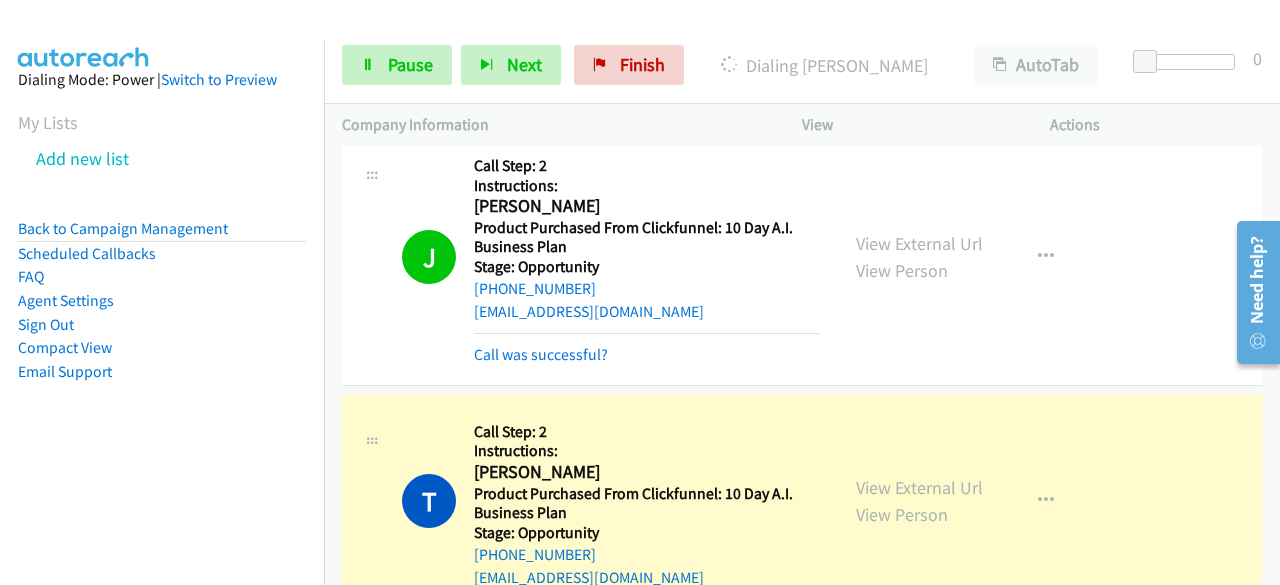 scroll, scrollTop: 22820, scrollLeft: 0, axis: vertical 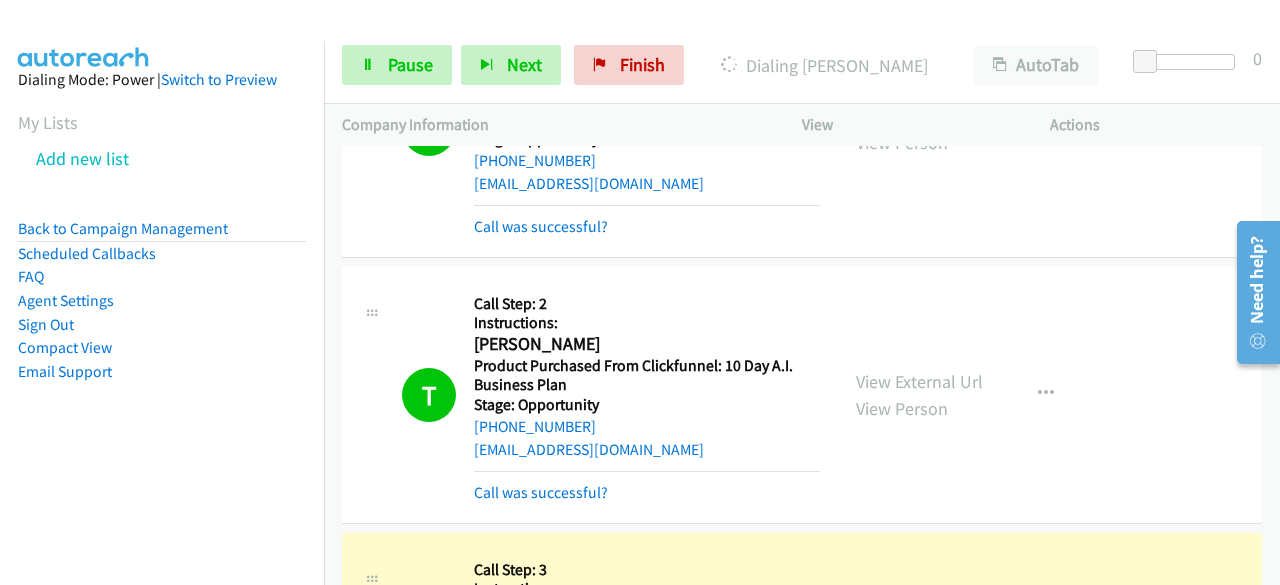 click on "Dialing Mode: Power
|
Switch to Preview
My Lists
Add new list
Back to Campaign Management
Scheduled Callbacks
FAQ
Agent Settings
Sign Out
Compact View
Email Support" at bounding box center (162, 257) 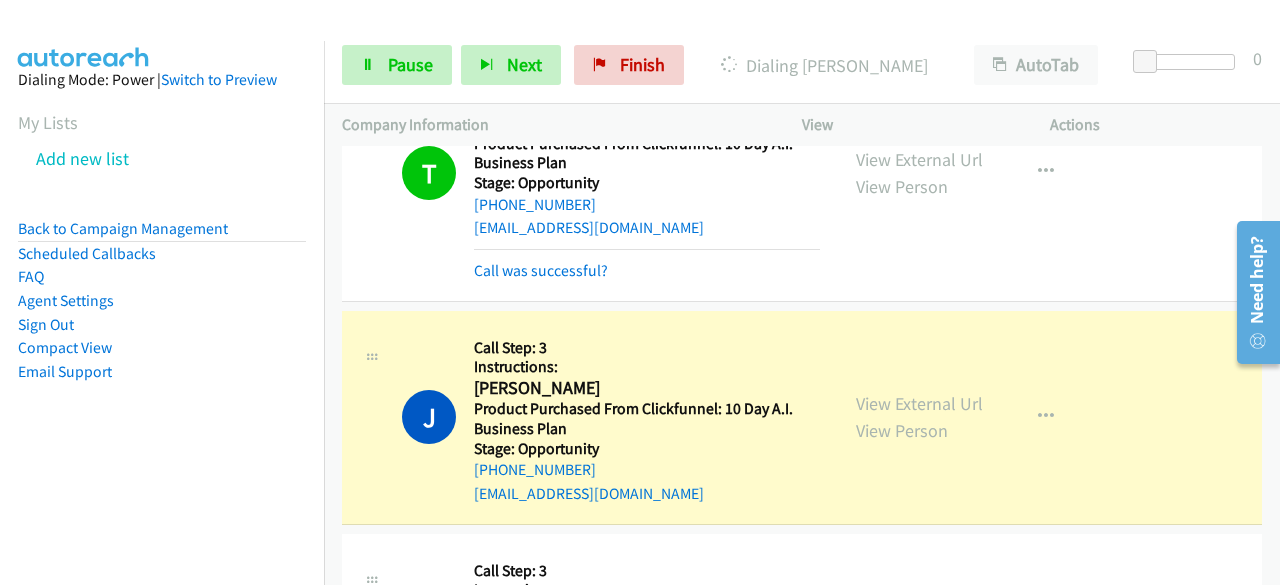scroll, scrollTop: 23044, scrollLeft: 0, axis: vertical 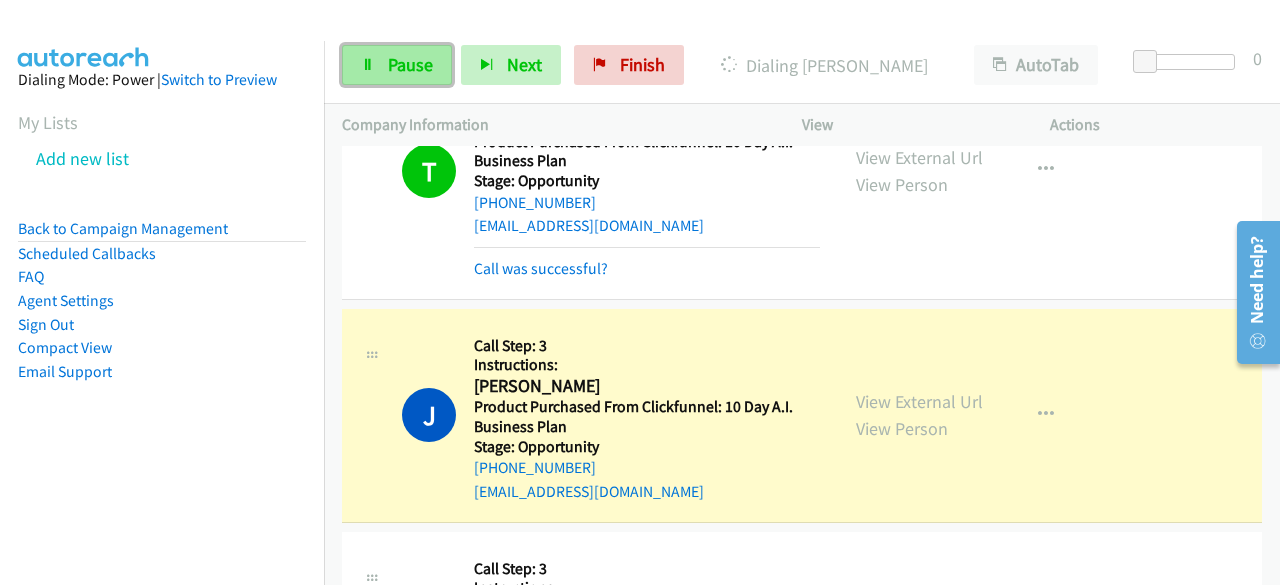 click on "Pause" at bounding box center [397, 65] 